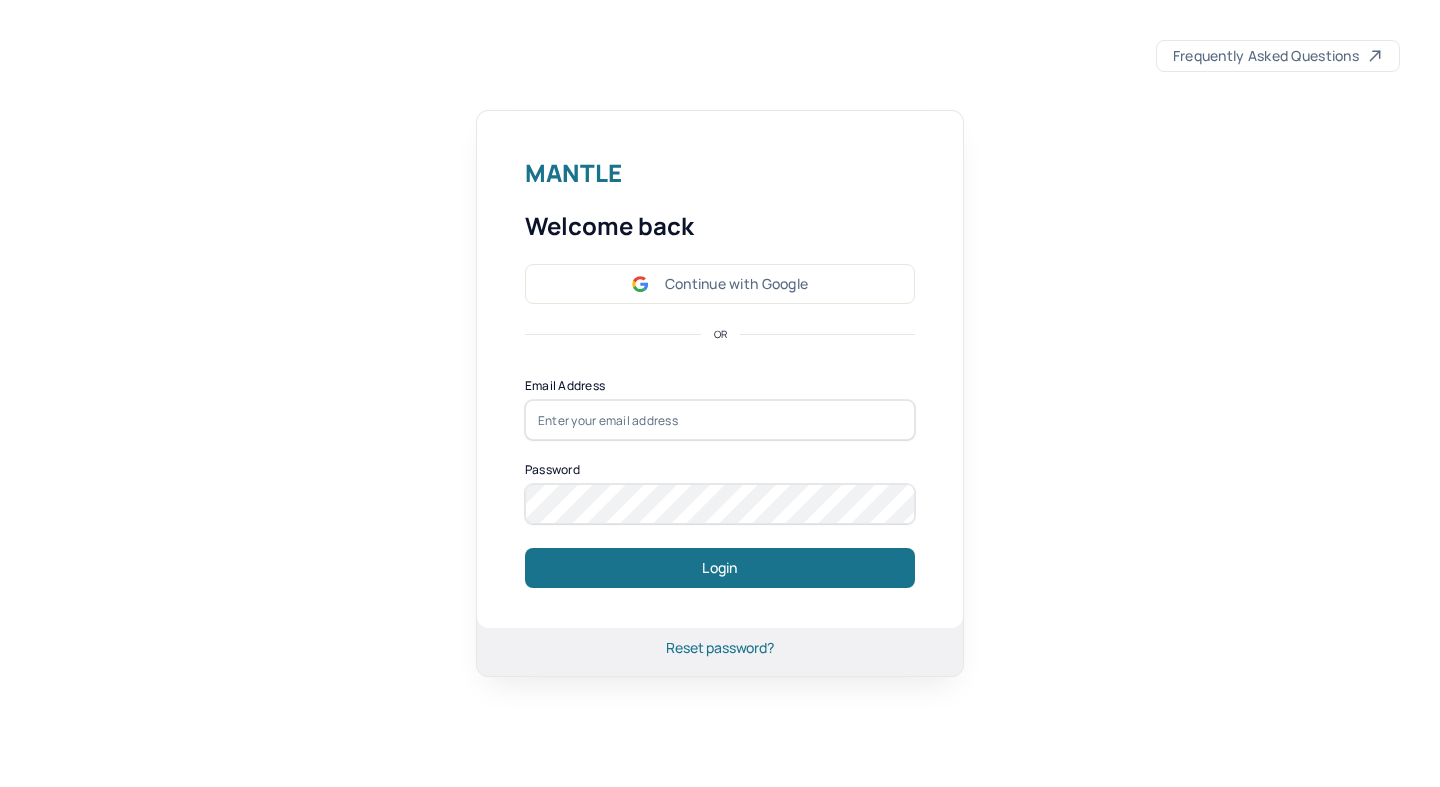 scroll, scrollTop: 0, scrollLeft: 0, axis: both 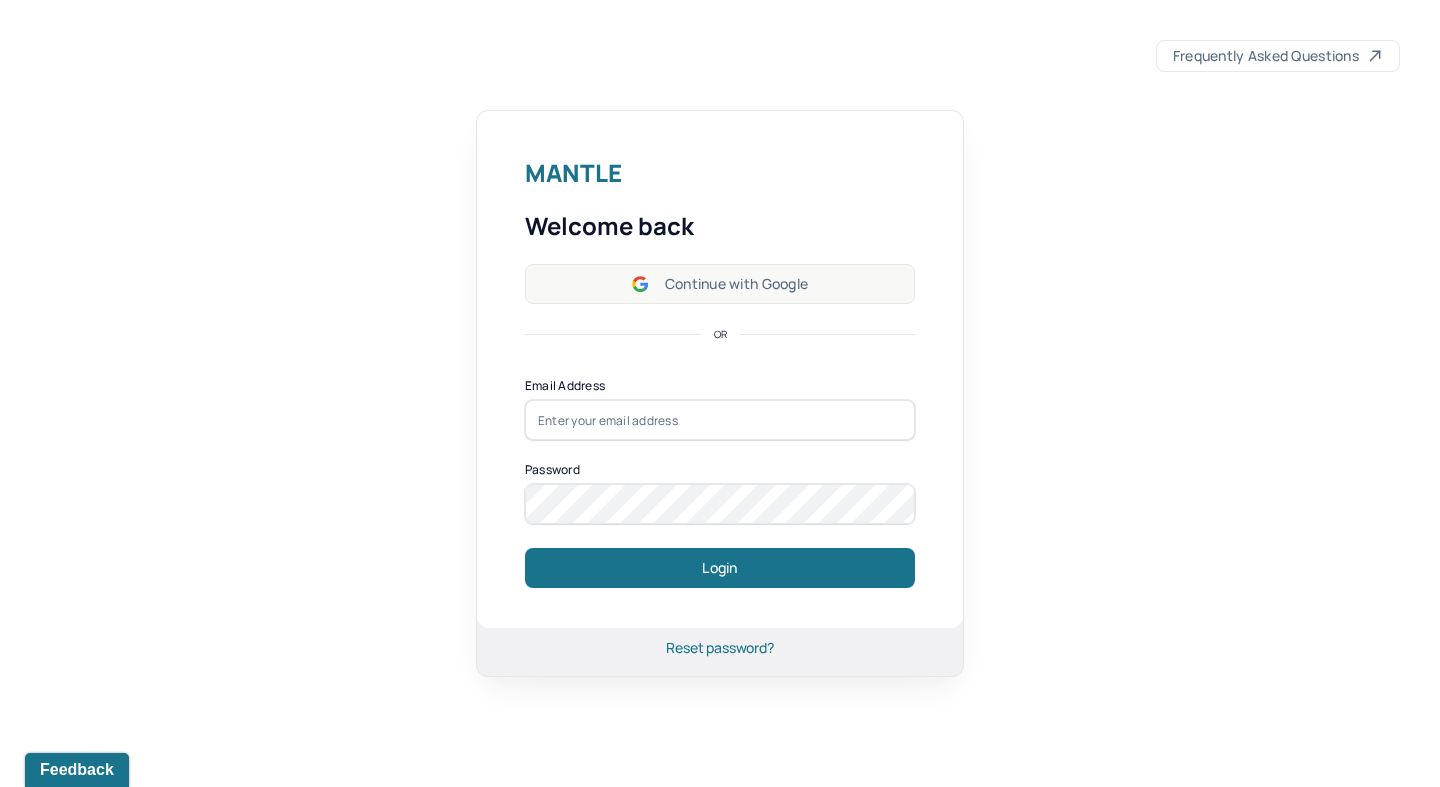 click on "Continue with Google" at bounding box center (720, 284) 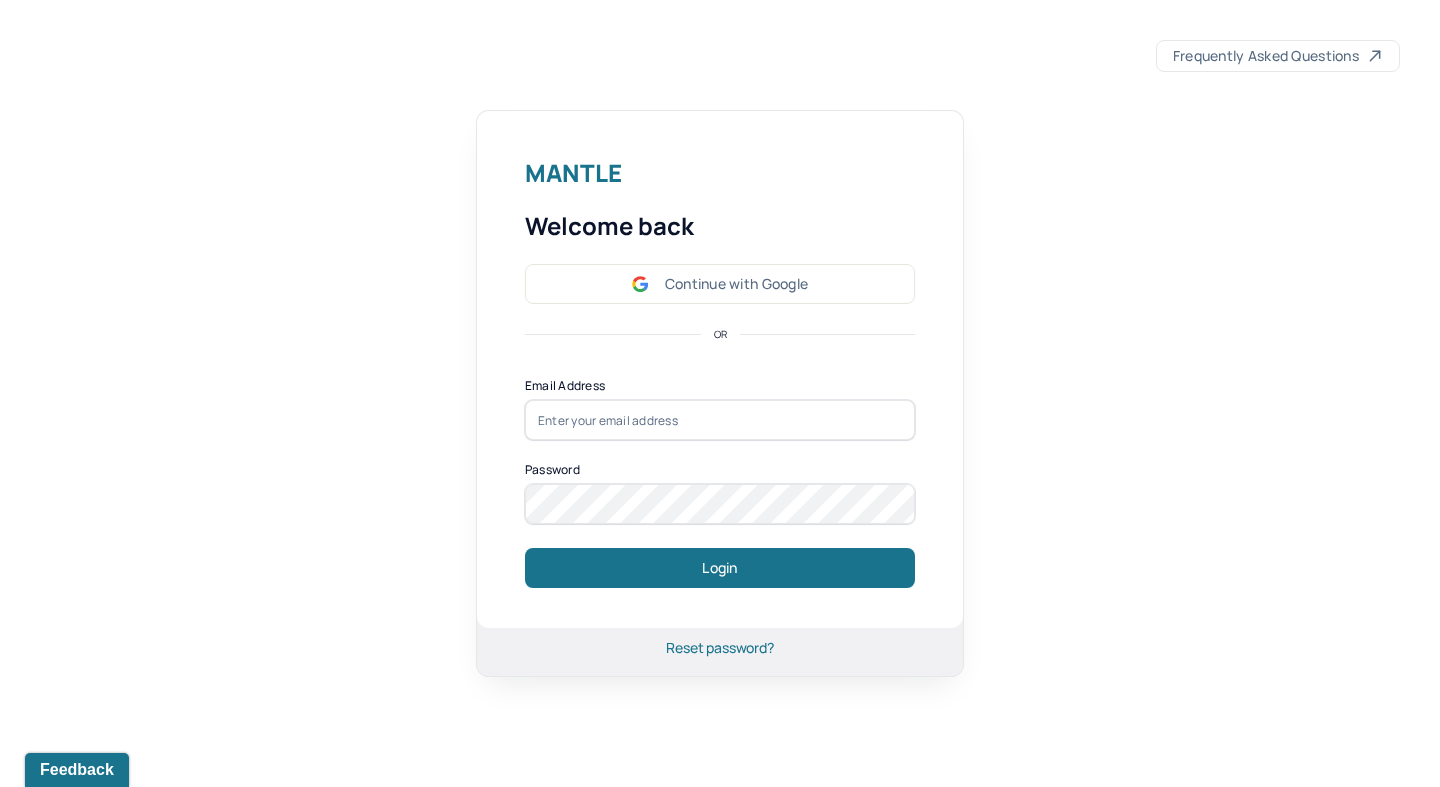 click on "Mantle Welcome back    Continue with Google   OR Email Address Password   Login   Reset password?" at bounding box center (720, 393) 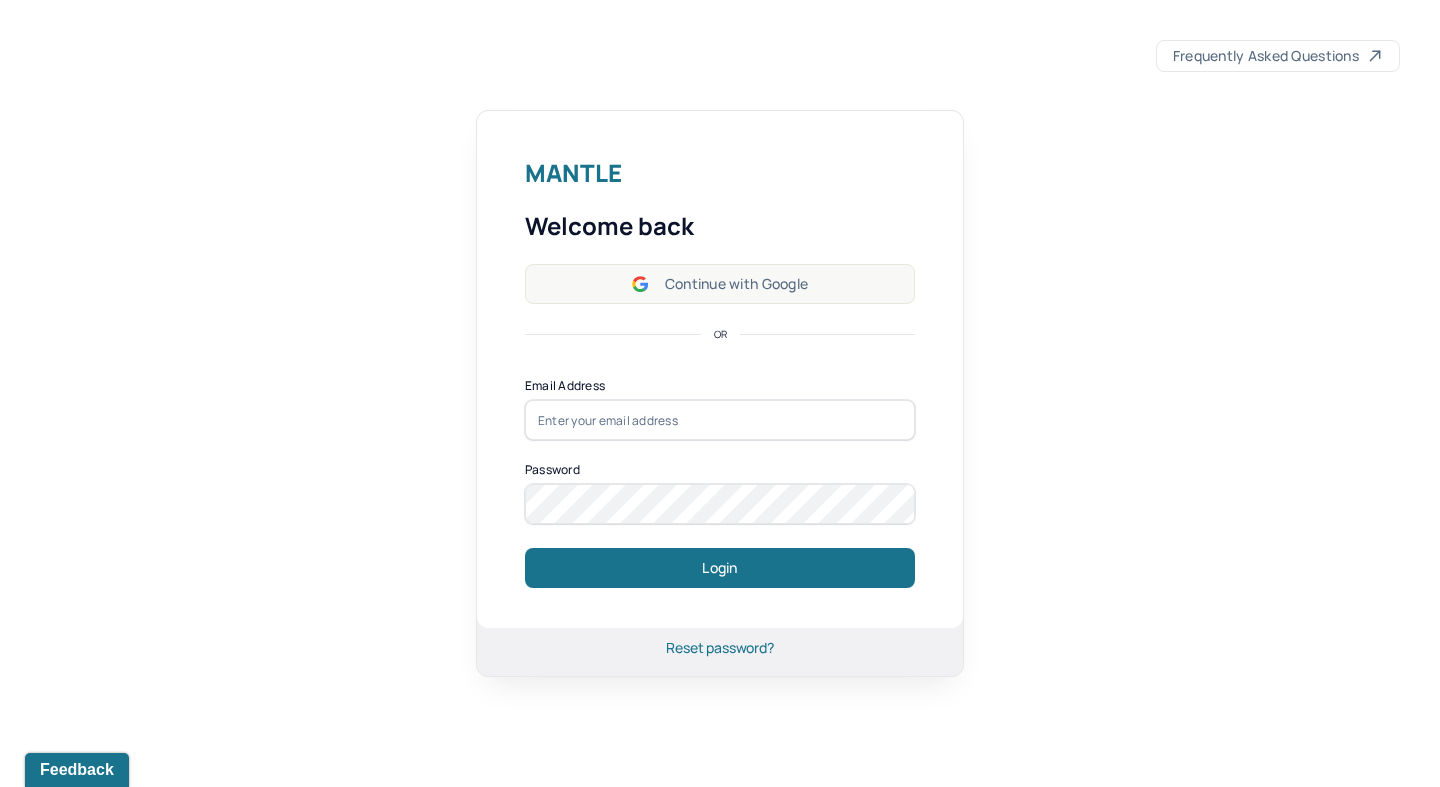 click on "Continue with Google" at bounding box center [720, 284] 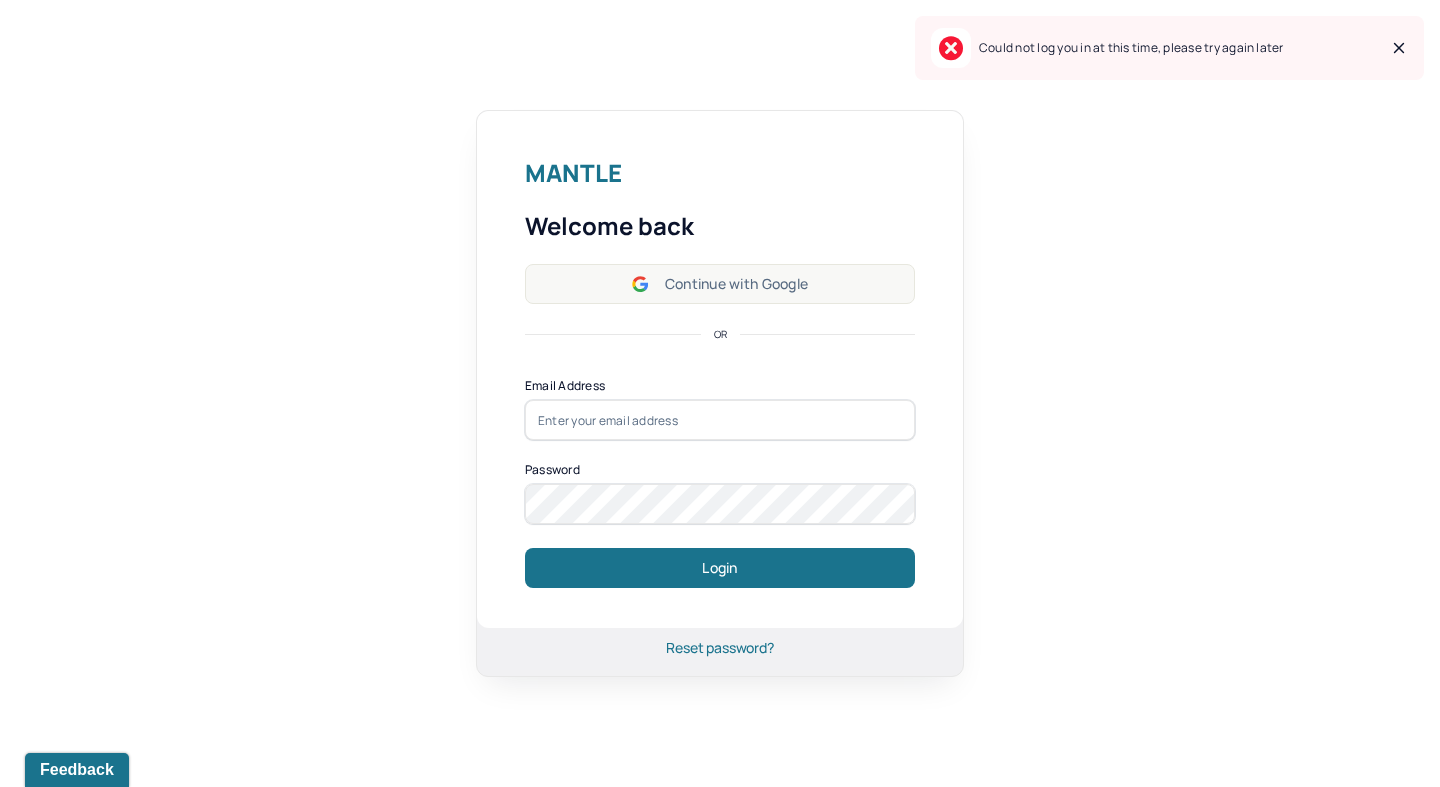 click on "Continue with Google" at bounding box center (720, 284) 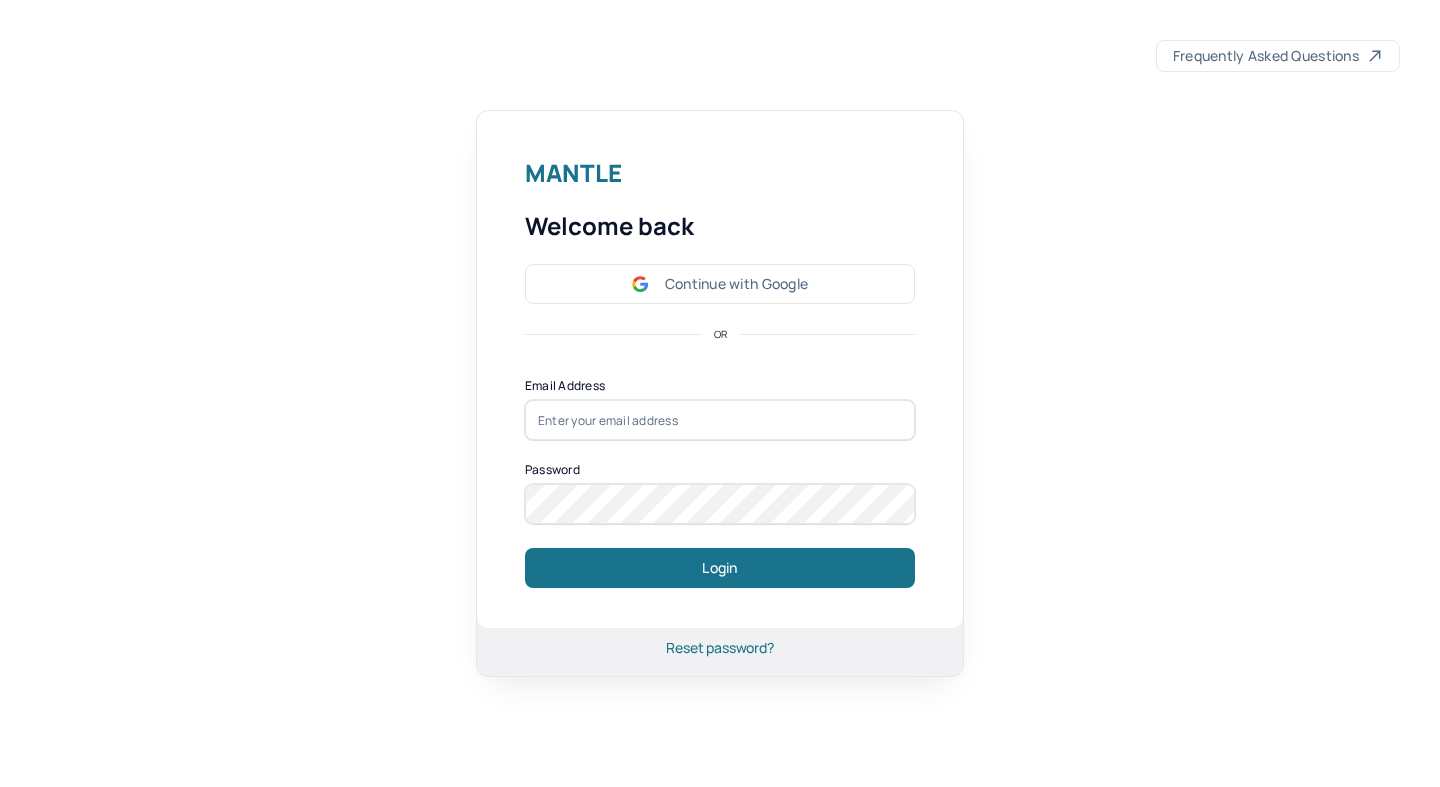 scroll, scrollTop: 0, scrollLeft: 0, axis: both 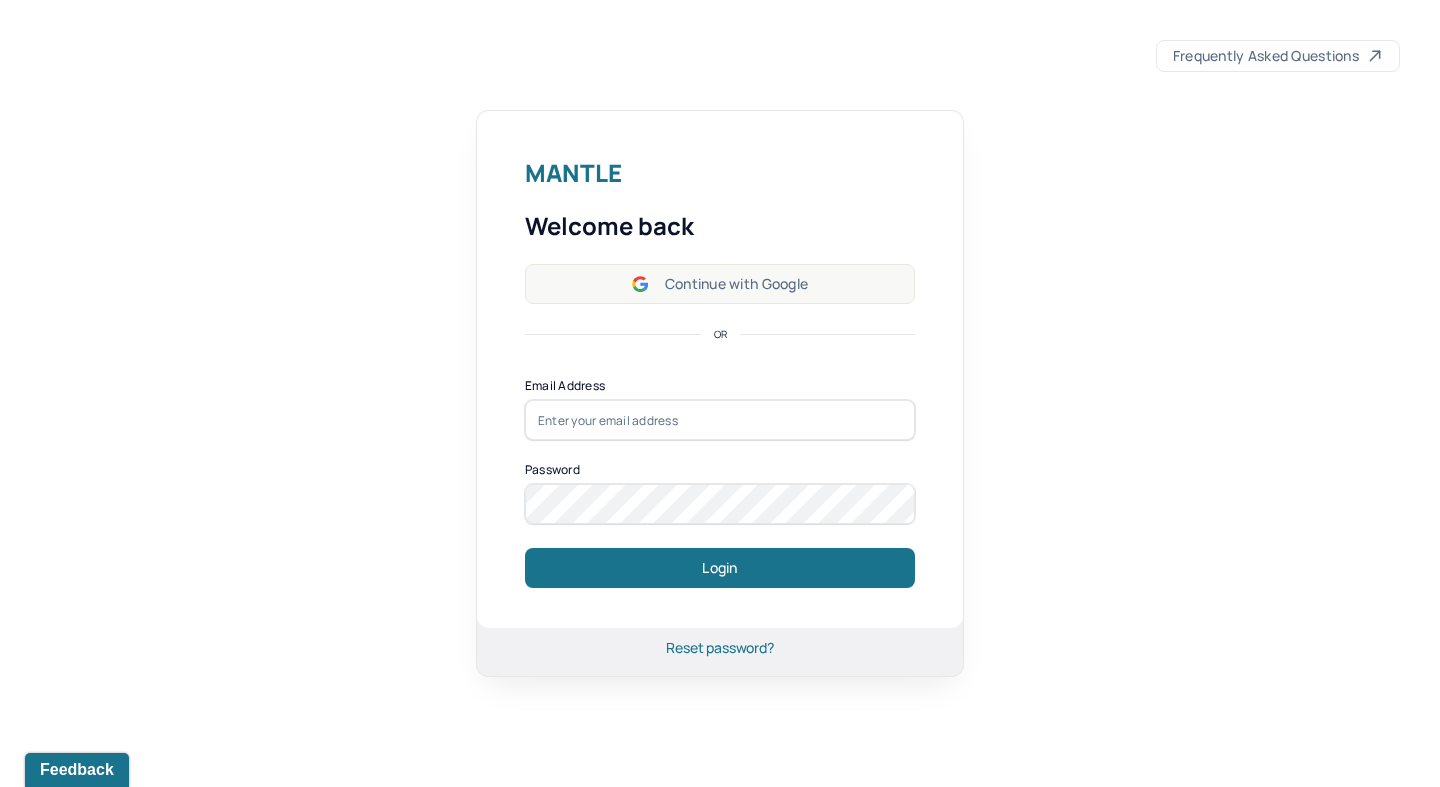 click on "Continue with Google" at bounding box center (720, 284) 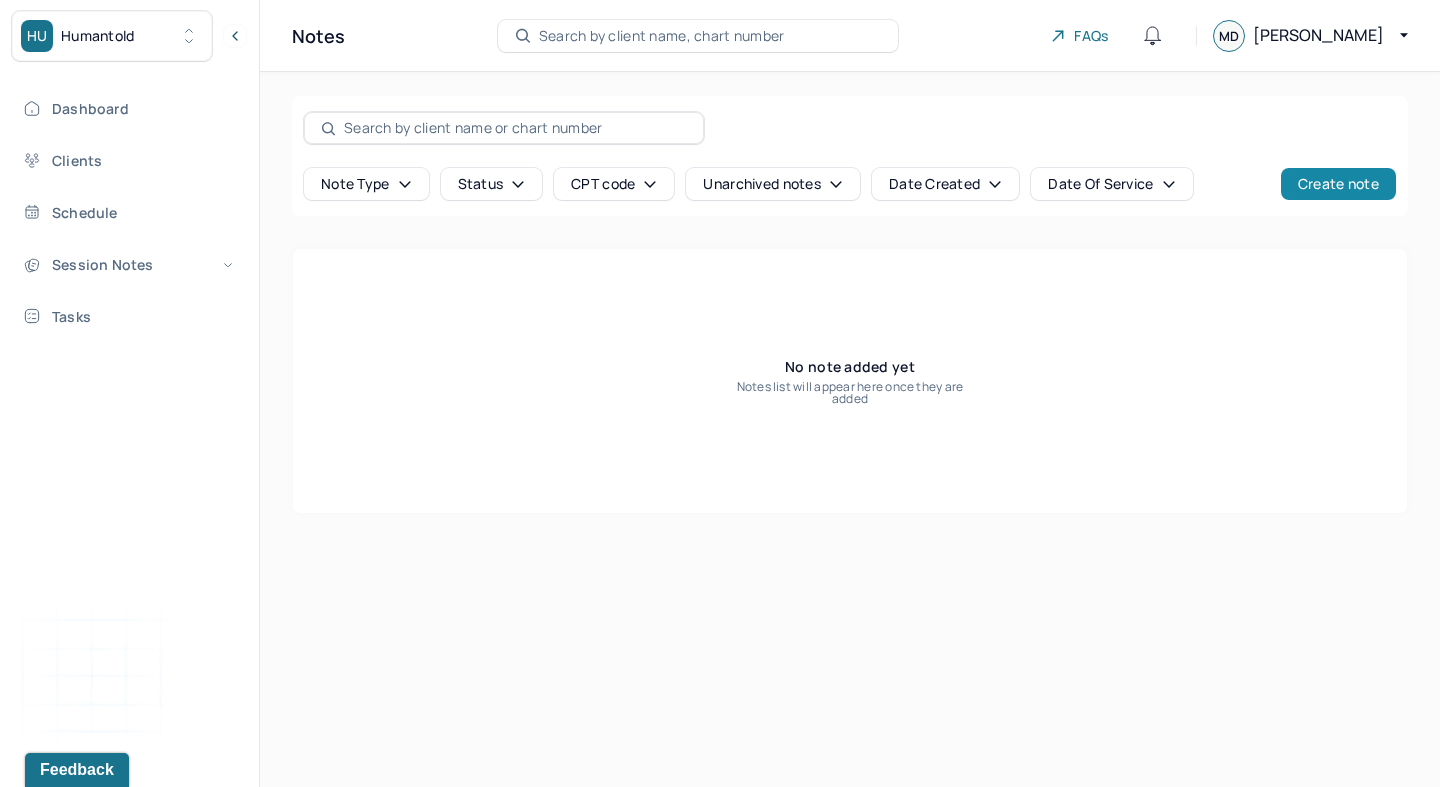 click on "Create note" at bounding box center [1338, 184] 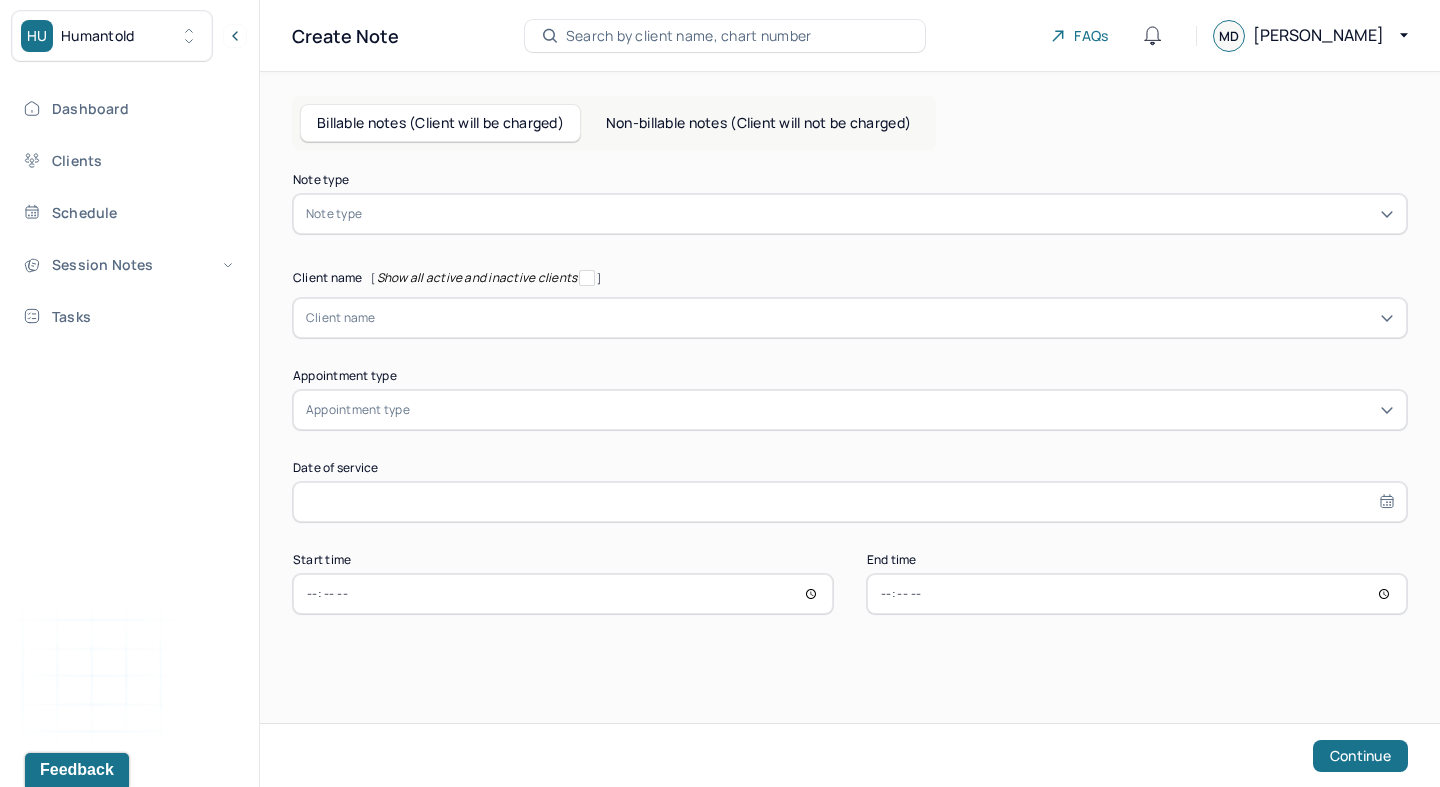 click at bounding box center (880, 214) 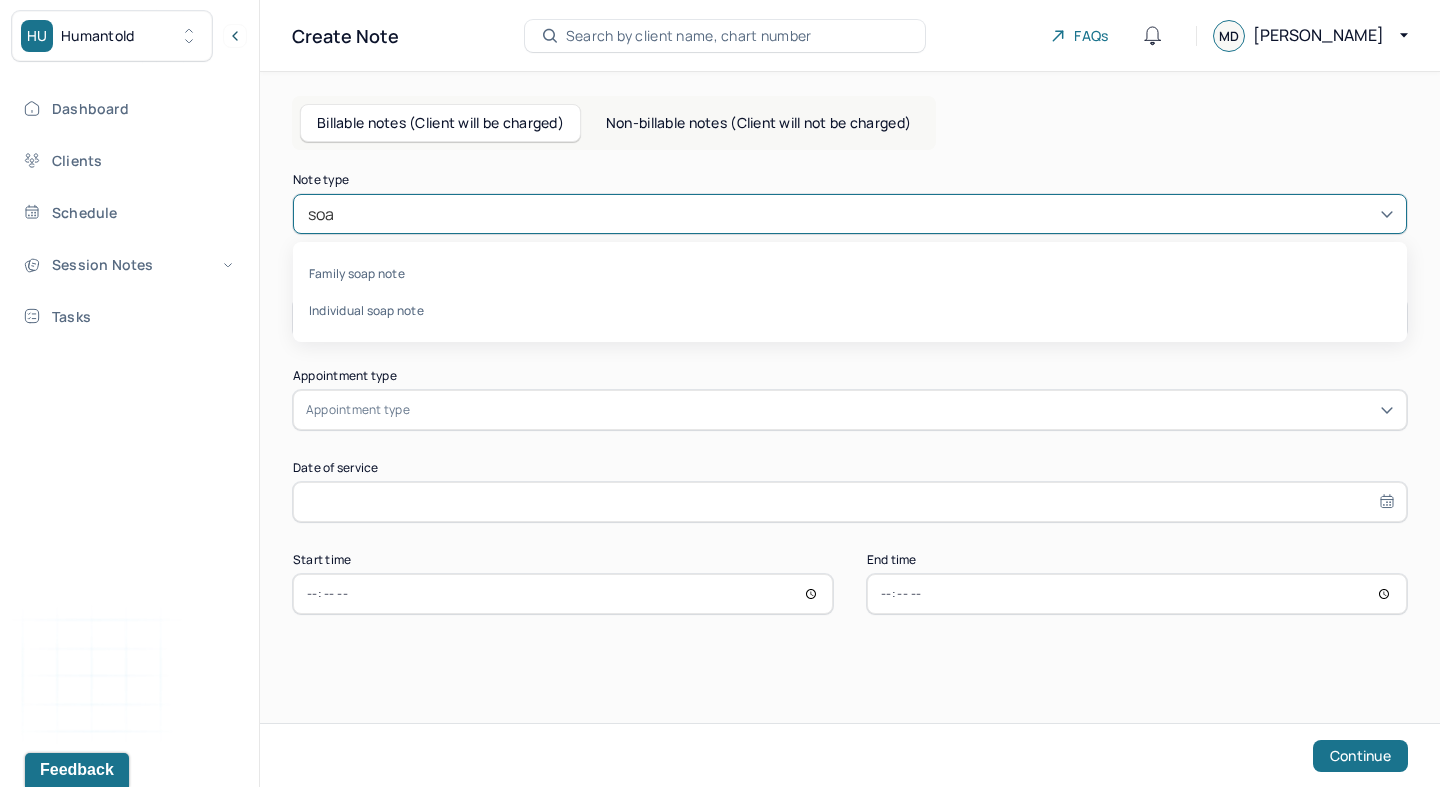 type on "soap" 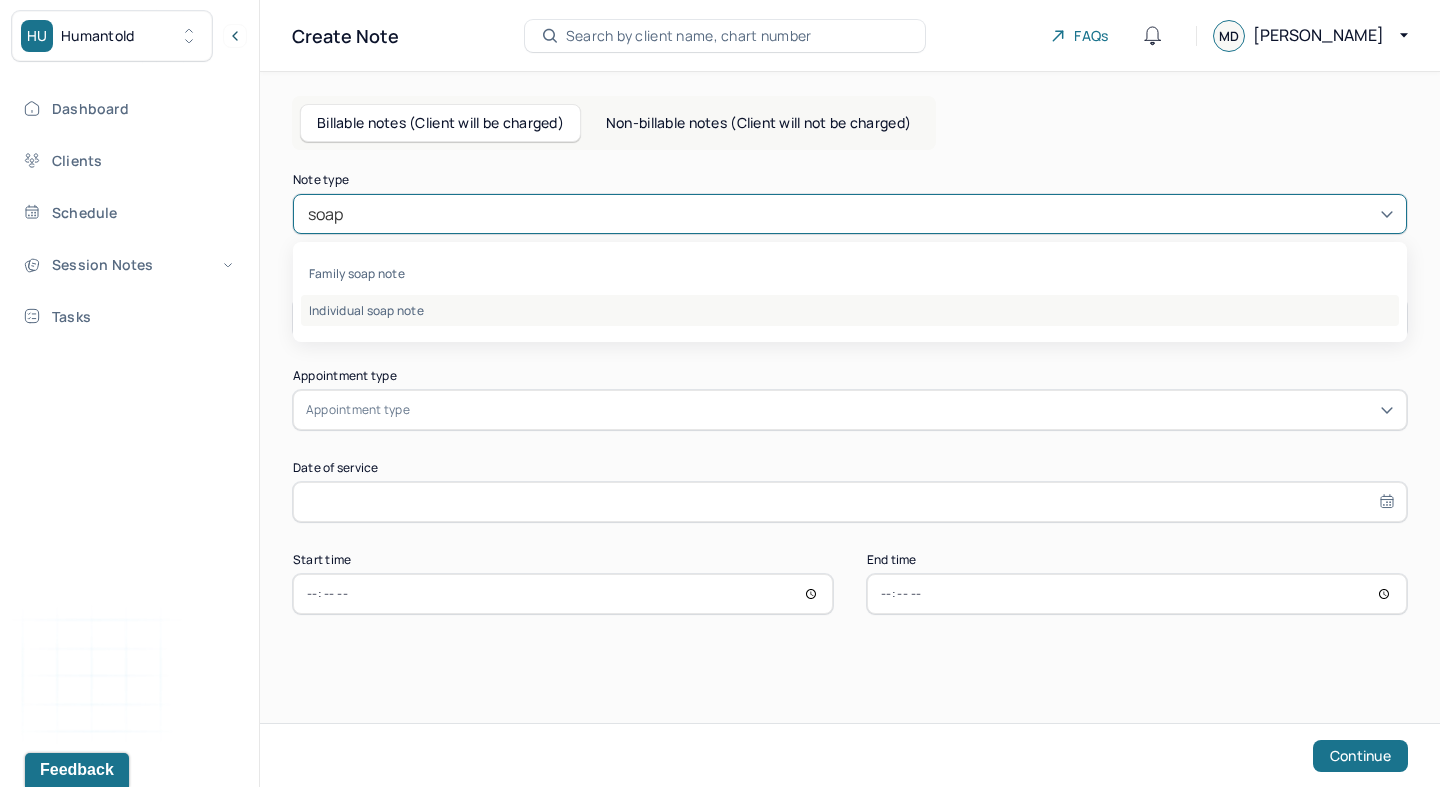 click on "Individual soap note" at bounding box center (850, 310) 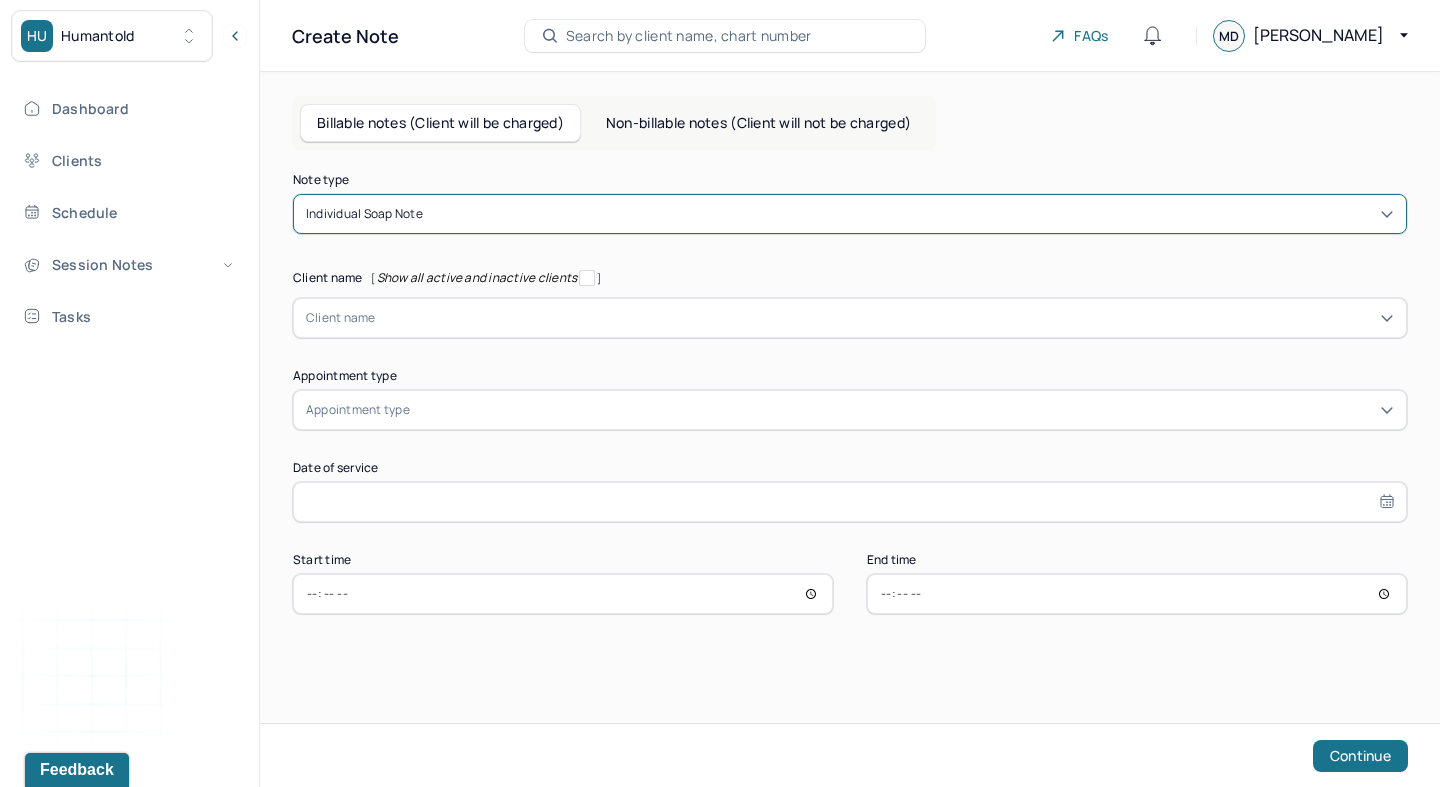 click at bounding box center (885, 318) 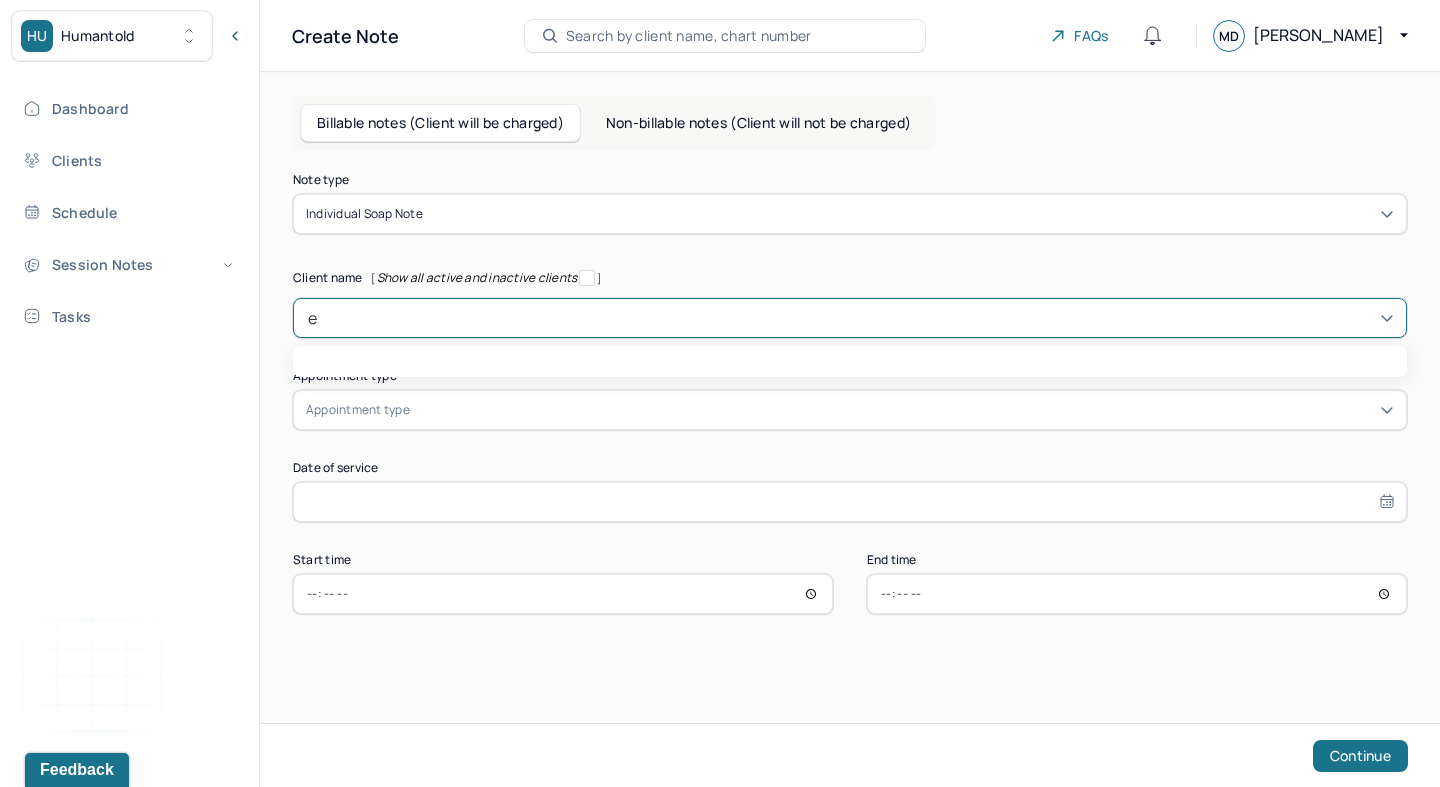 type on "eb" 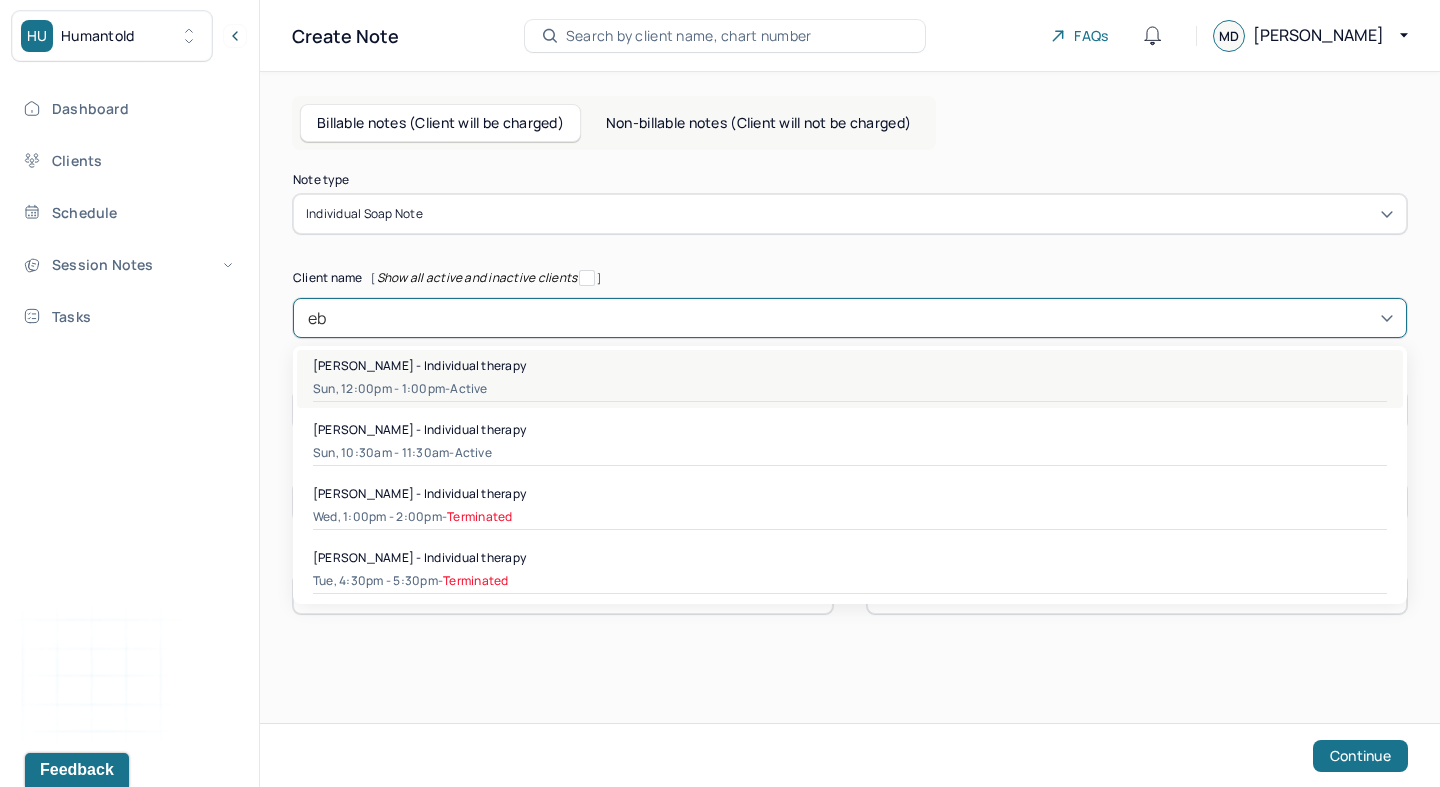 click on "[PERSON_NAME] - Individual therapy" at bounding box center [419, 365] 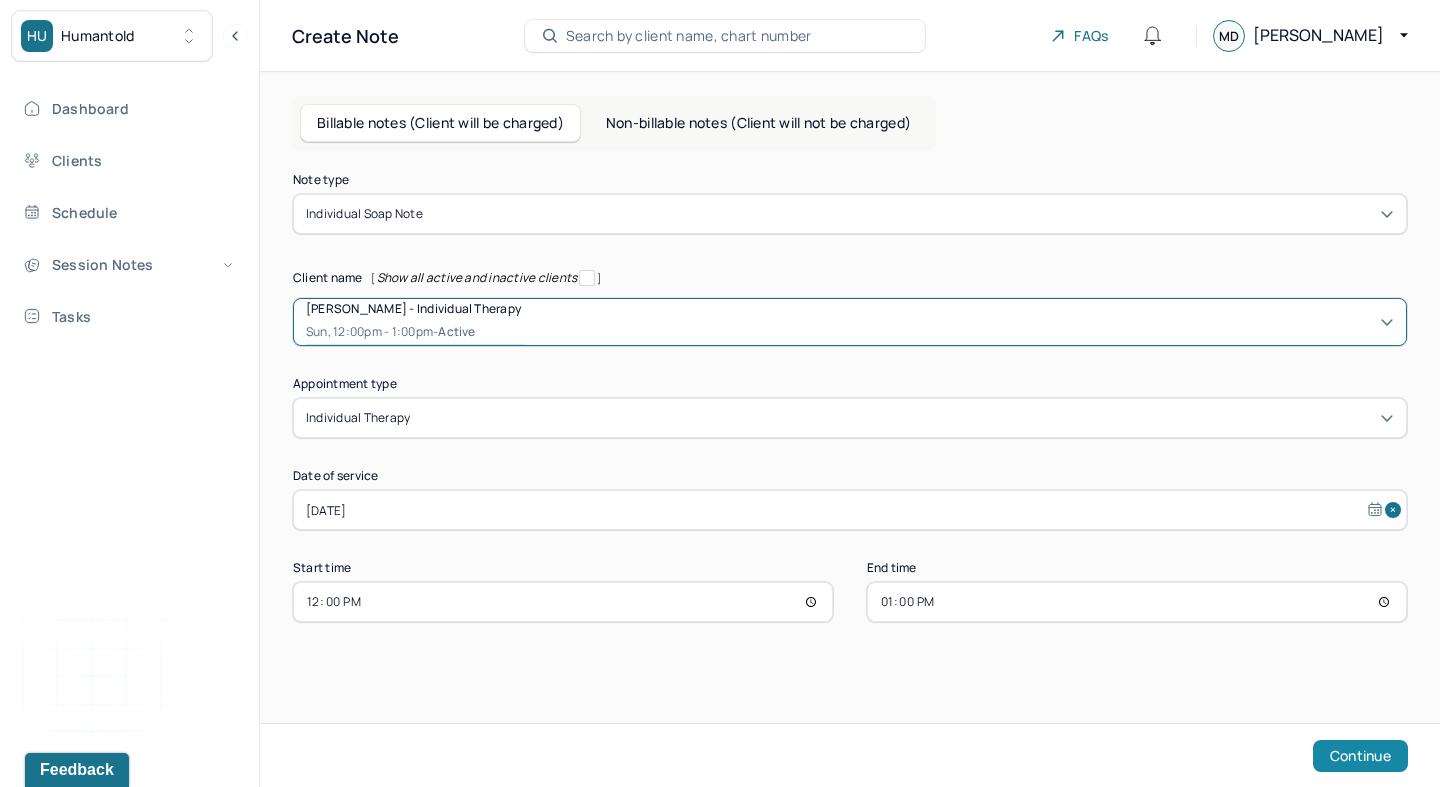 click on "Continue" at bounding box center (1360, 756) 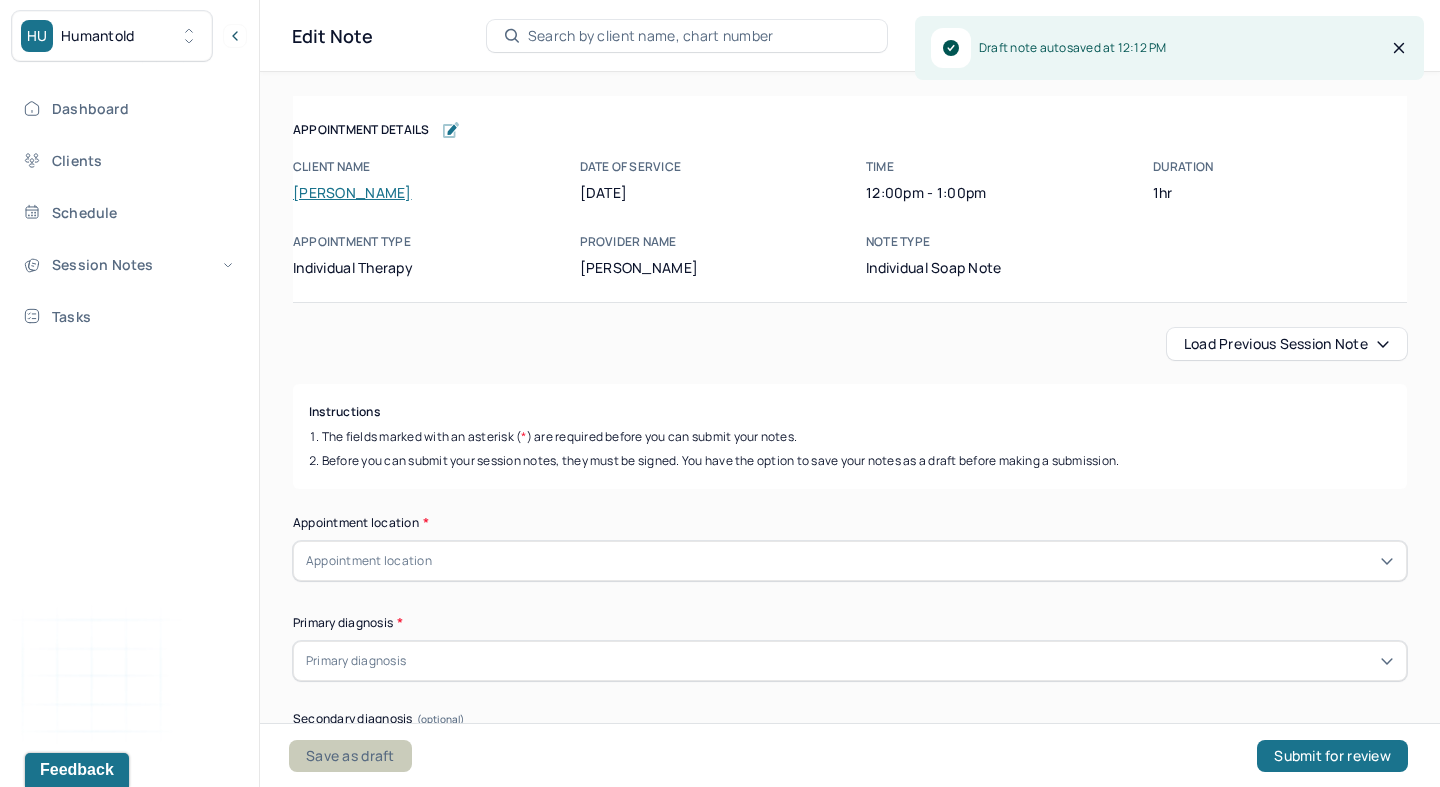 click on "Save as draft" at bounding box center (350, 756) 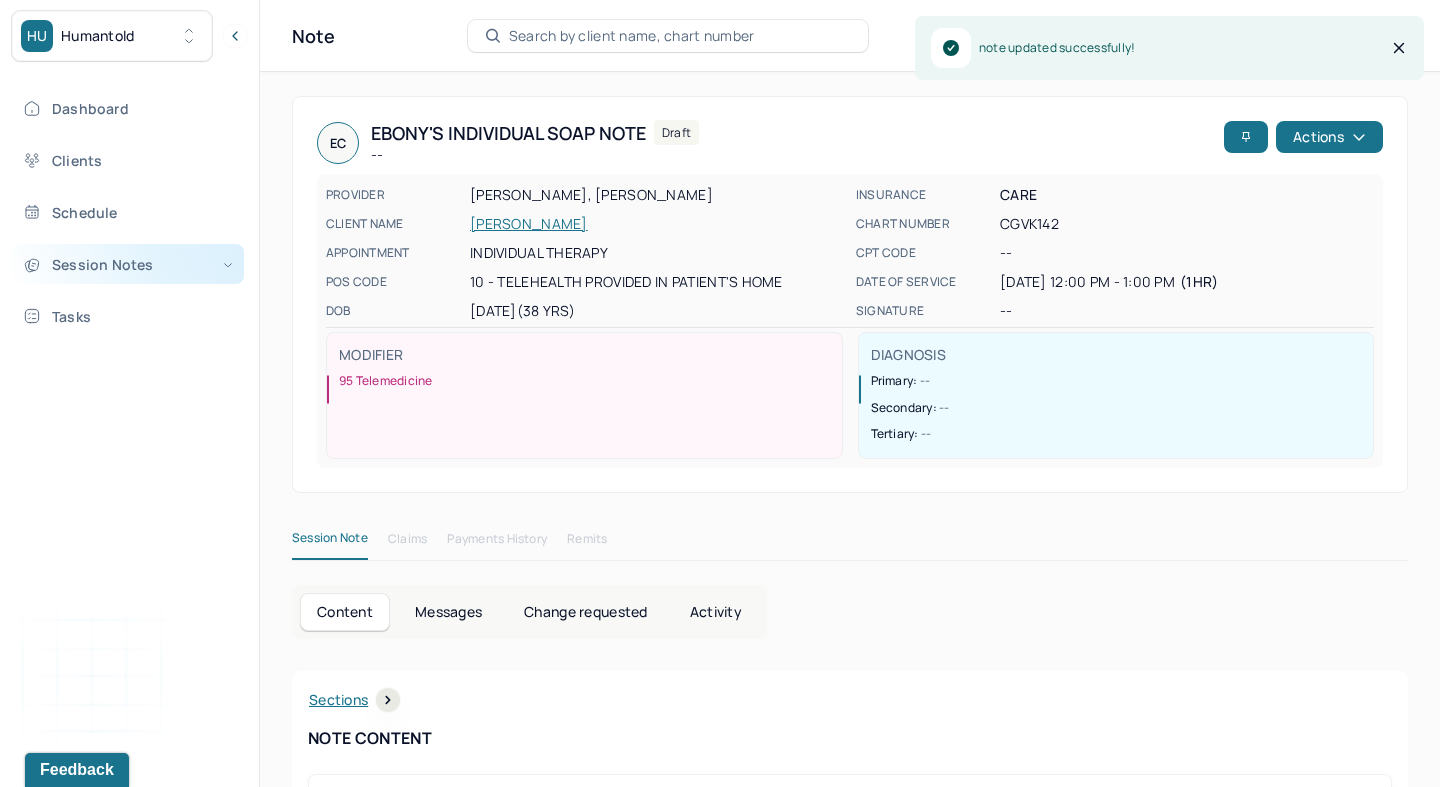 click on "Session Notes" at bounding box center (128, 264) 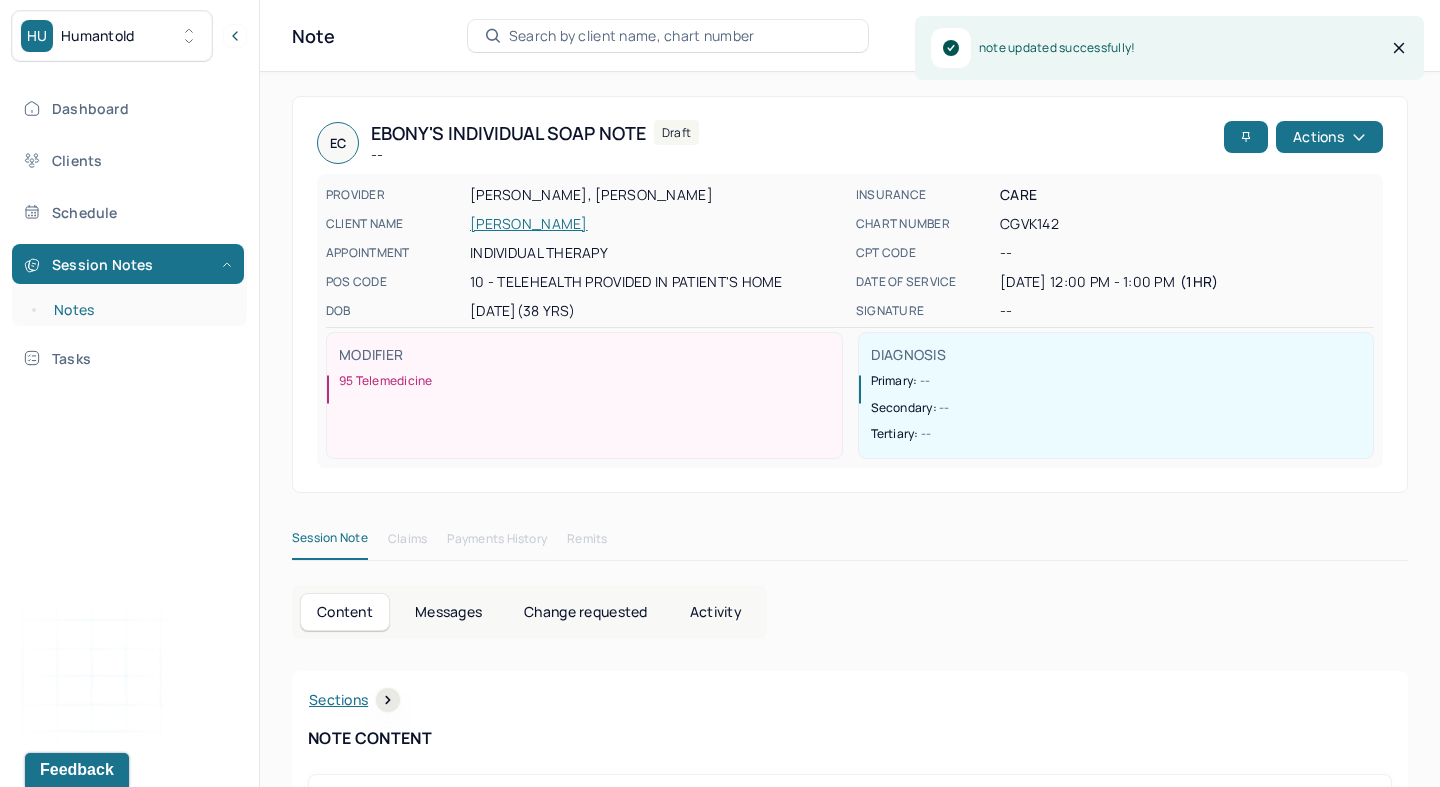 click on "Notes" at bounding box center (139, 310) 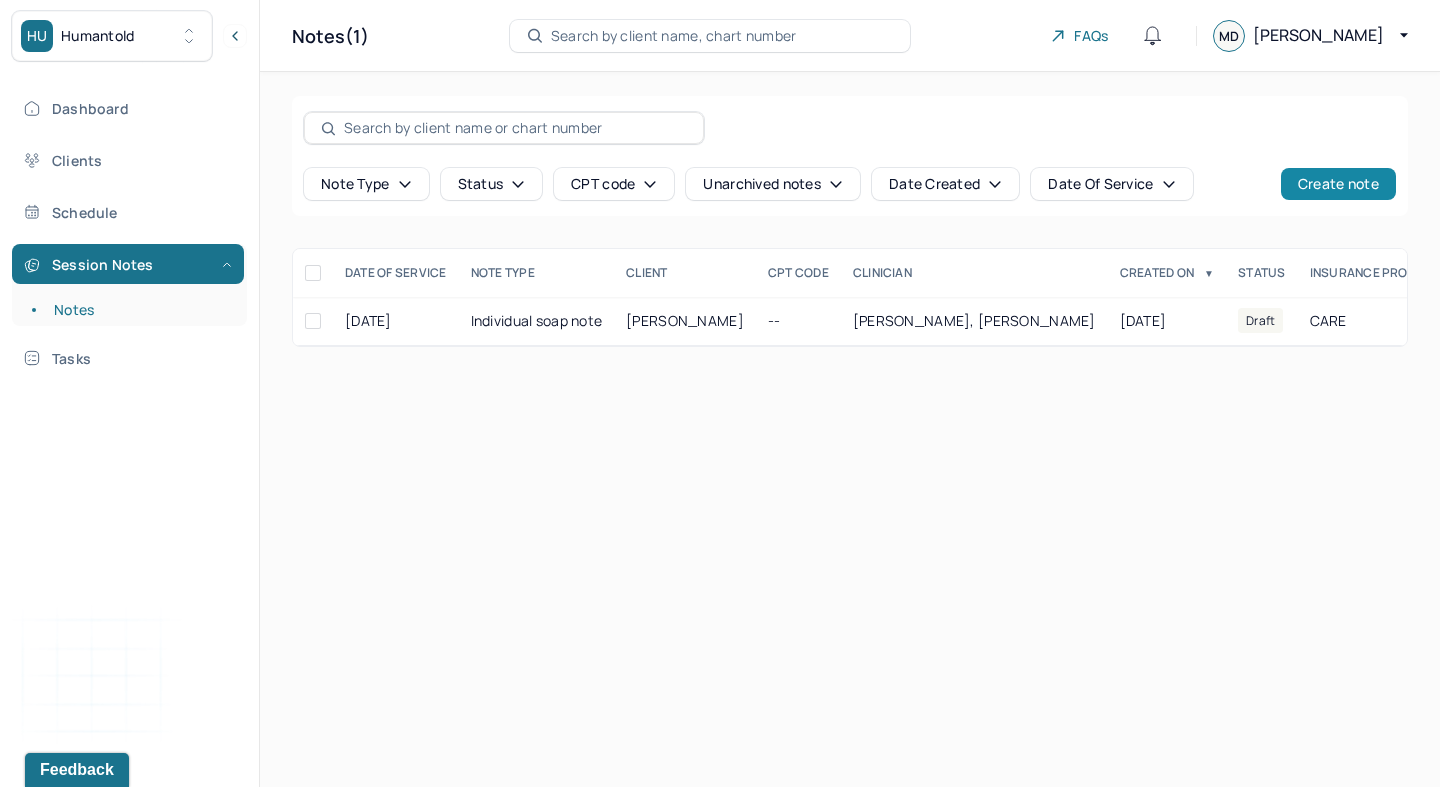 click on "Create note" at bounding box center [1338, 184] 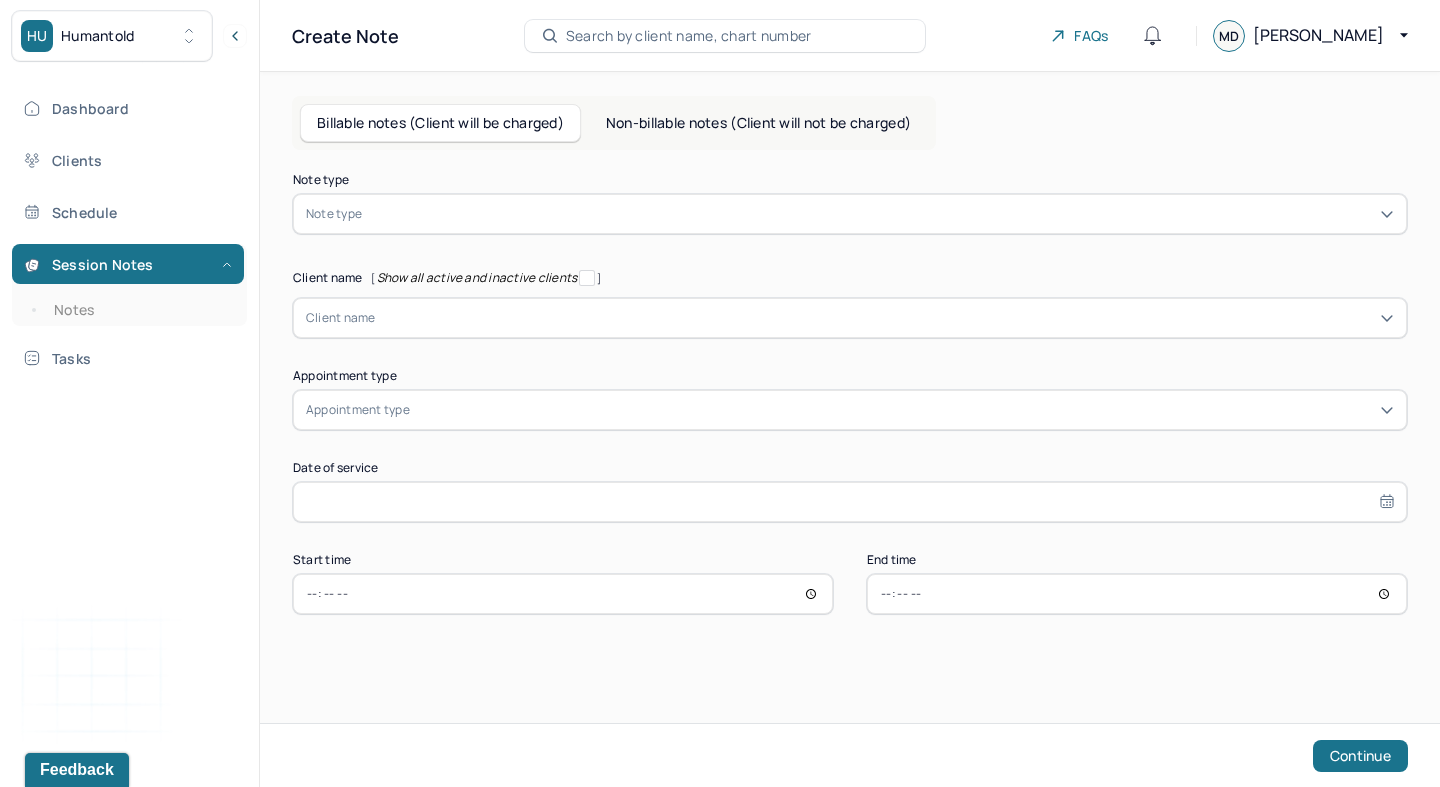 click at bounding box center [880, 214] 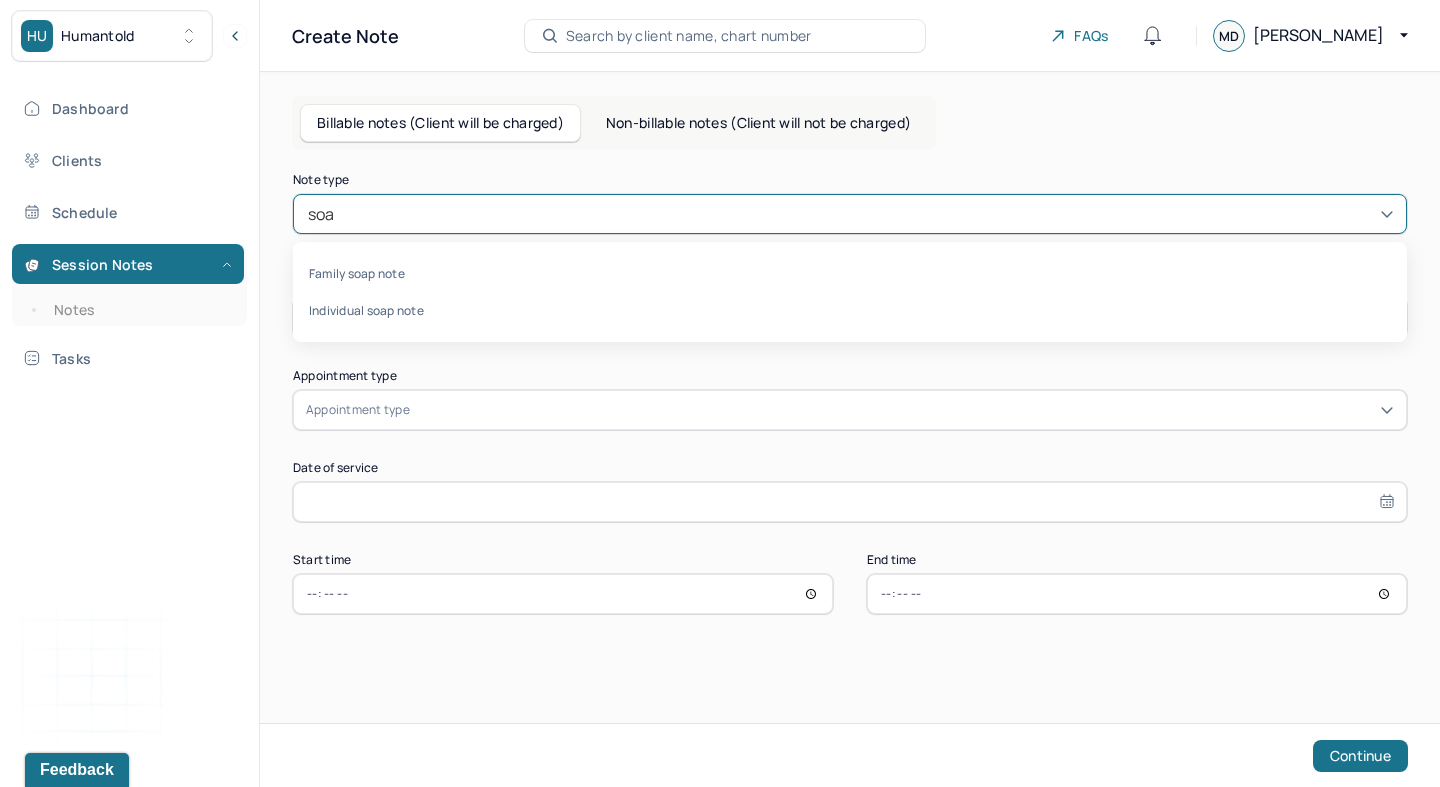 type on "soap" 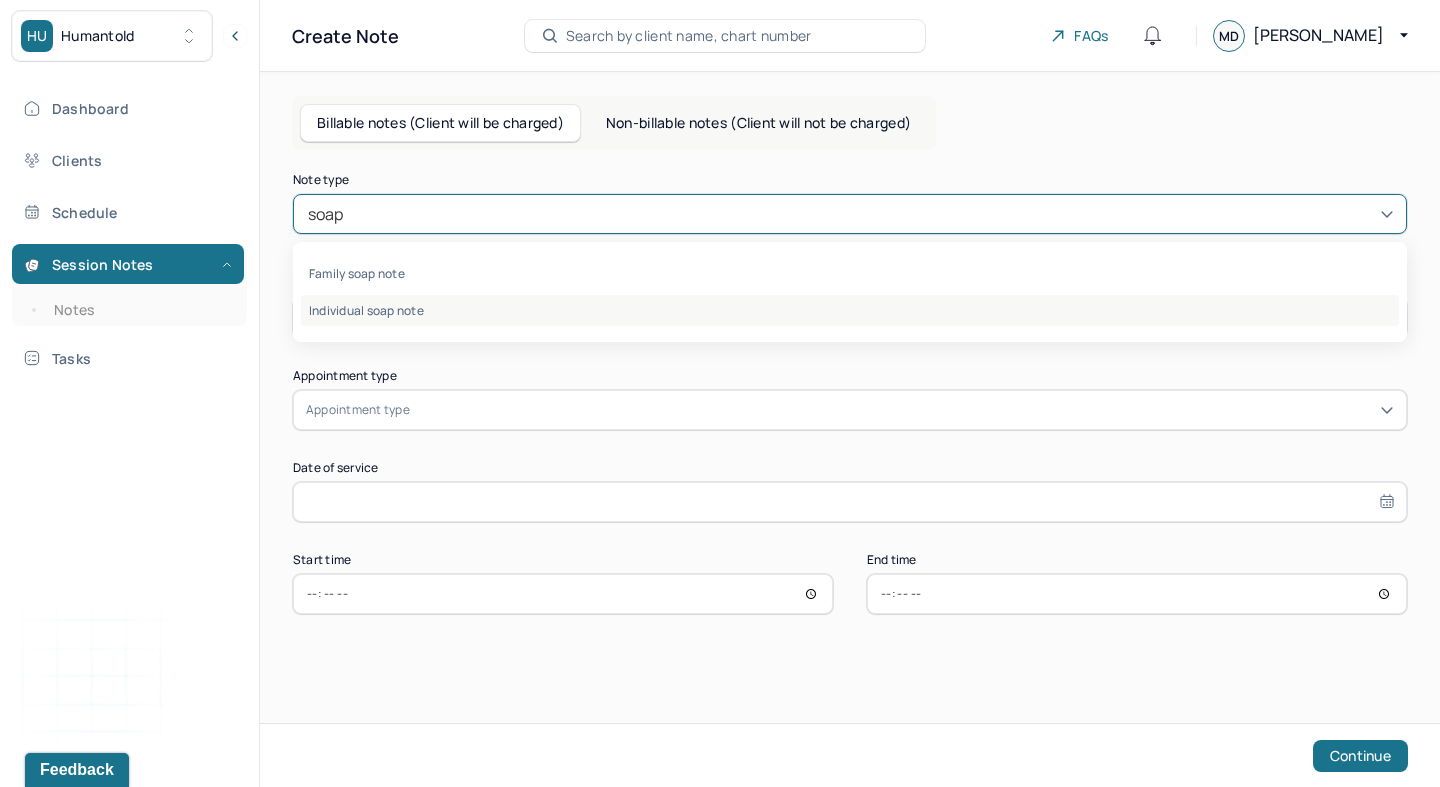 click on "Individual soap note" at bounding box center (850, 310) 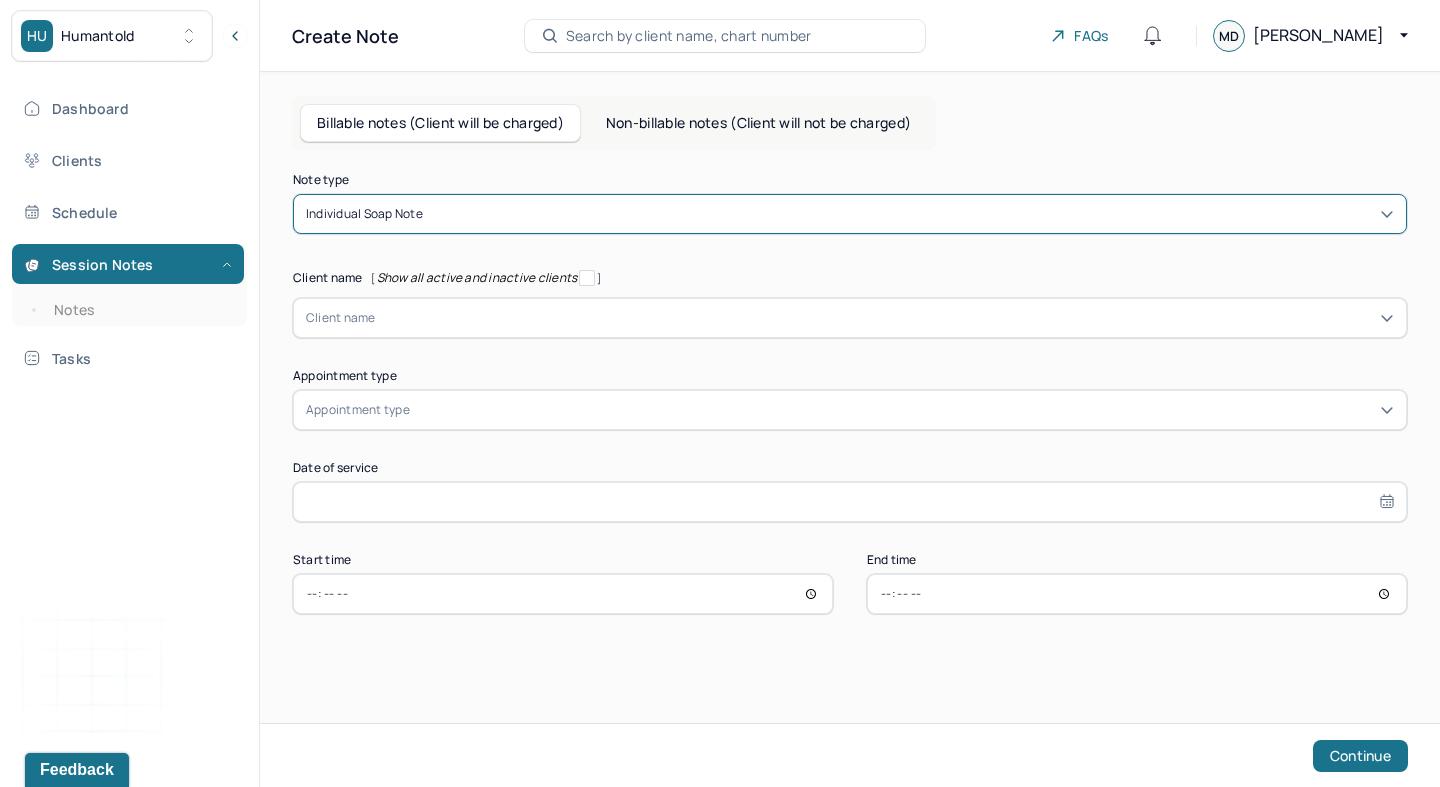 click at bounding box center [885, 318] 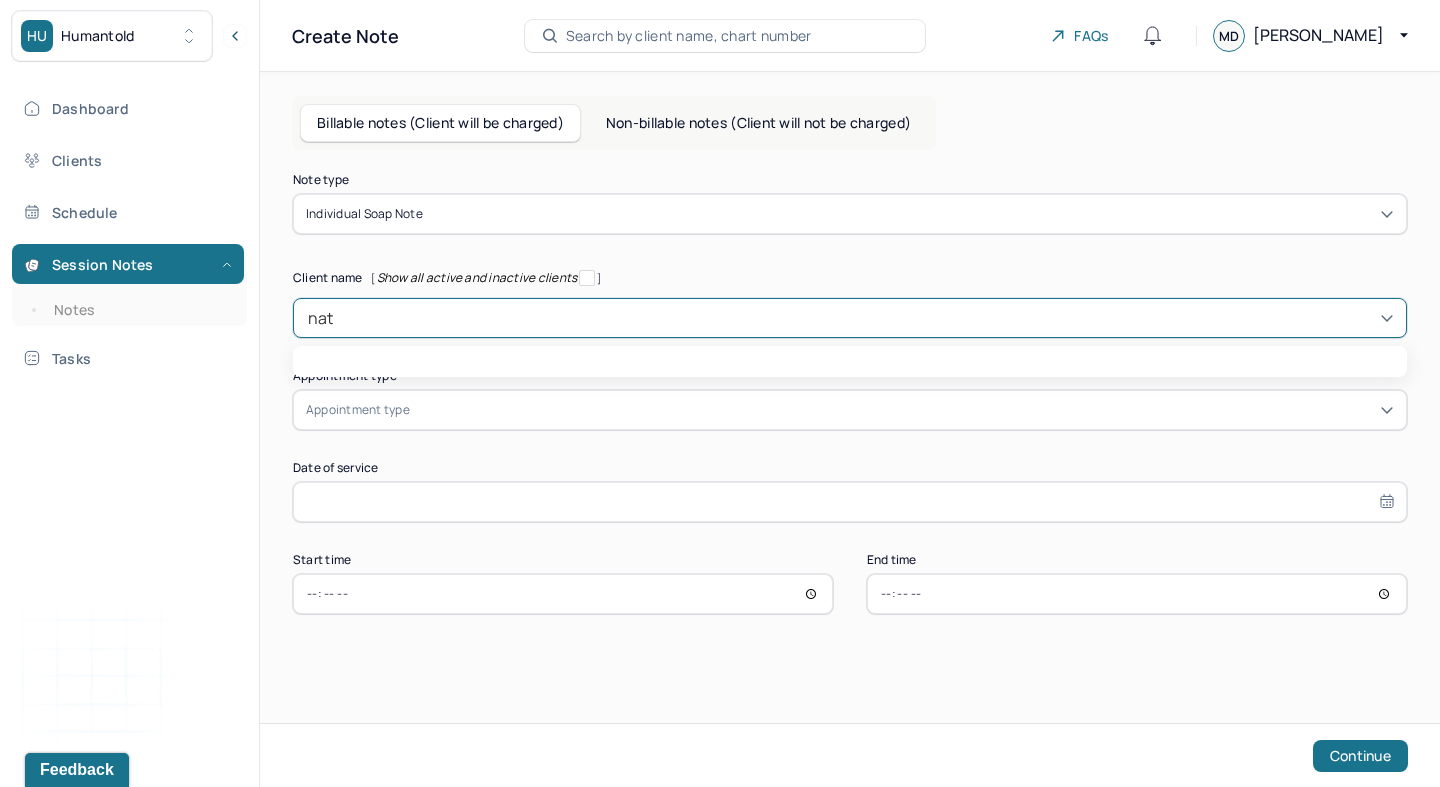 type on "nata" 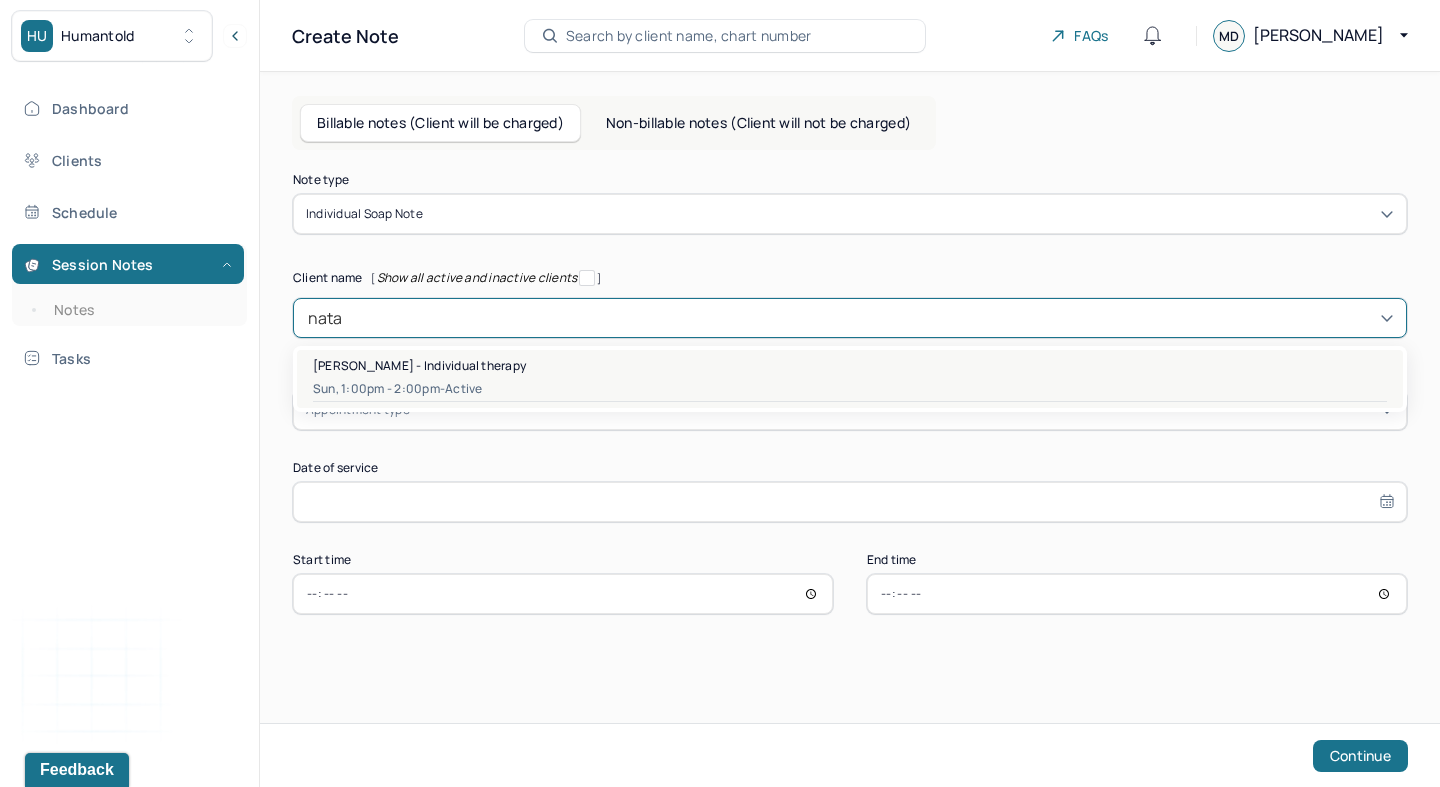 click on "[PERSON_NAME] - Individual therapy" at bounding box center (850, 365) 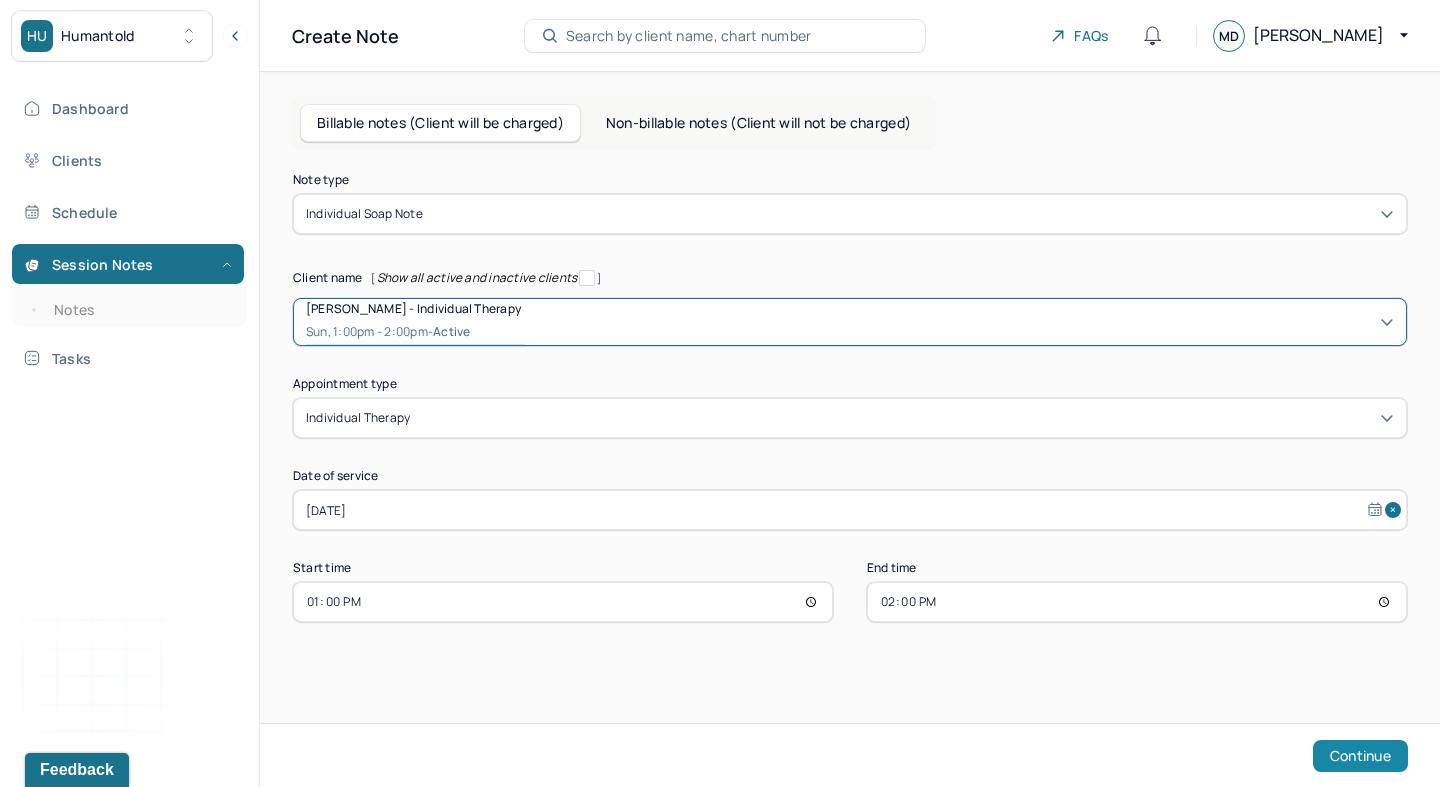 click on "Continue" at bounding box center [1360, 756] 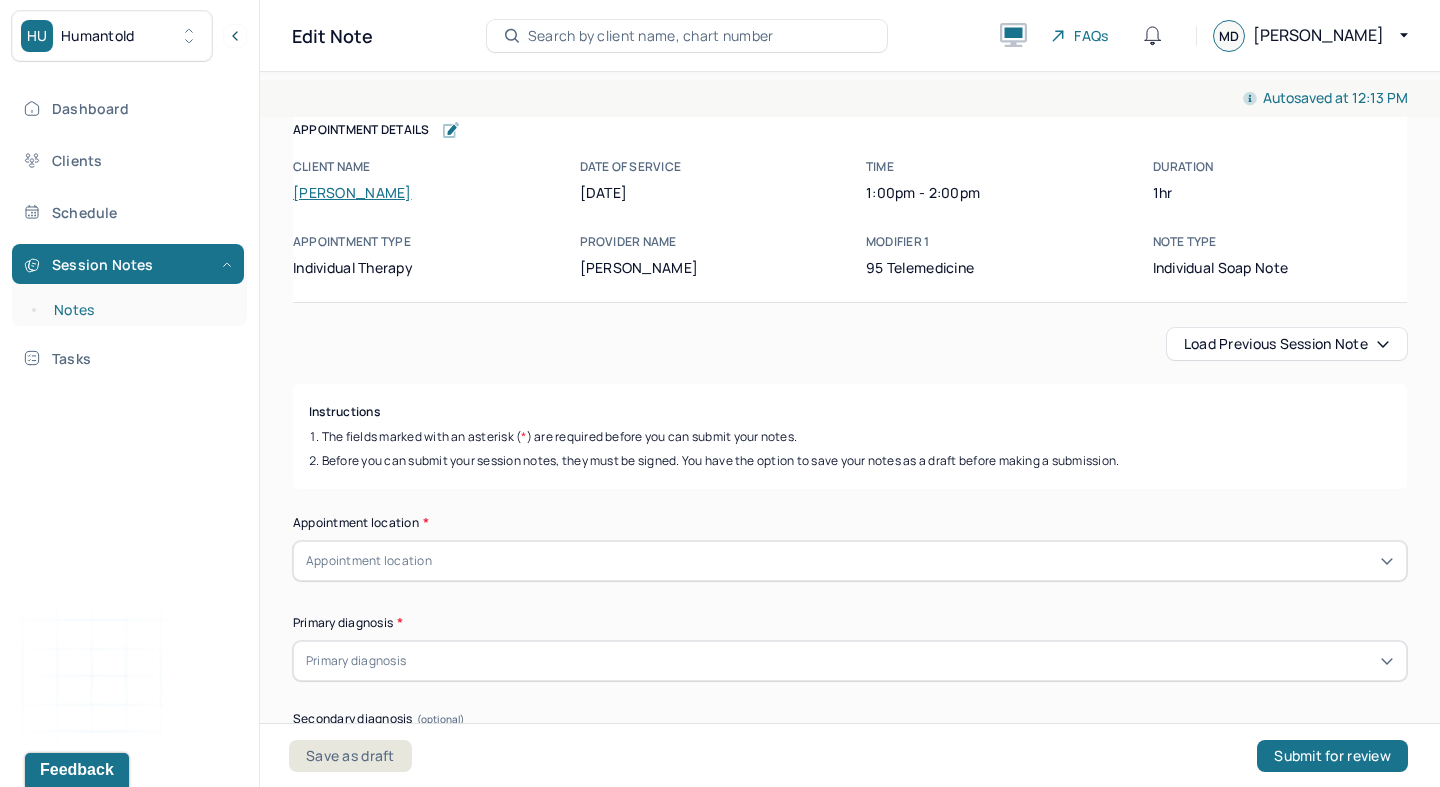 click on "Notes" at bounding box center (139, 310) 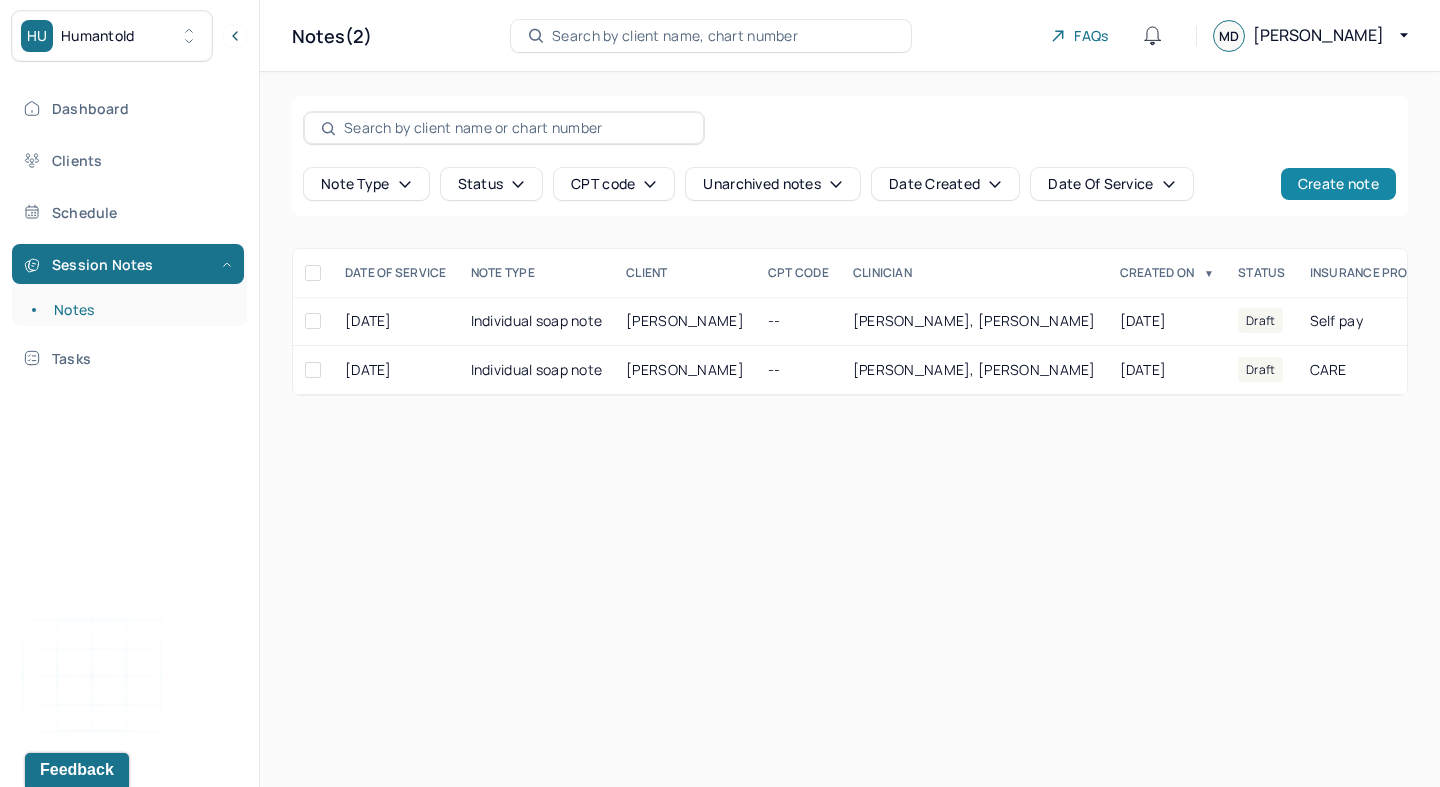 click on "Create note" at bounding box center (1338, 184) 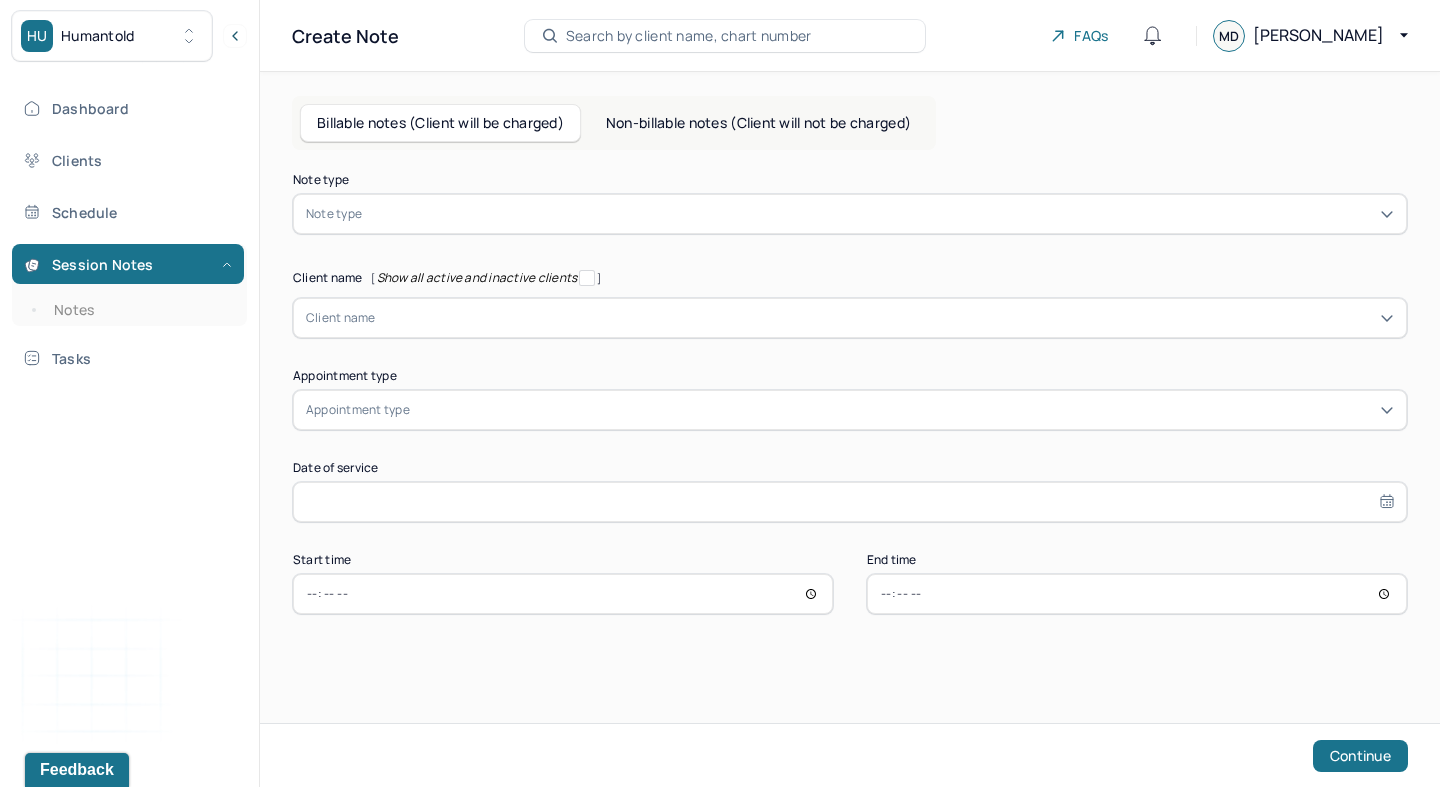 click at bounding box center [880, 214] 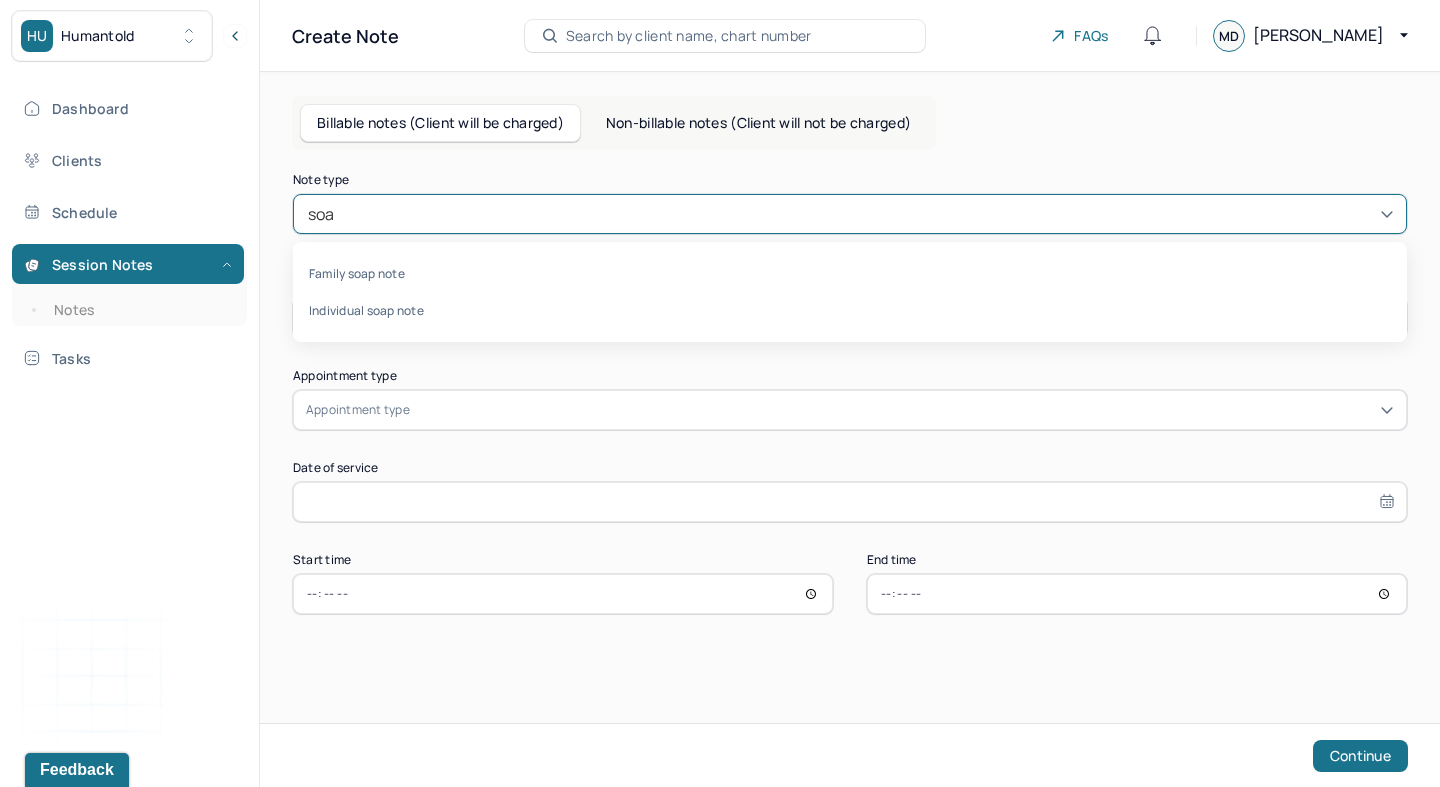 type on "soap" 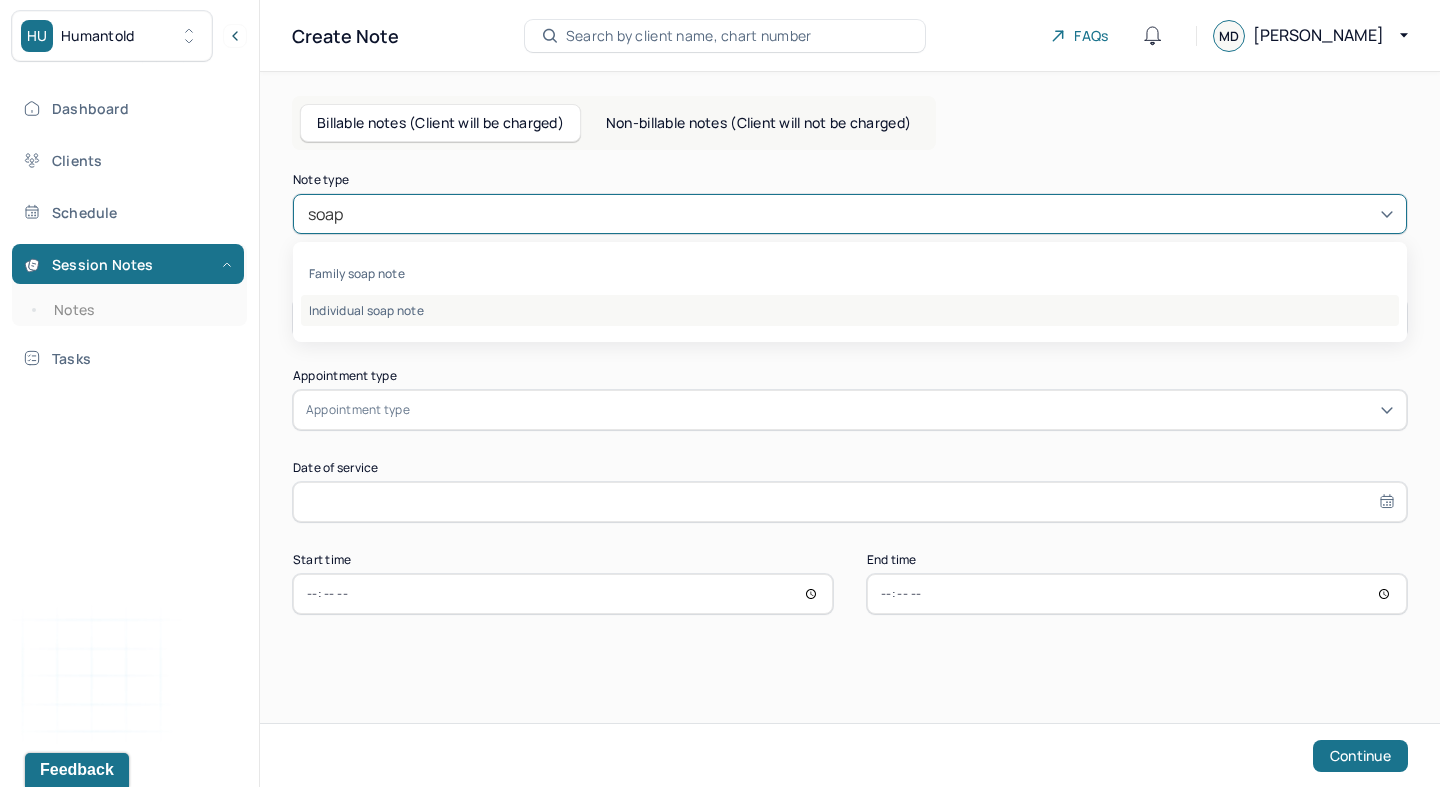 click on "Individual soap note" at bounding box center [850, 310] 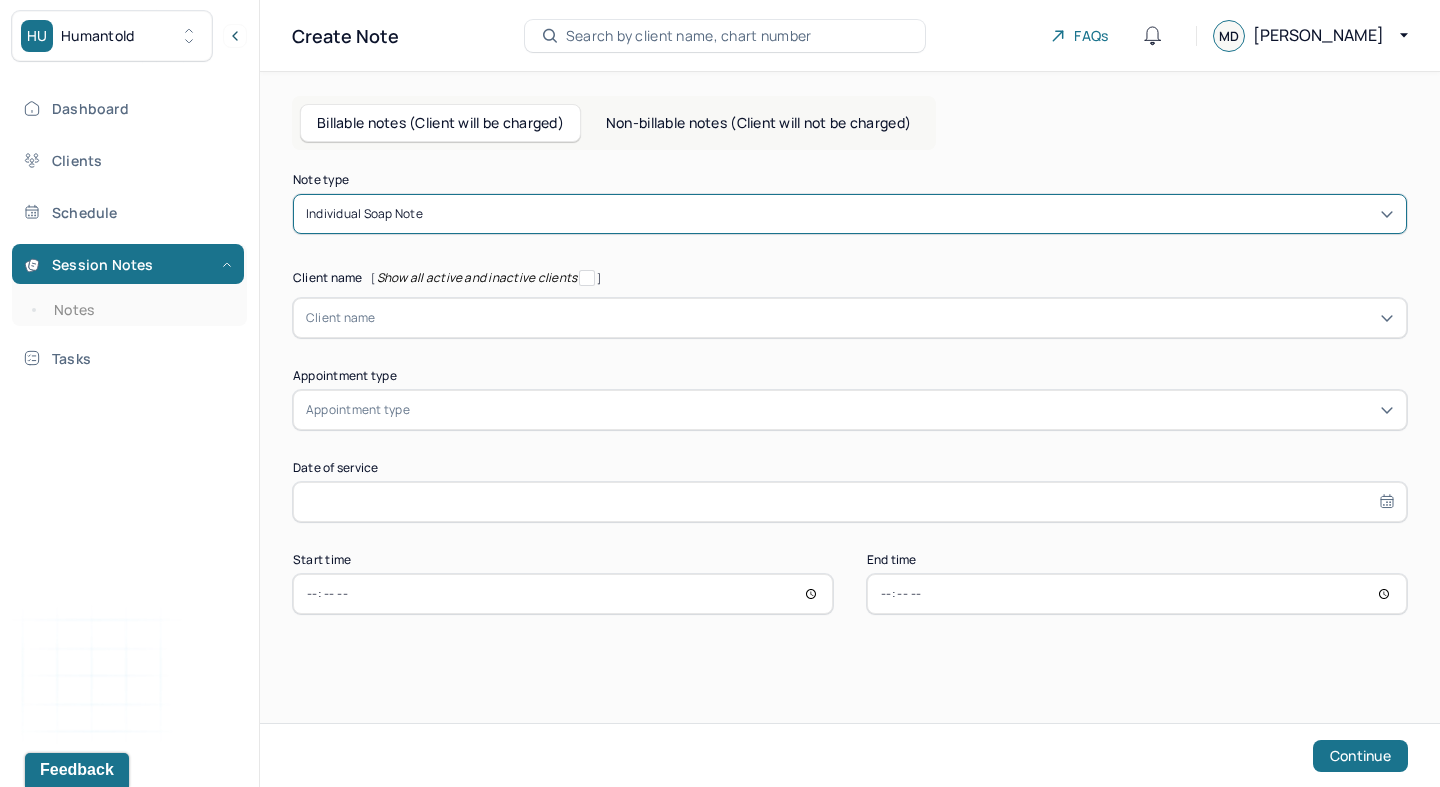 click at bounding box center (885, 318) 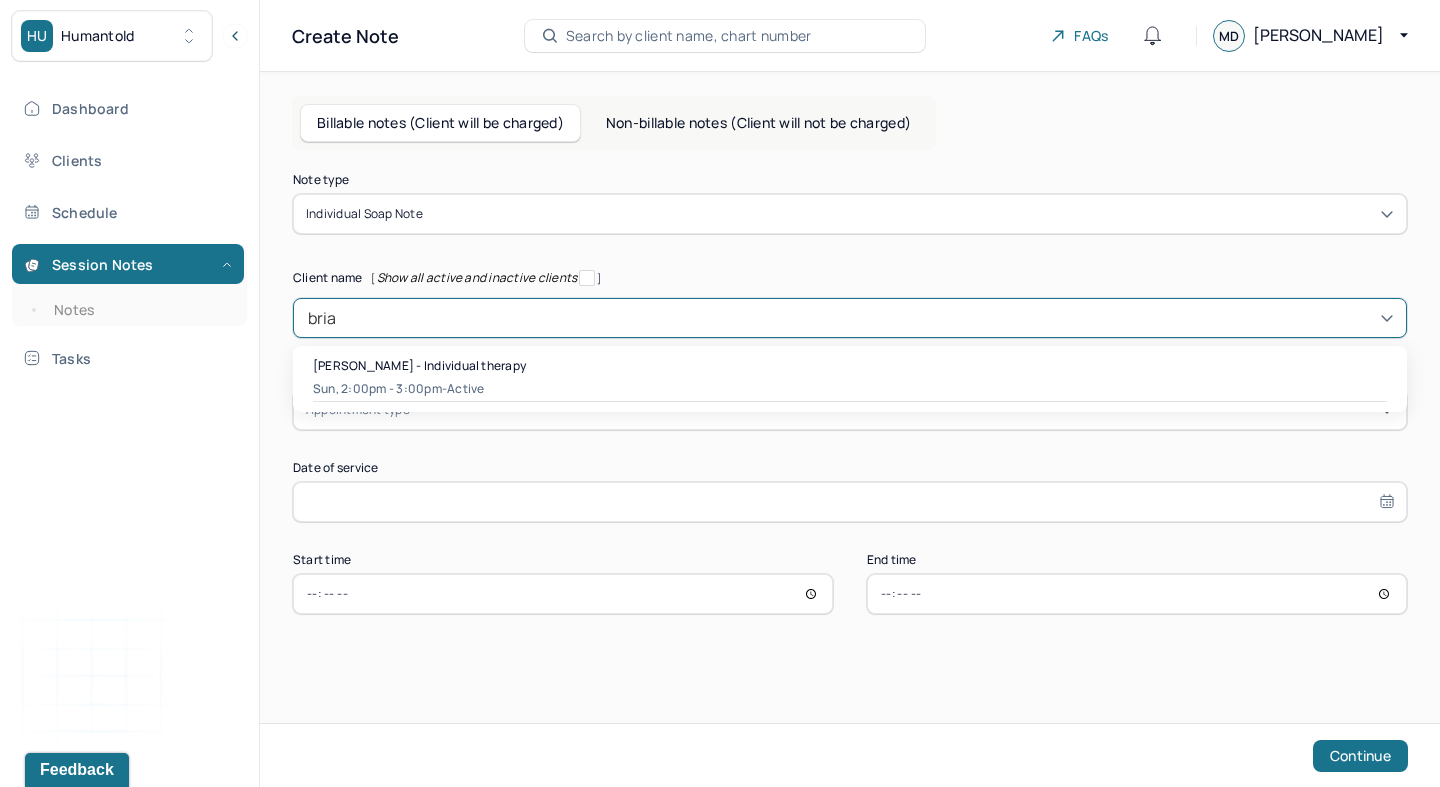 type on "[PERSON_NAME]" 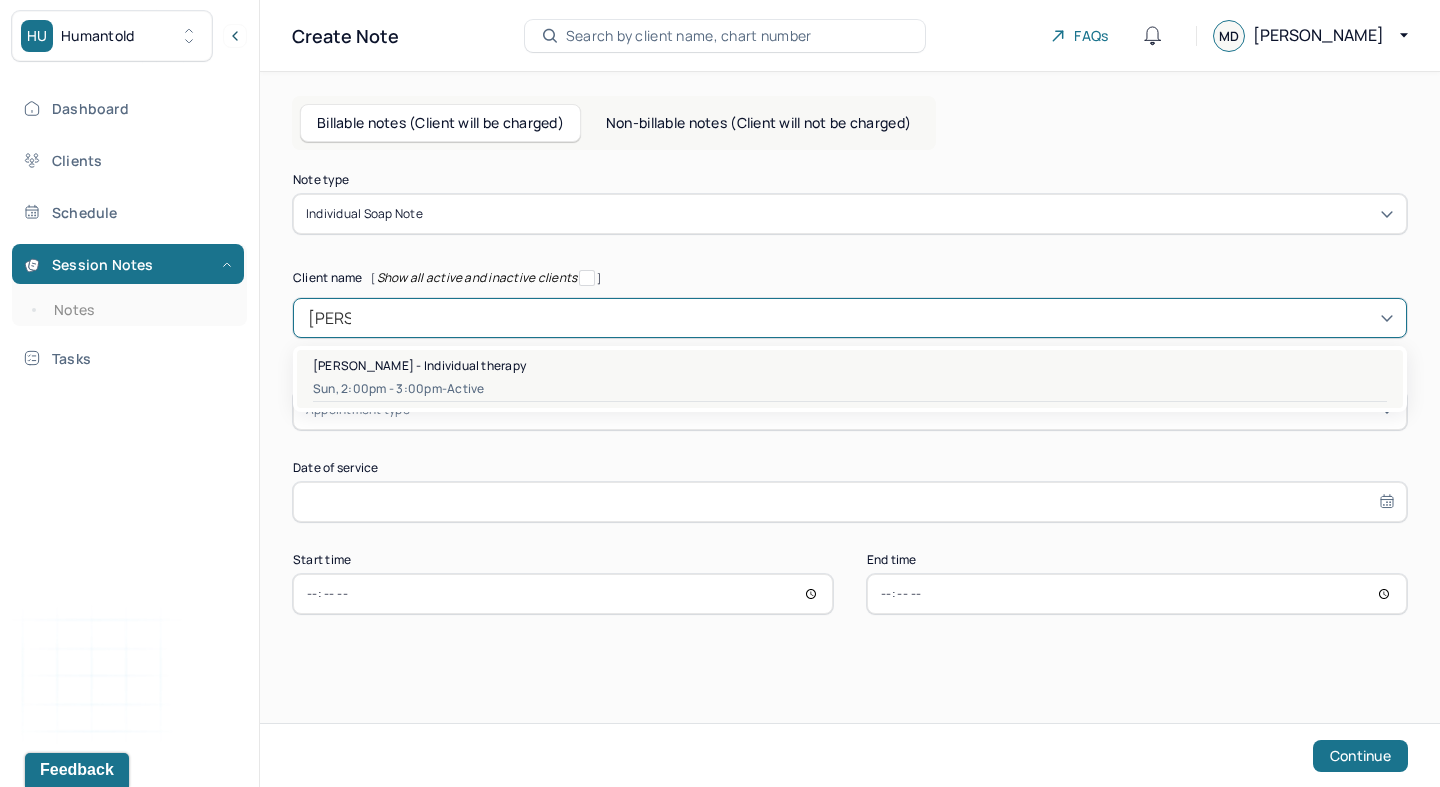 click on "[PERSON_NAME] - Individual therapy" at bounding box center [419, 365] 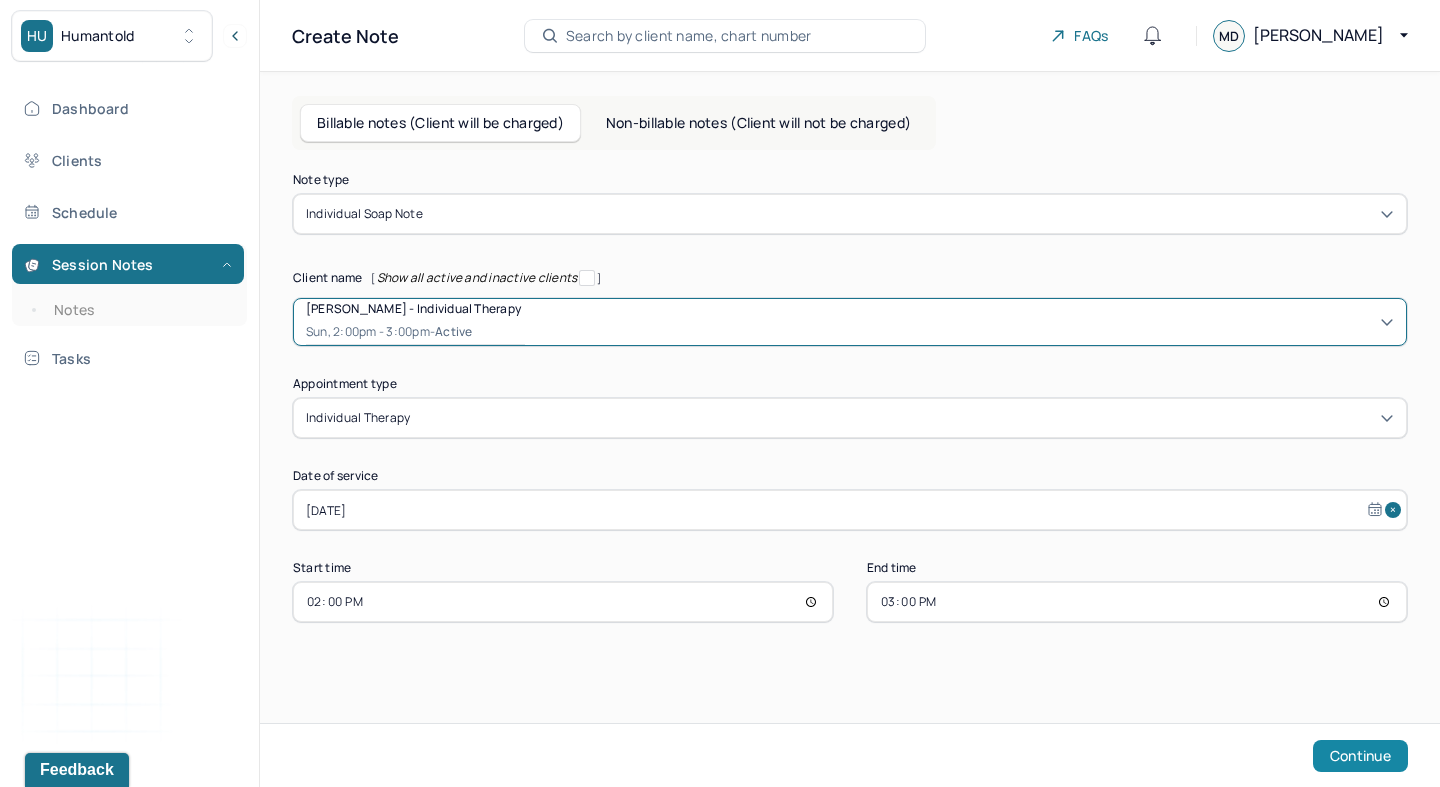 click on "Continue" at bounding box center [1360, 756] 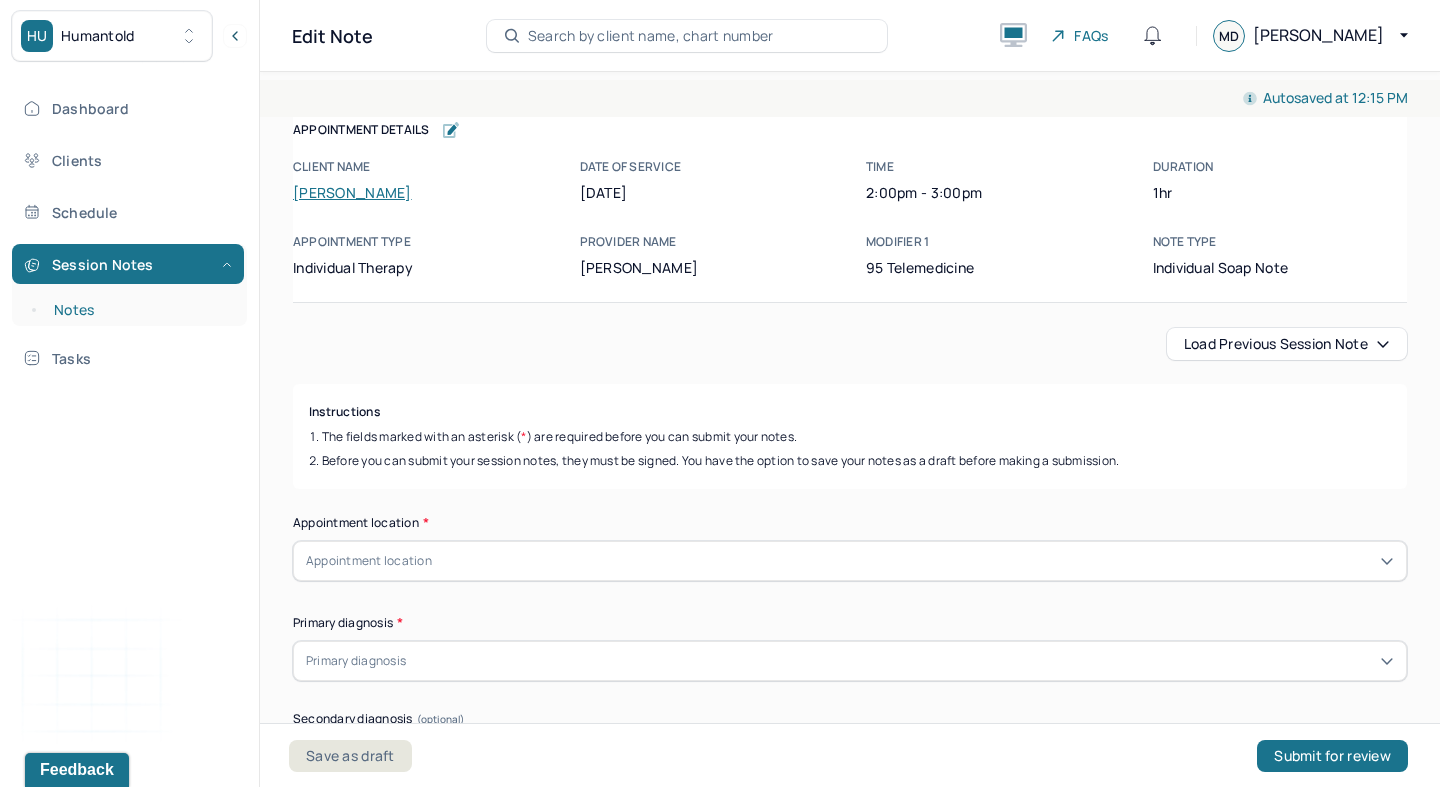 click on "Notes" at bounding box center [139, 310] 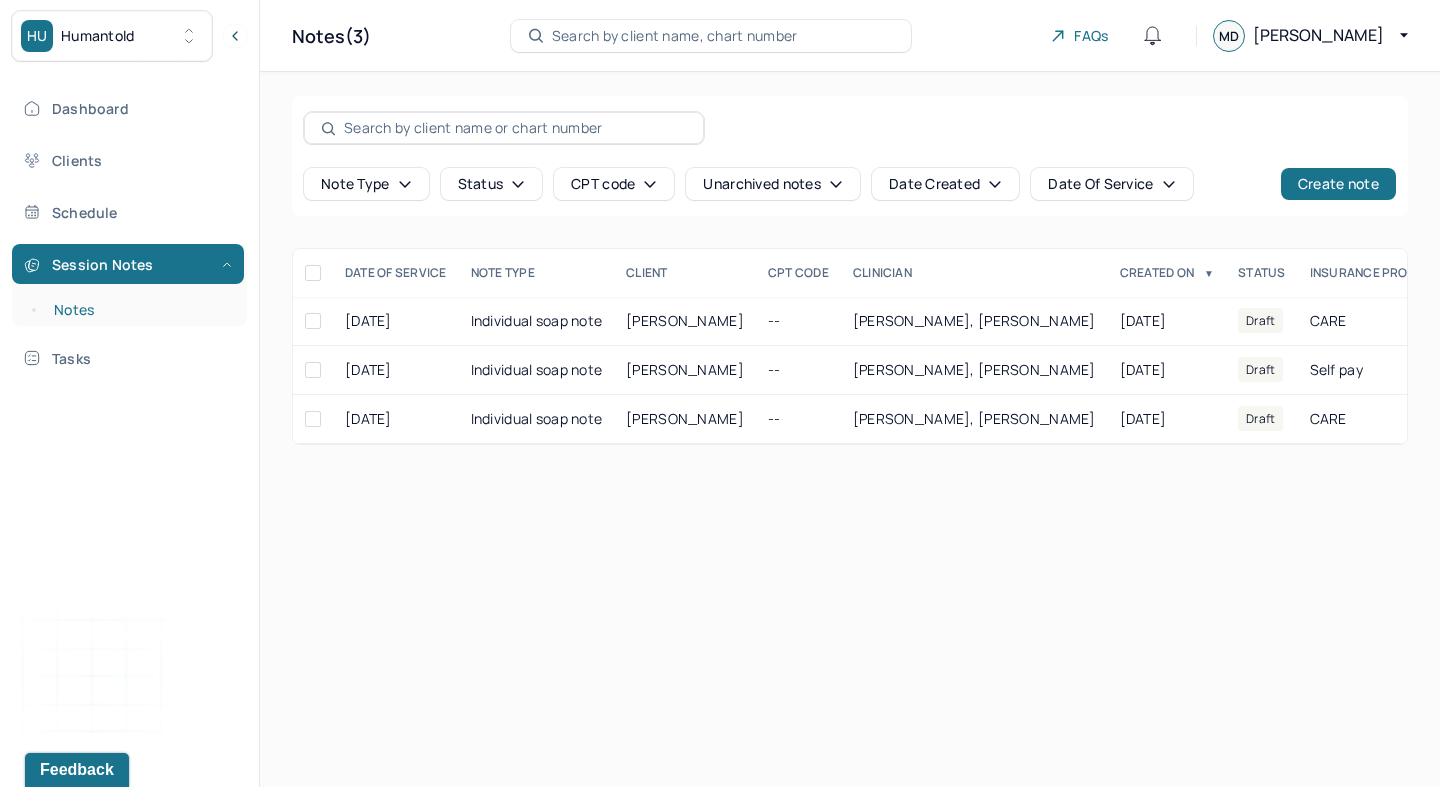 click on "Notes" at bounding box center [139, 310] 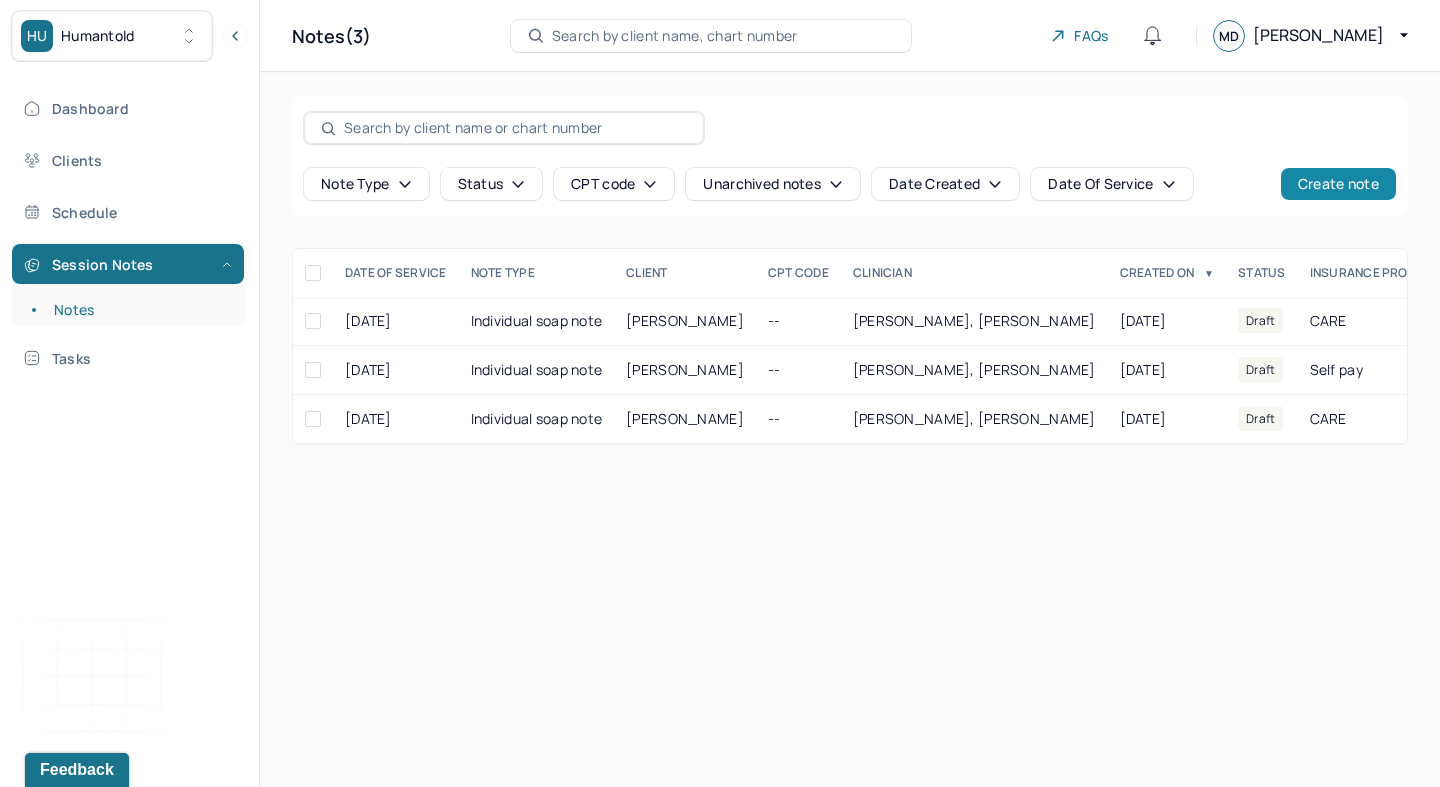 click on "Create note" at bounding box center [1338, 184] 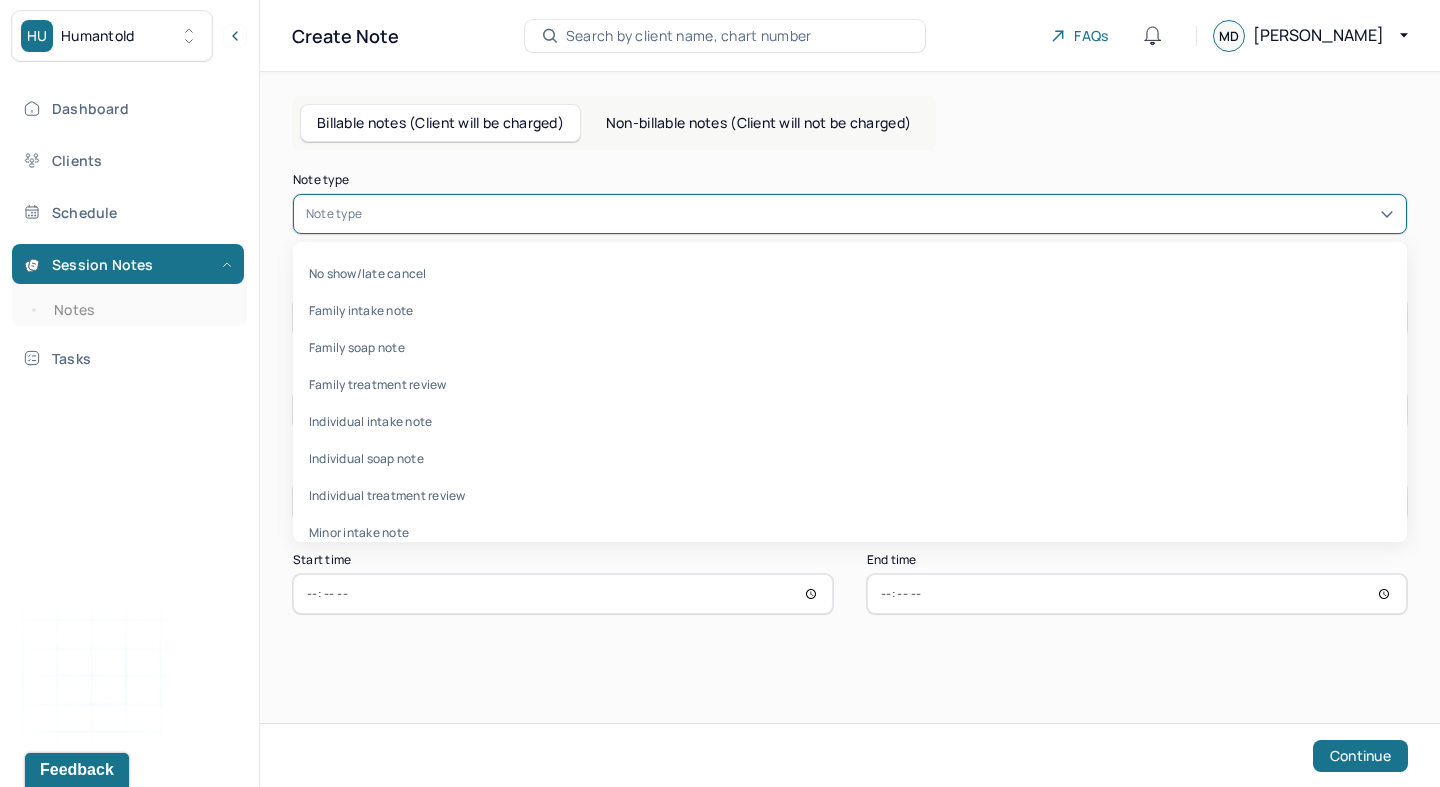 click at bounding box center (880, 214) 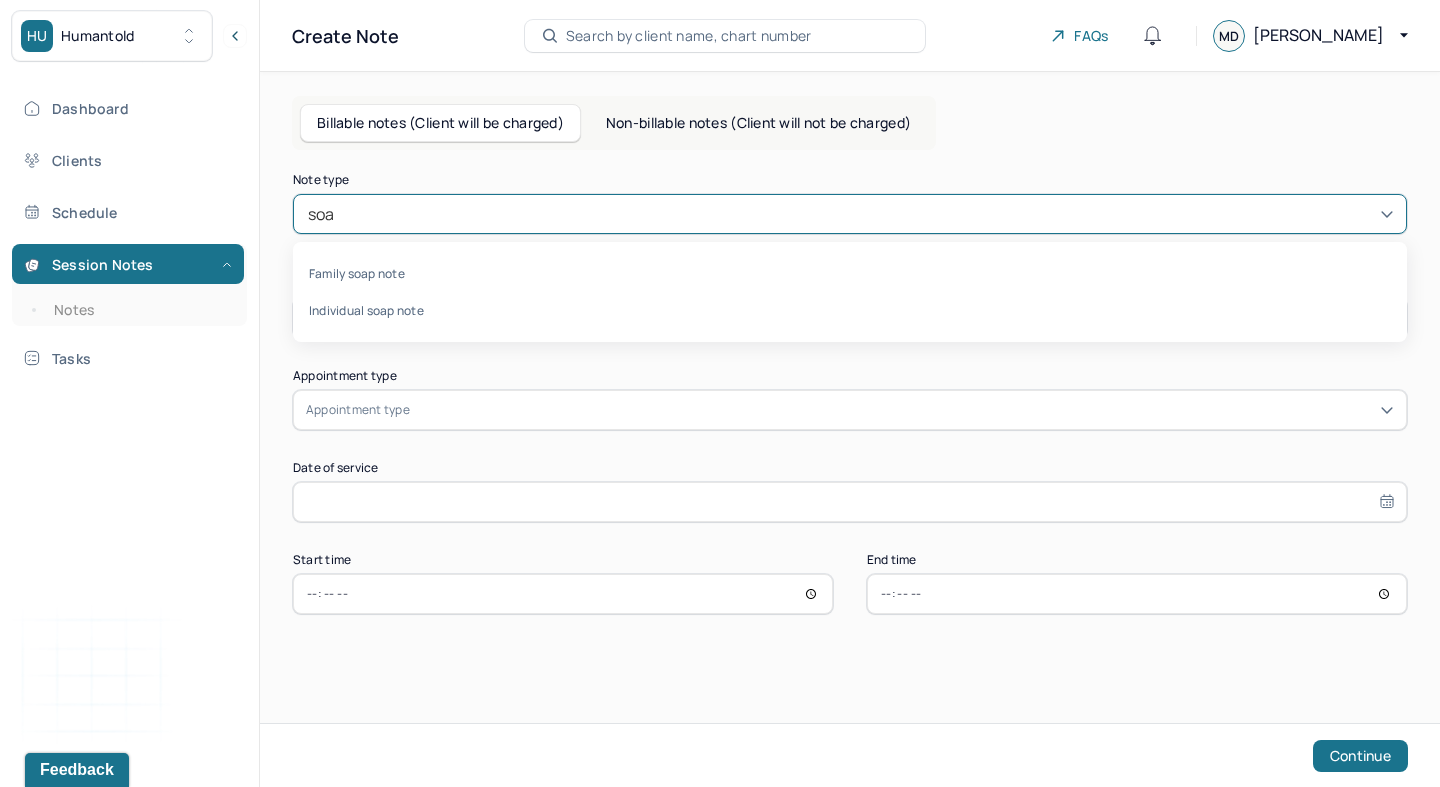 type on "soap" 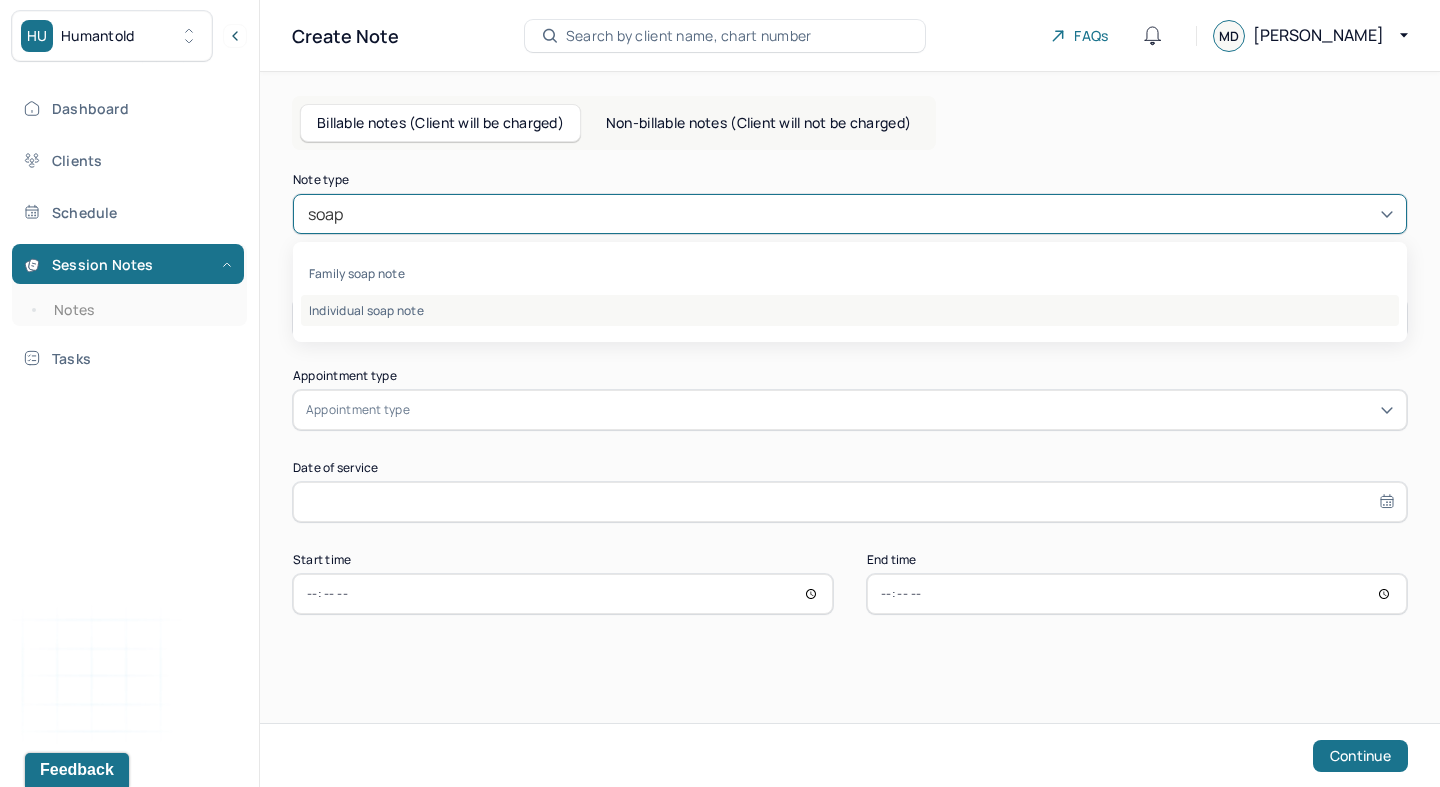 click on "Individual soap note" at bounding box center (850, 310) 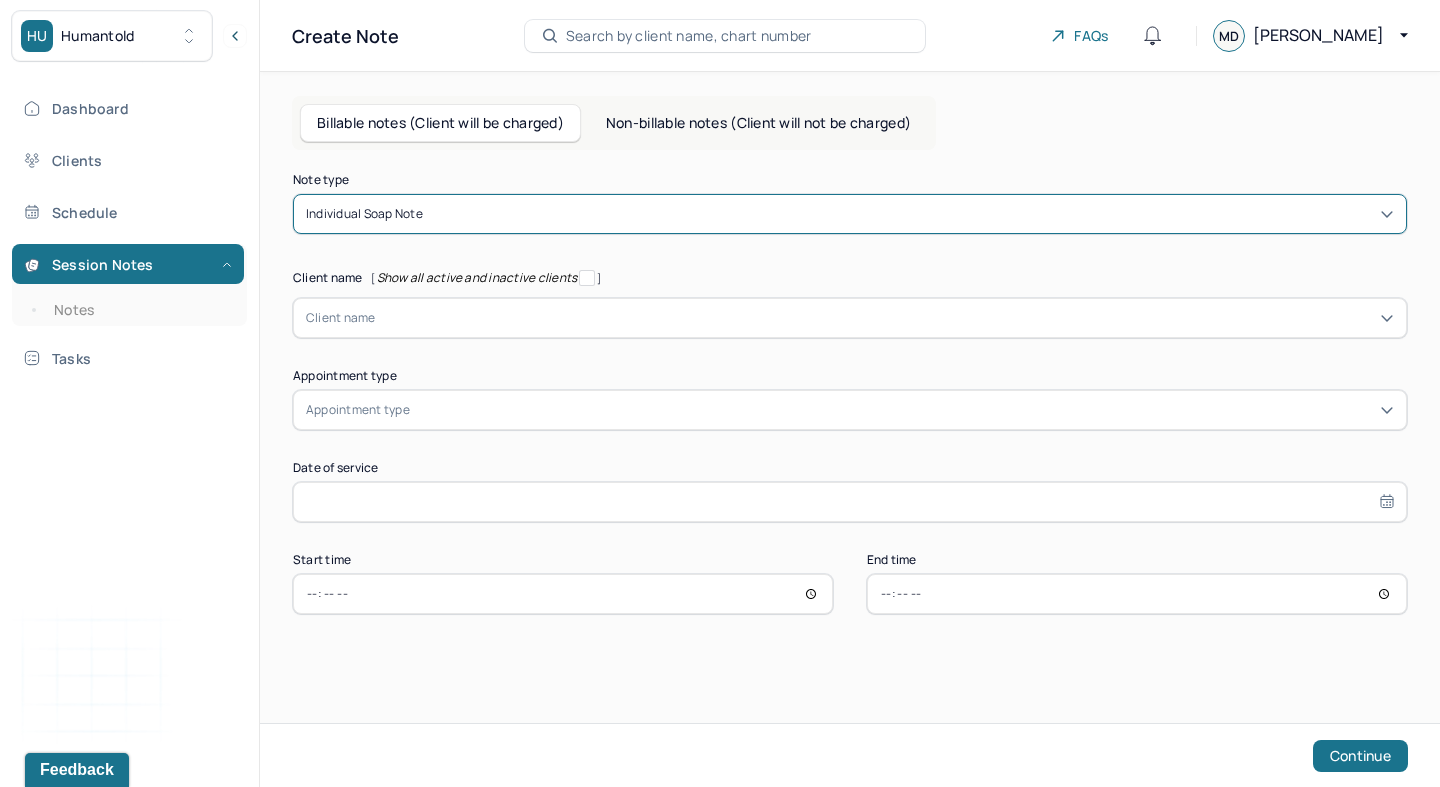 click at bounding box center [885, 318] 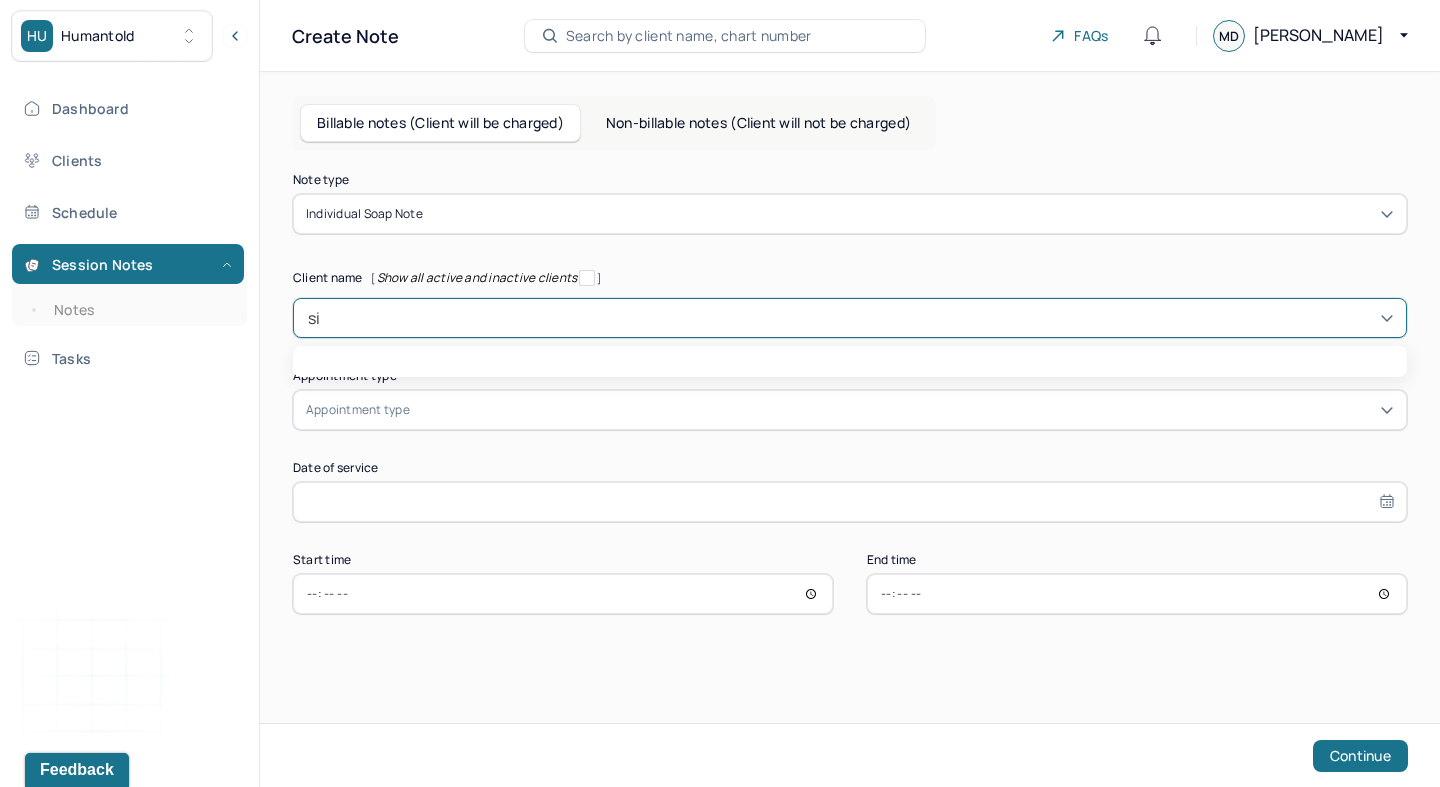 type on "sid" 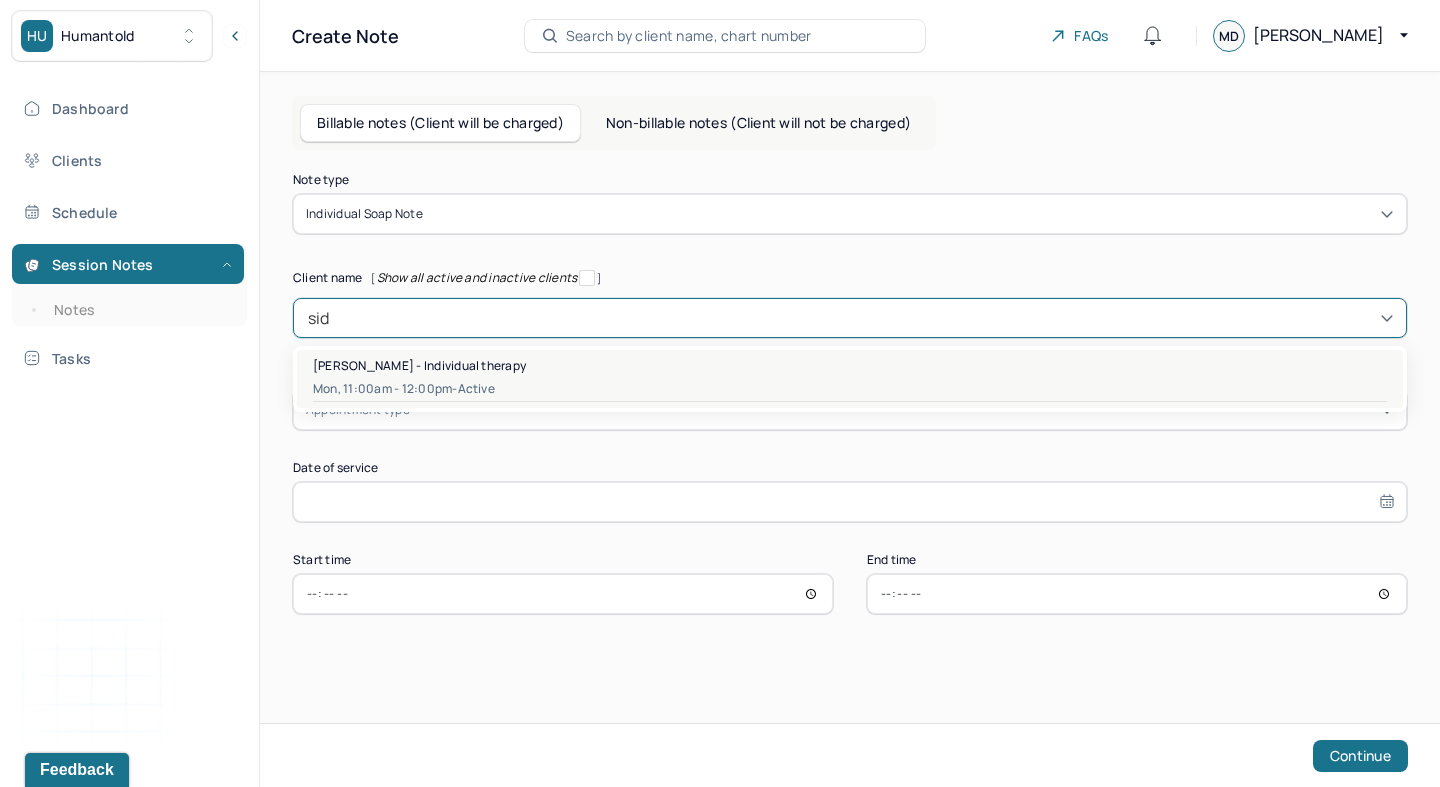 click on "Mon, 11:00am - 12:00pm  -  active" at bounding box center (850, 389) 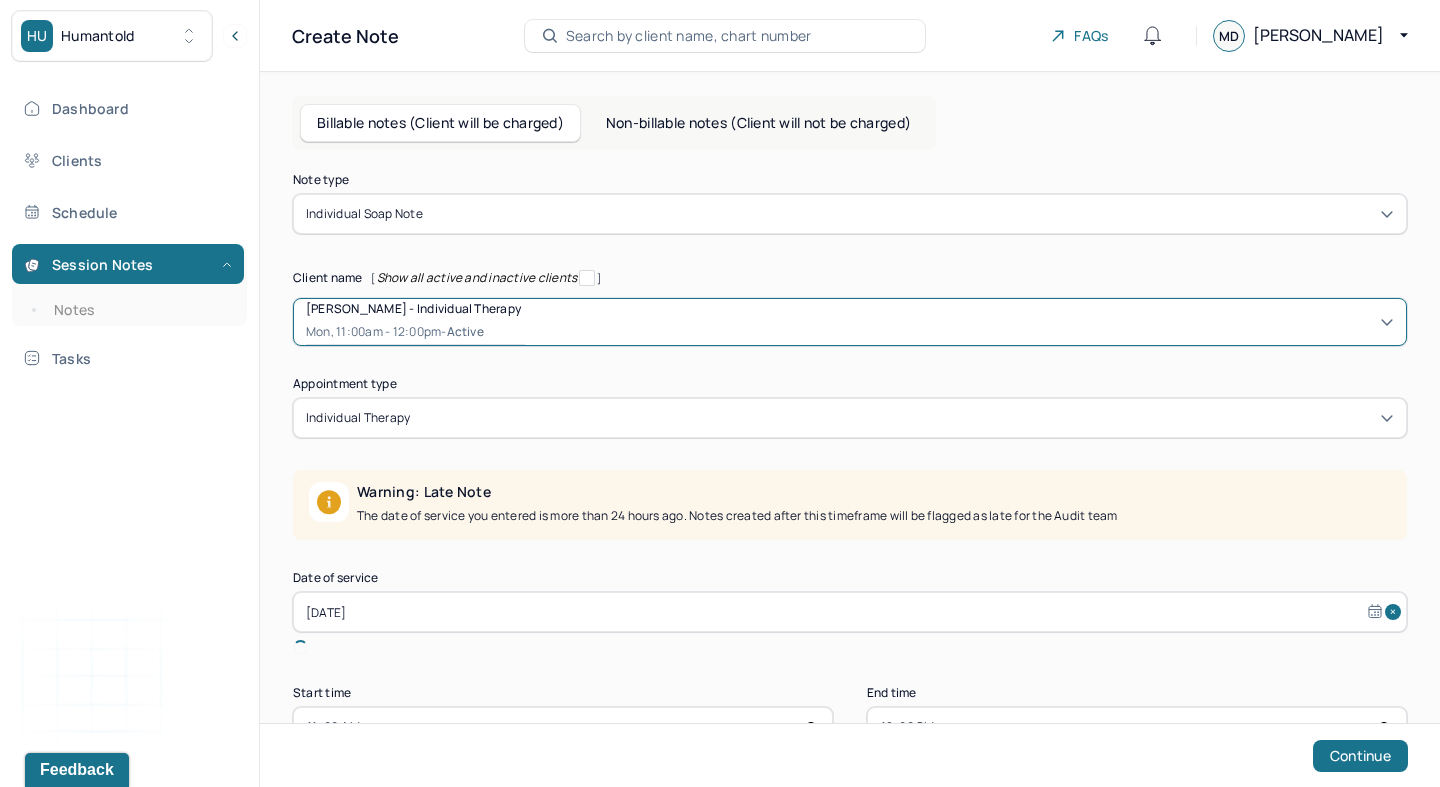 select on "6" 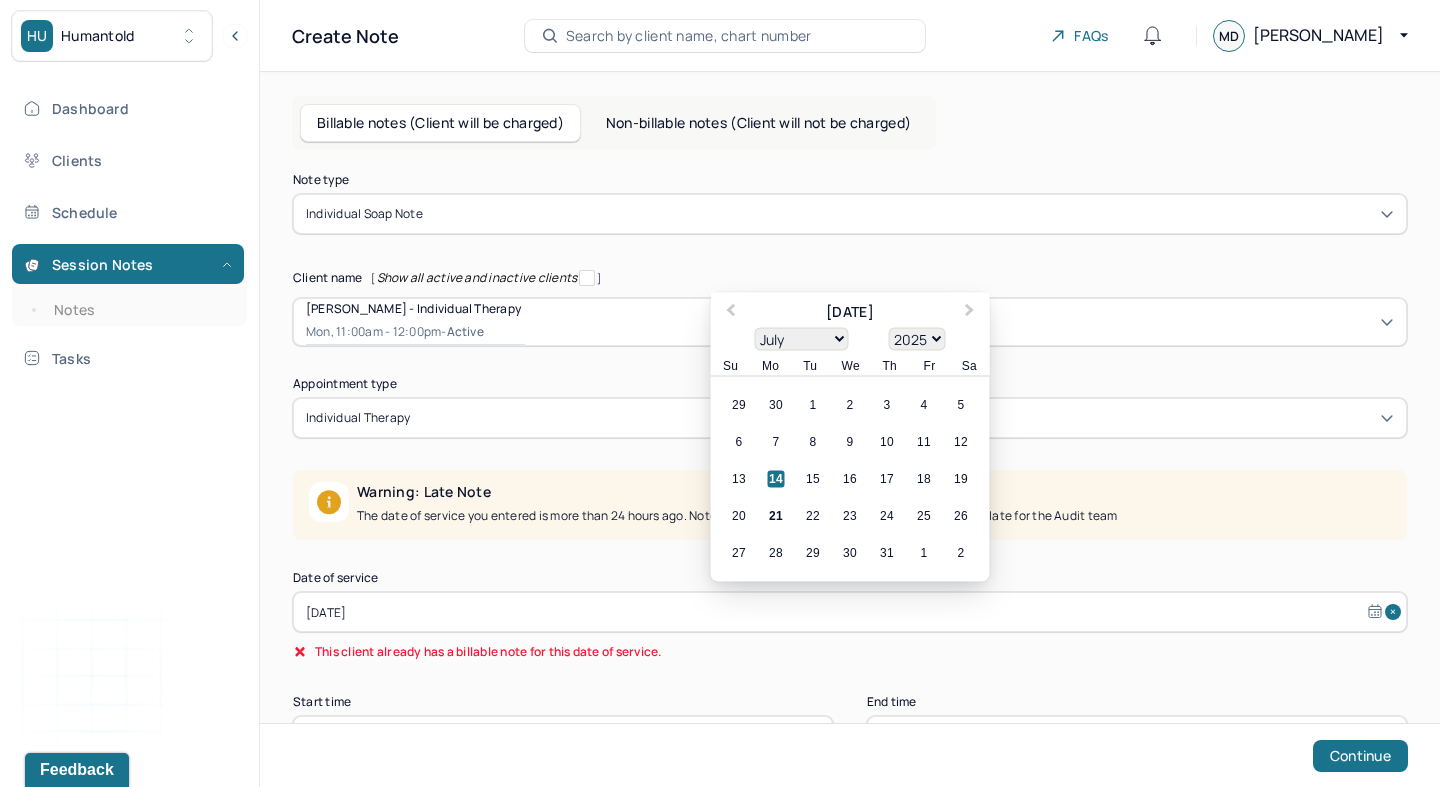 click on "[DATE]" at bounding box center [850, 612] 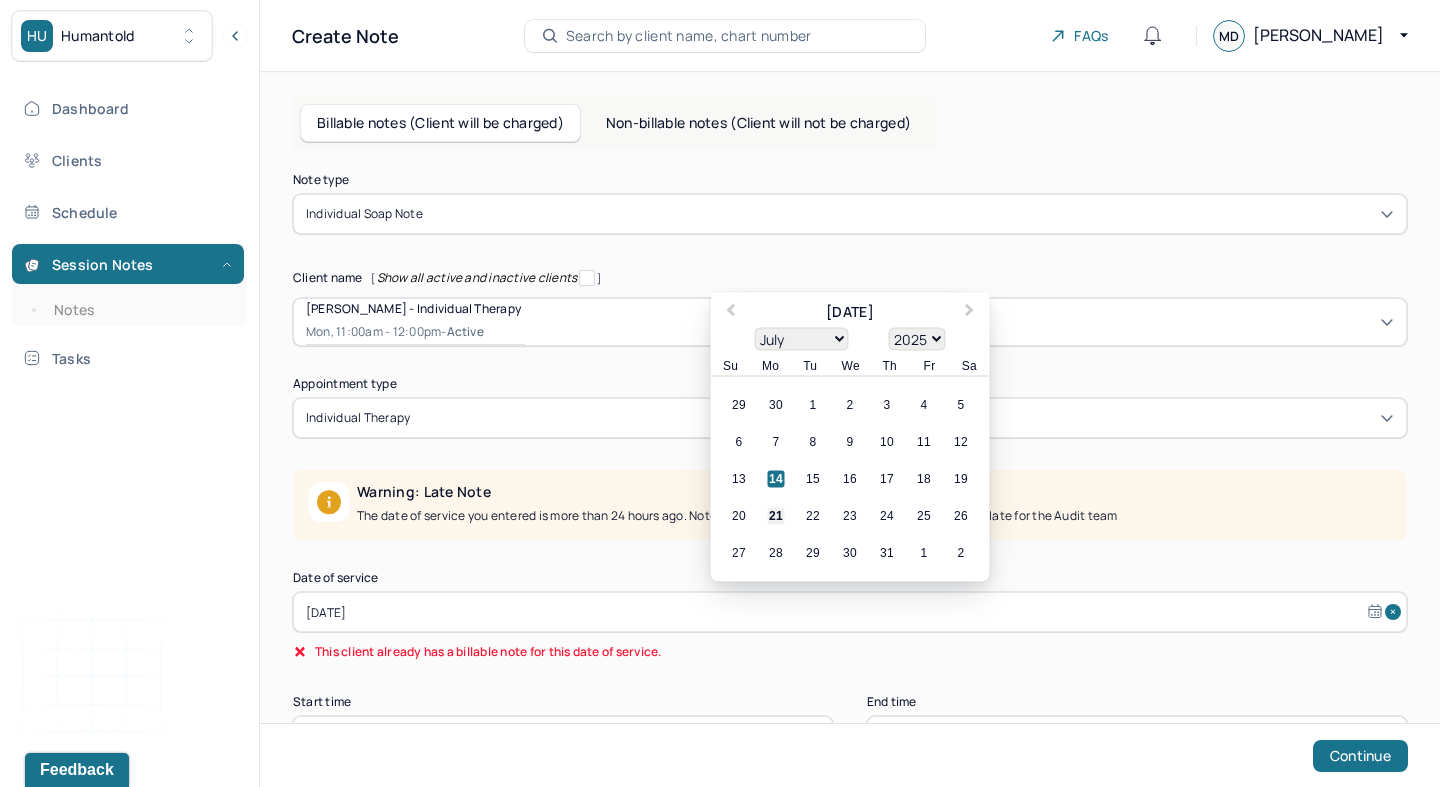 click on "21" at bounding box center (776, 516) 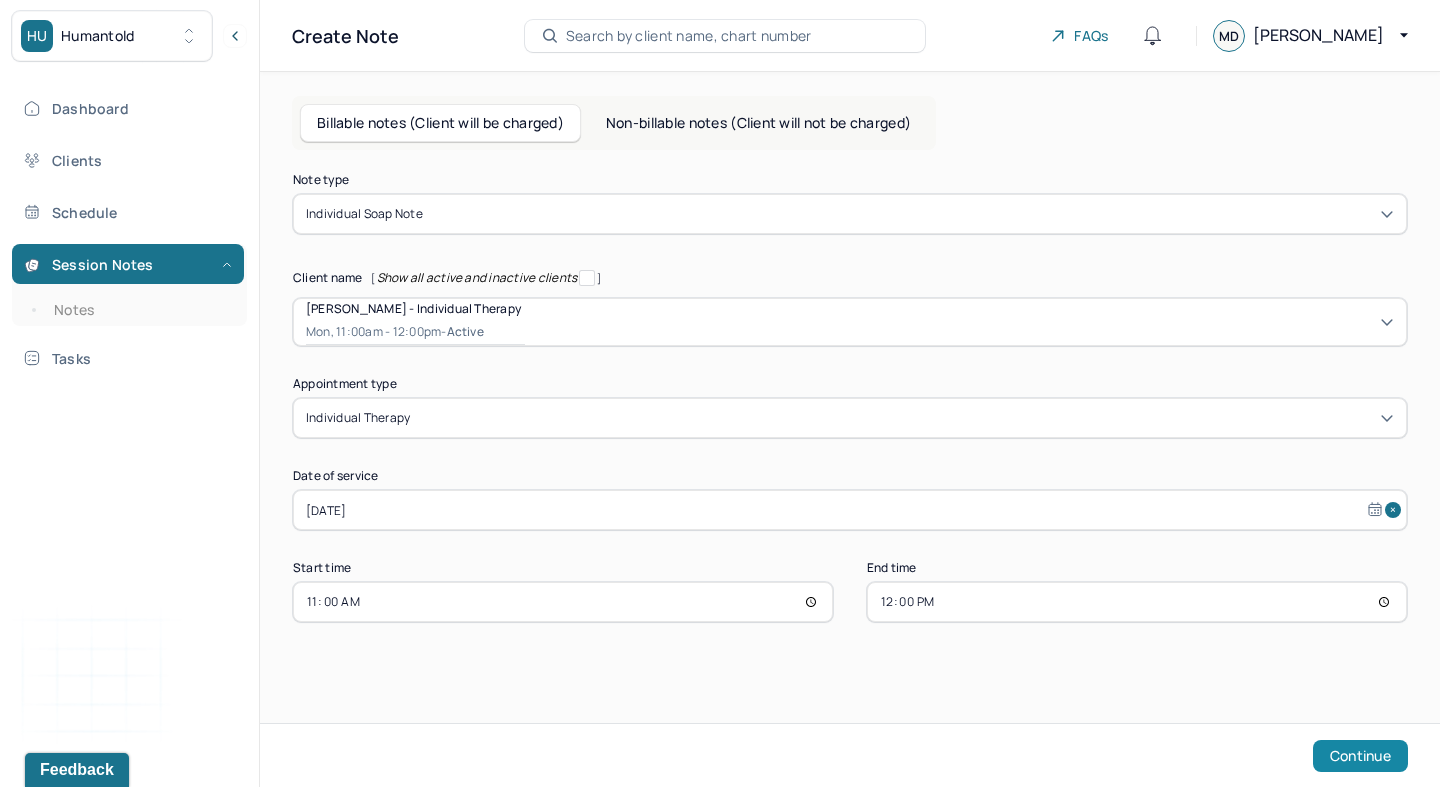 click on "Continue" at bounding box center (1360, 756) 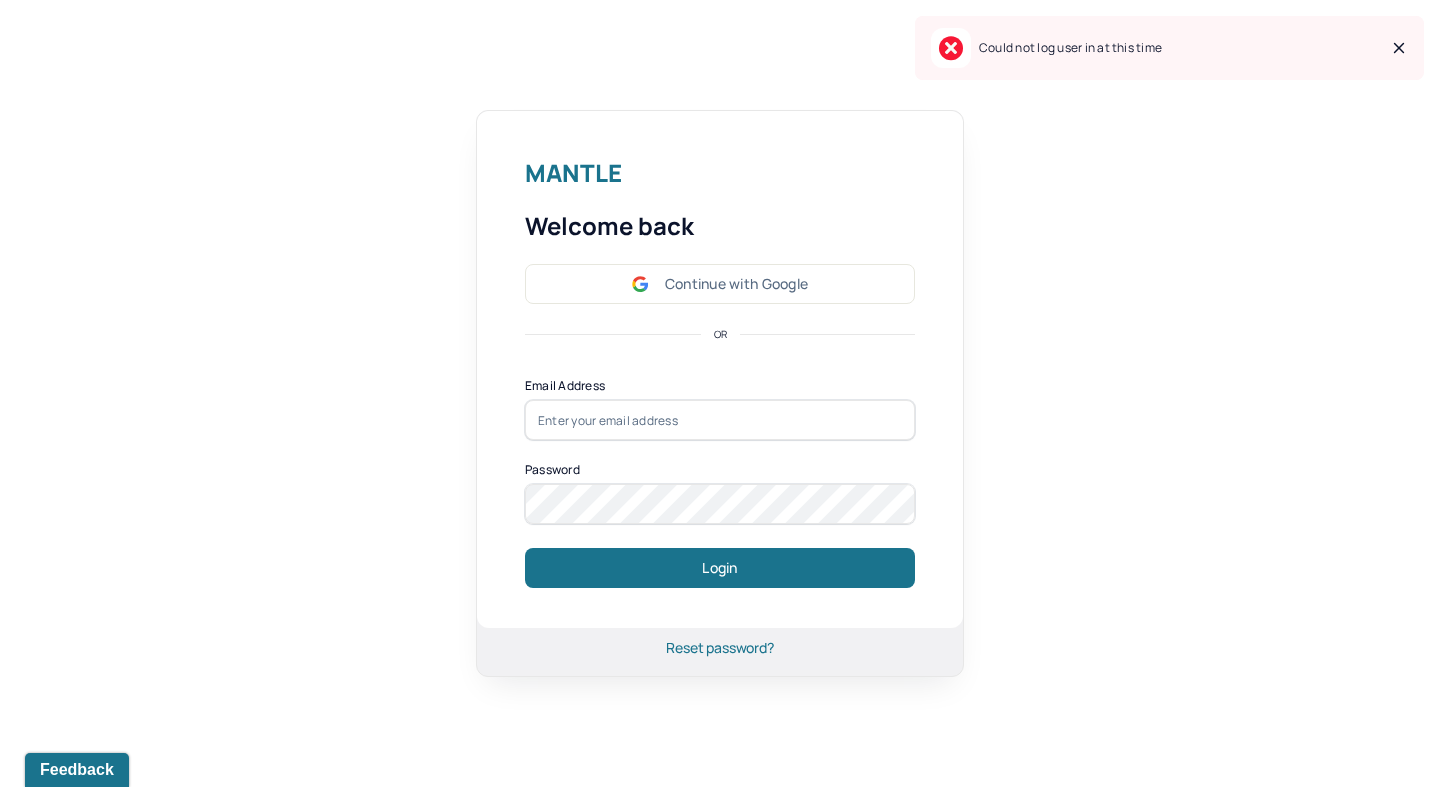 click on "Mantle Welcome back    Continue with Google   OR Email Address Password   Login   Reset password?" at bounding box center (720, 393) 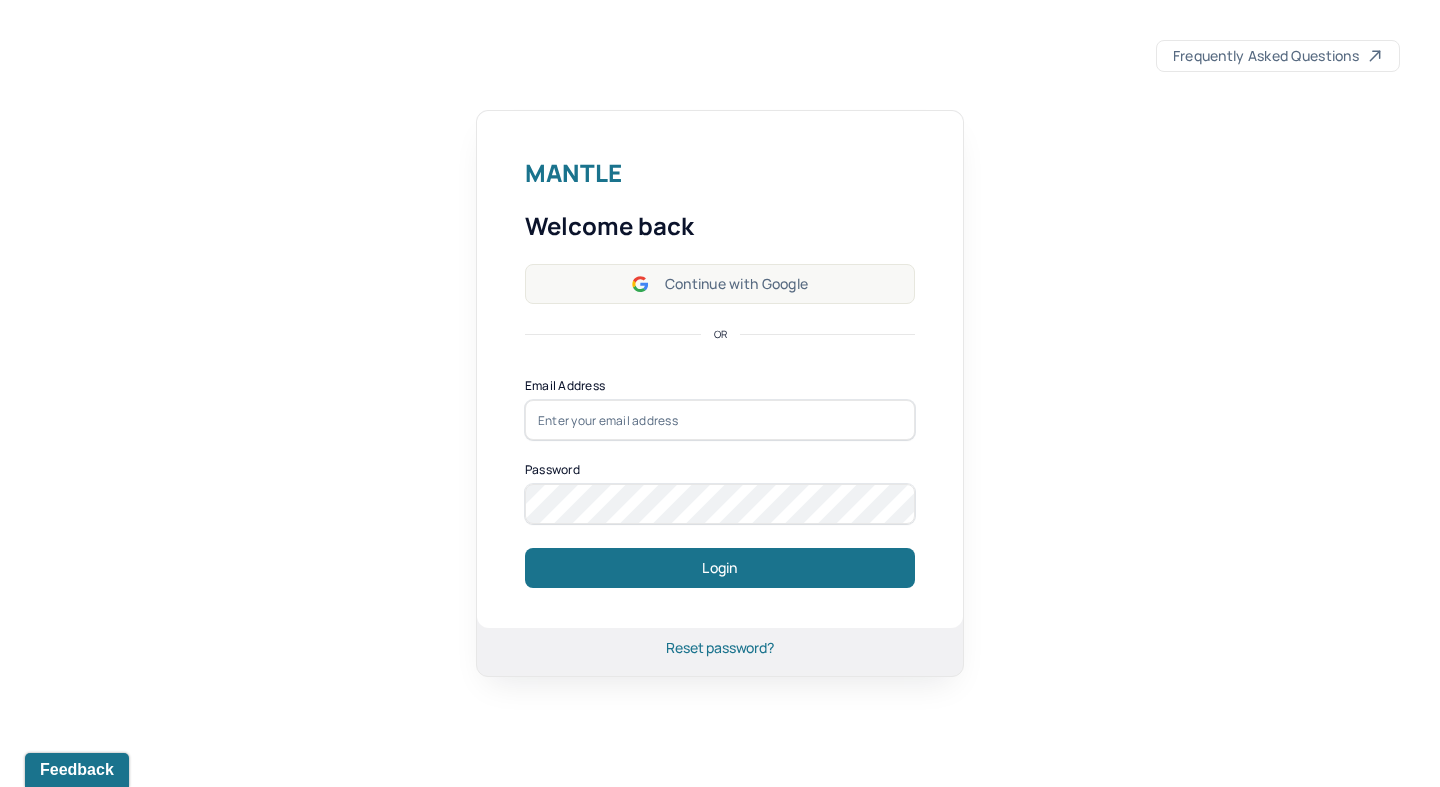 click on "Continue with Google" at bounding box center (720, 284) 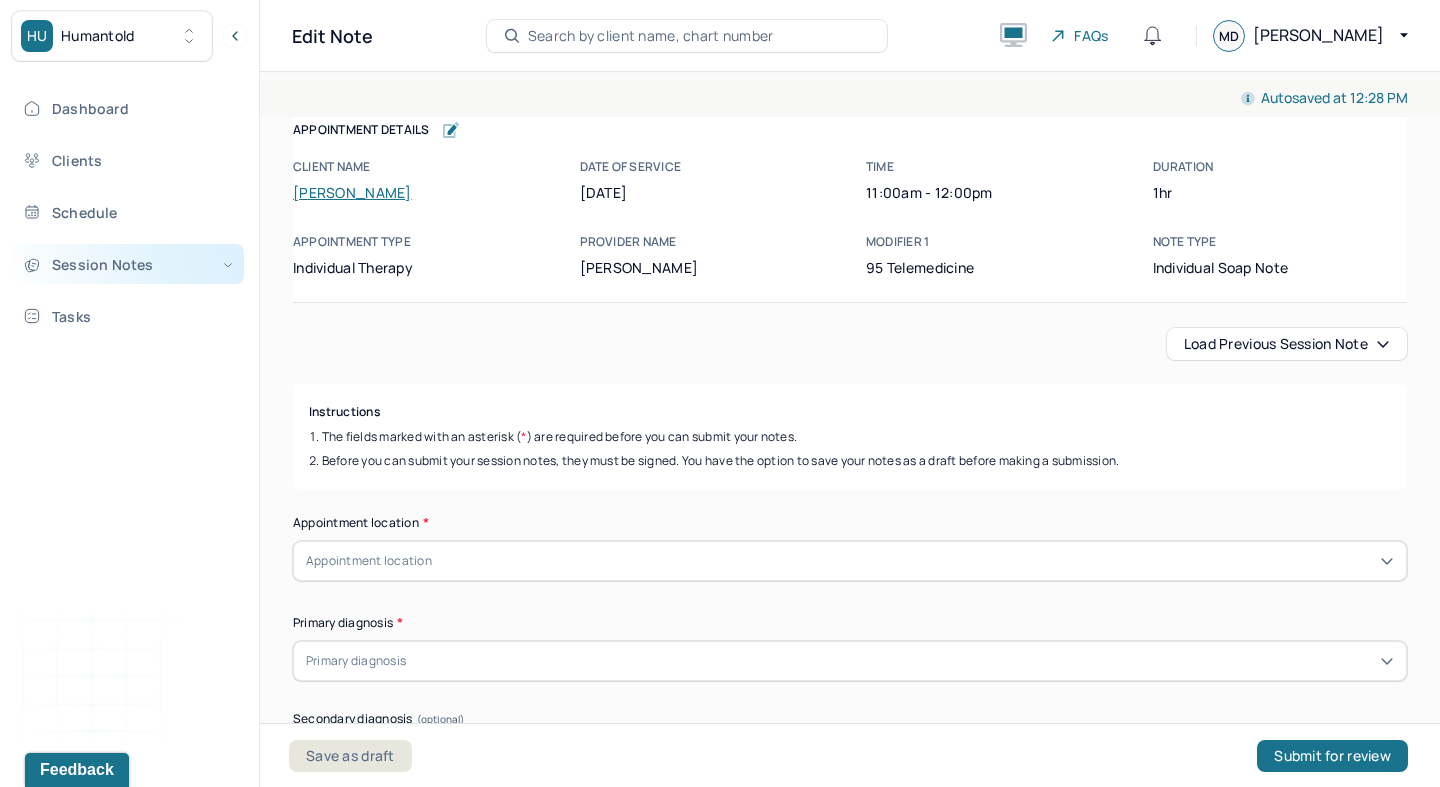 click on "Session Notes" at bounding box center (128, 264) 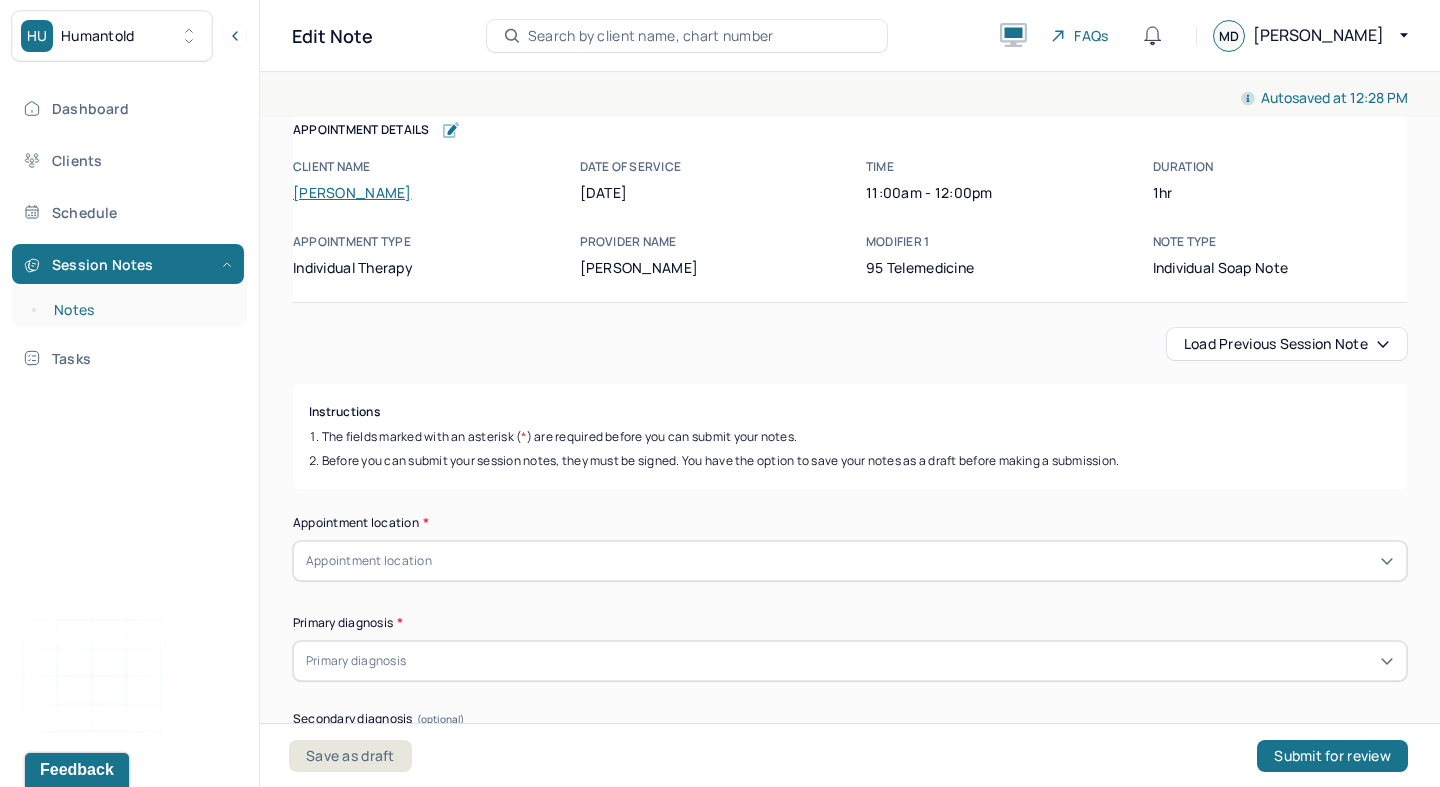 click on "Notes" at bounding box center [139, 310] 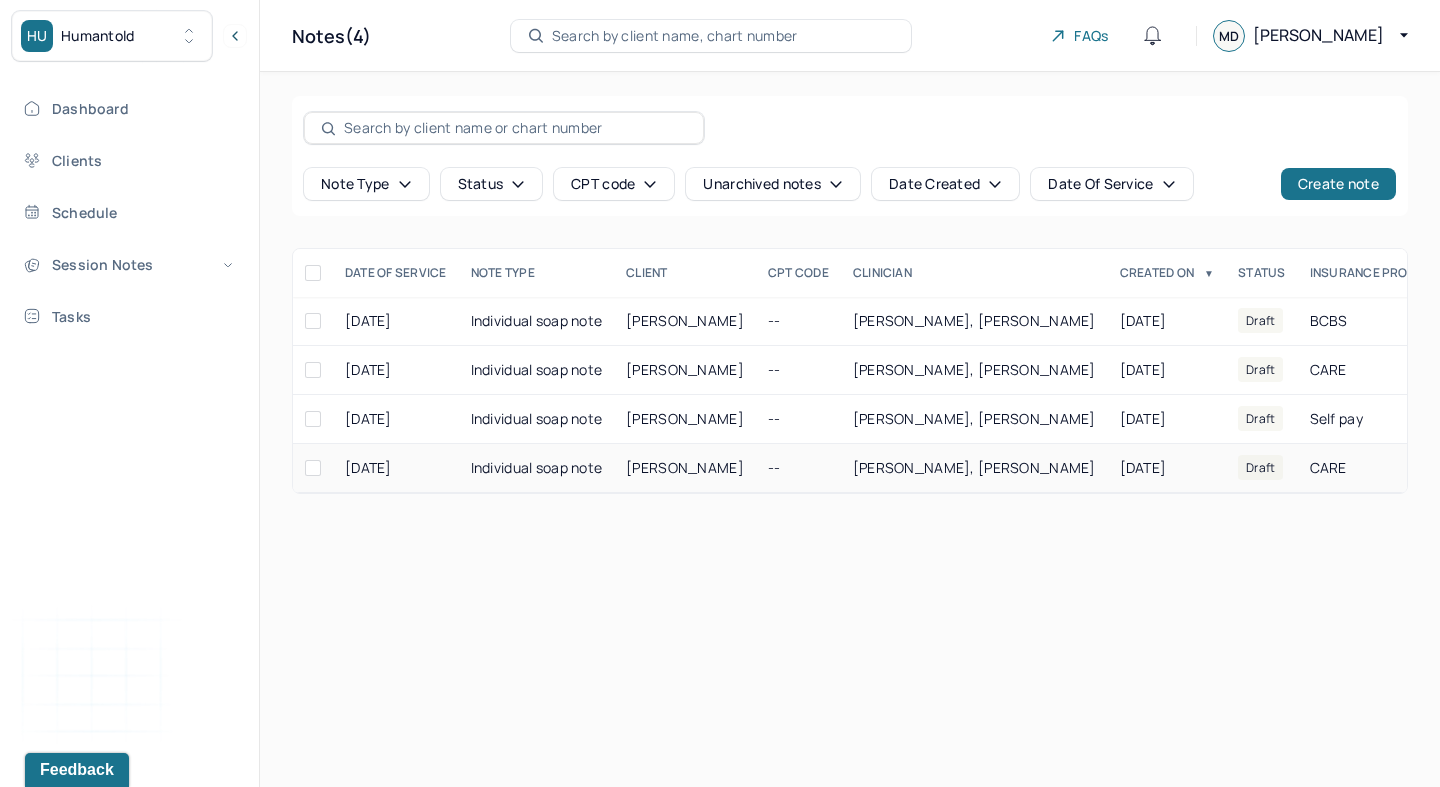 click on "Individual soap note" at bounding box center (537, 468) 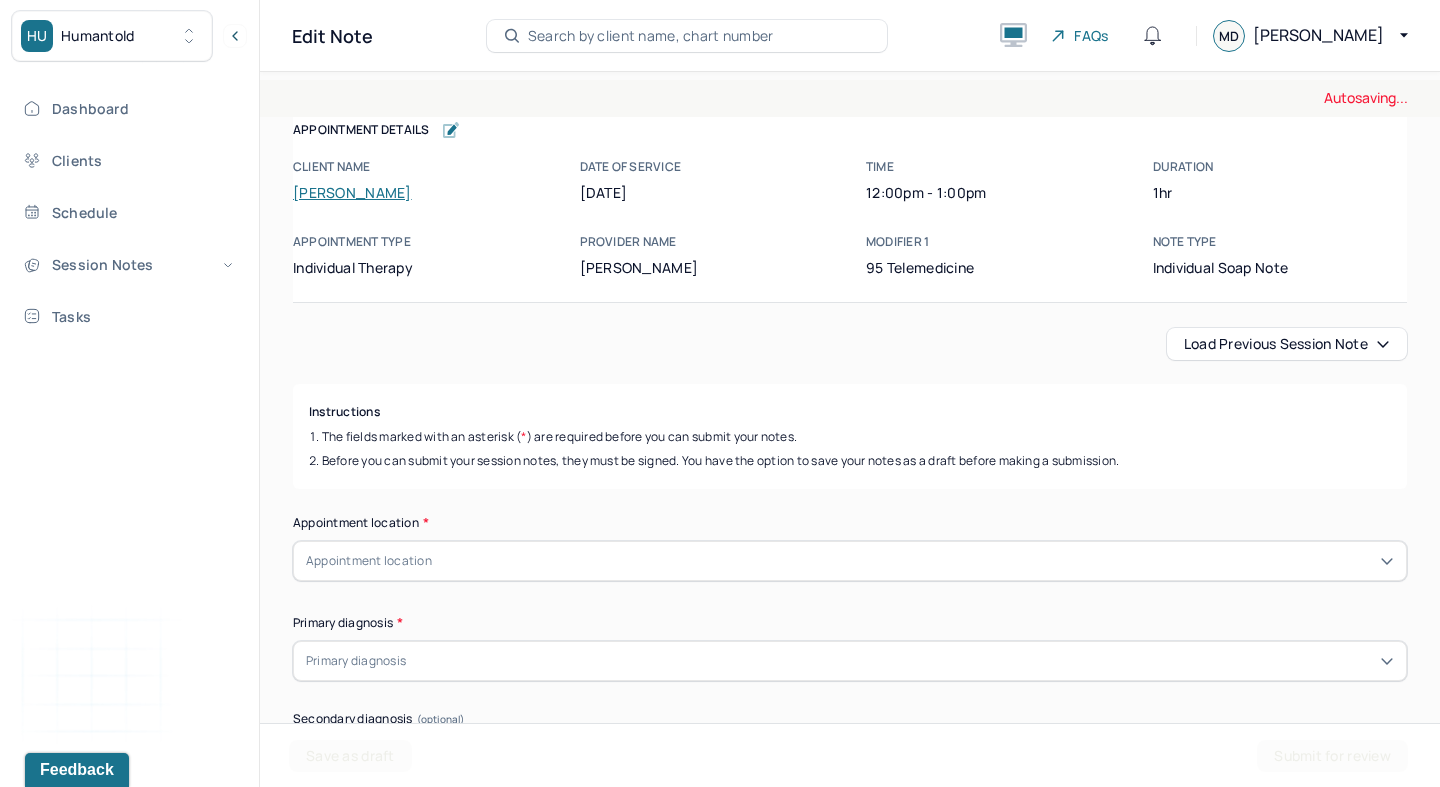 click on "Load previous session note" at bounding box center [1287, 344] 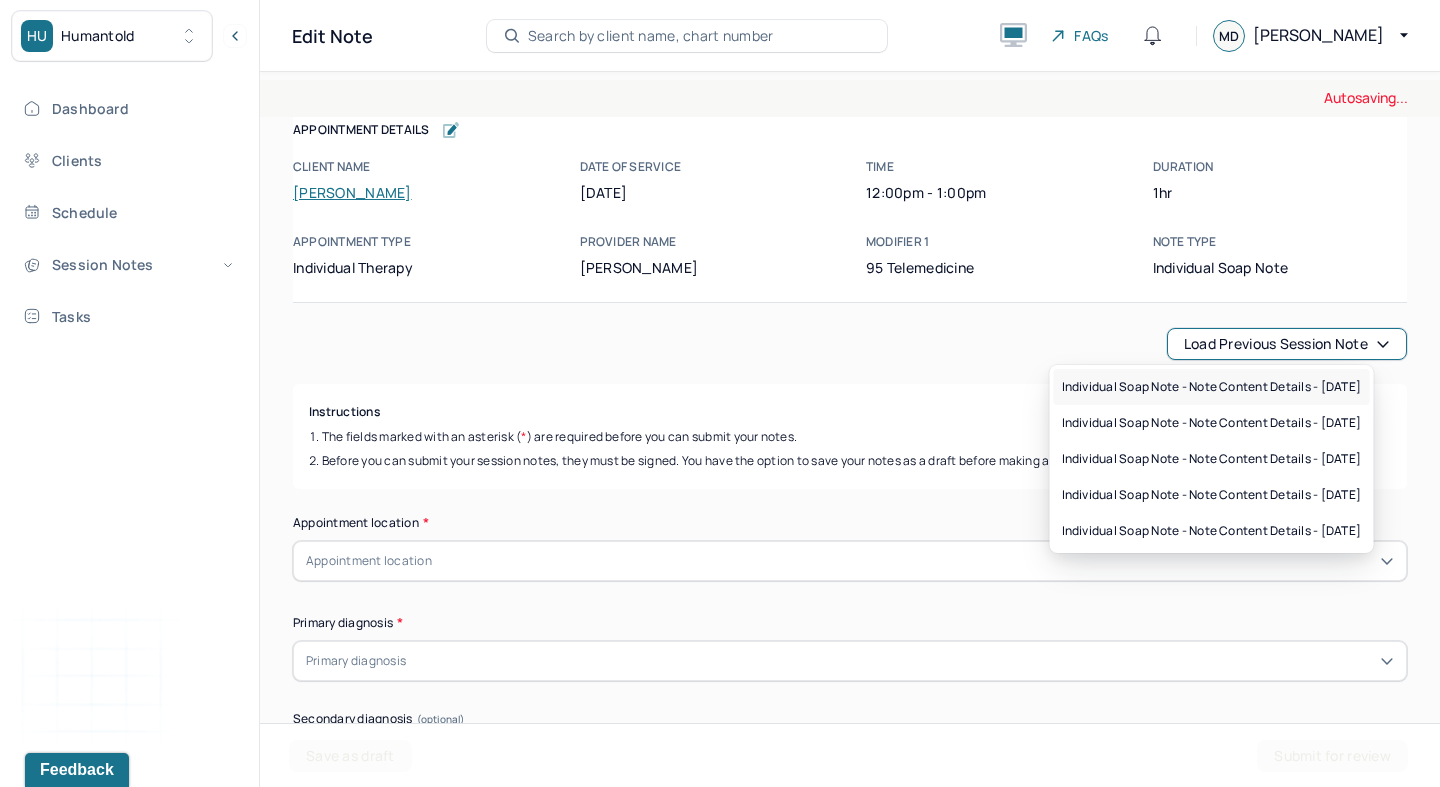 click on "Individual soap note   - Note content Details -   [DATE]" at bounding box center [1212, 387] 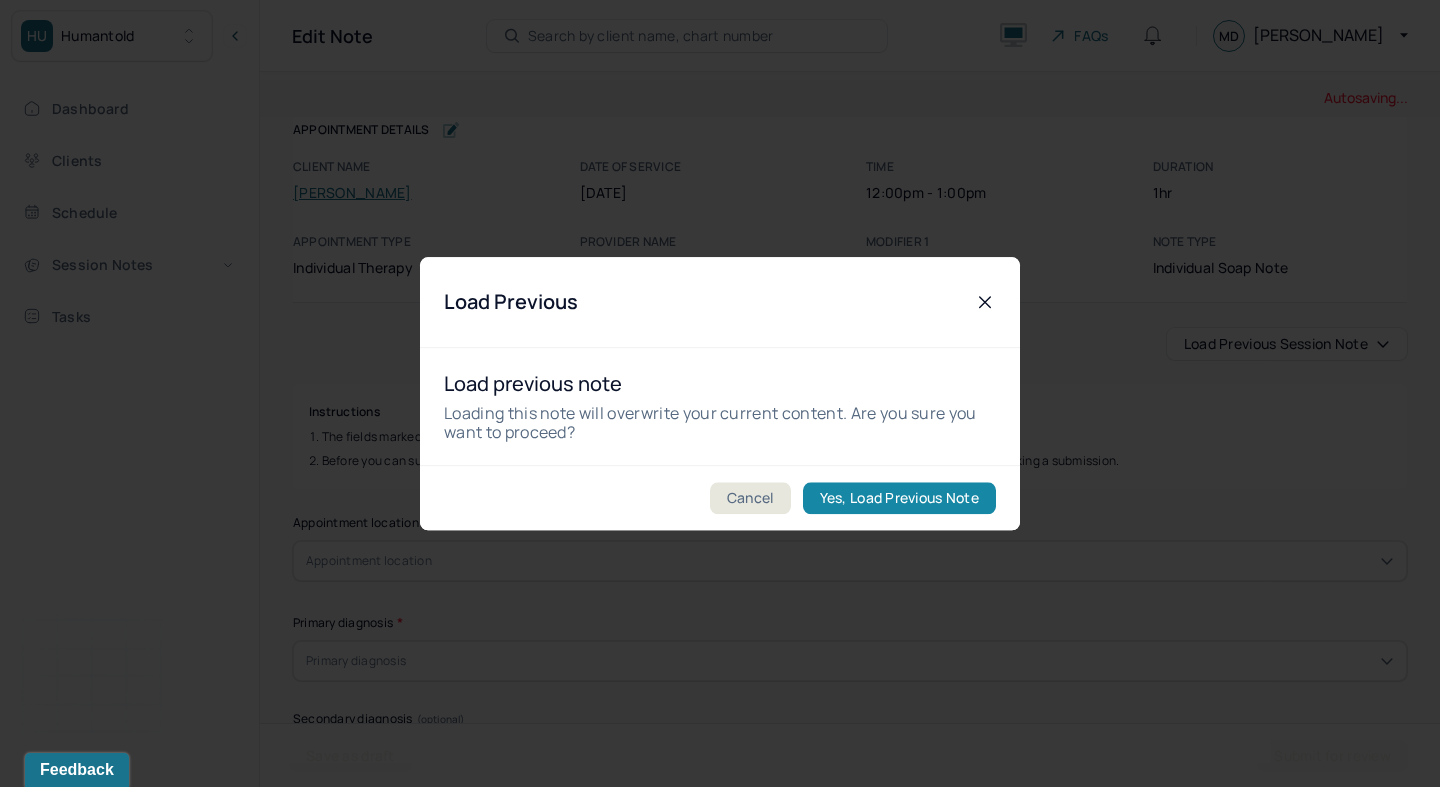 click on "Yes, Load Previous Note" at bounding box center [899, 498] 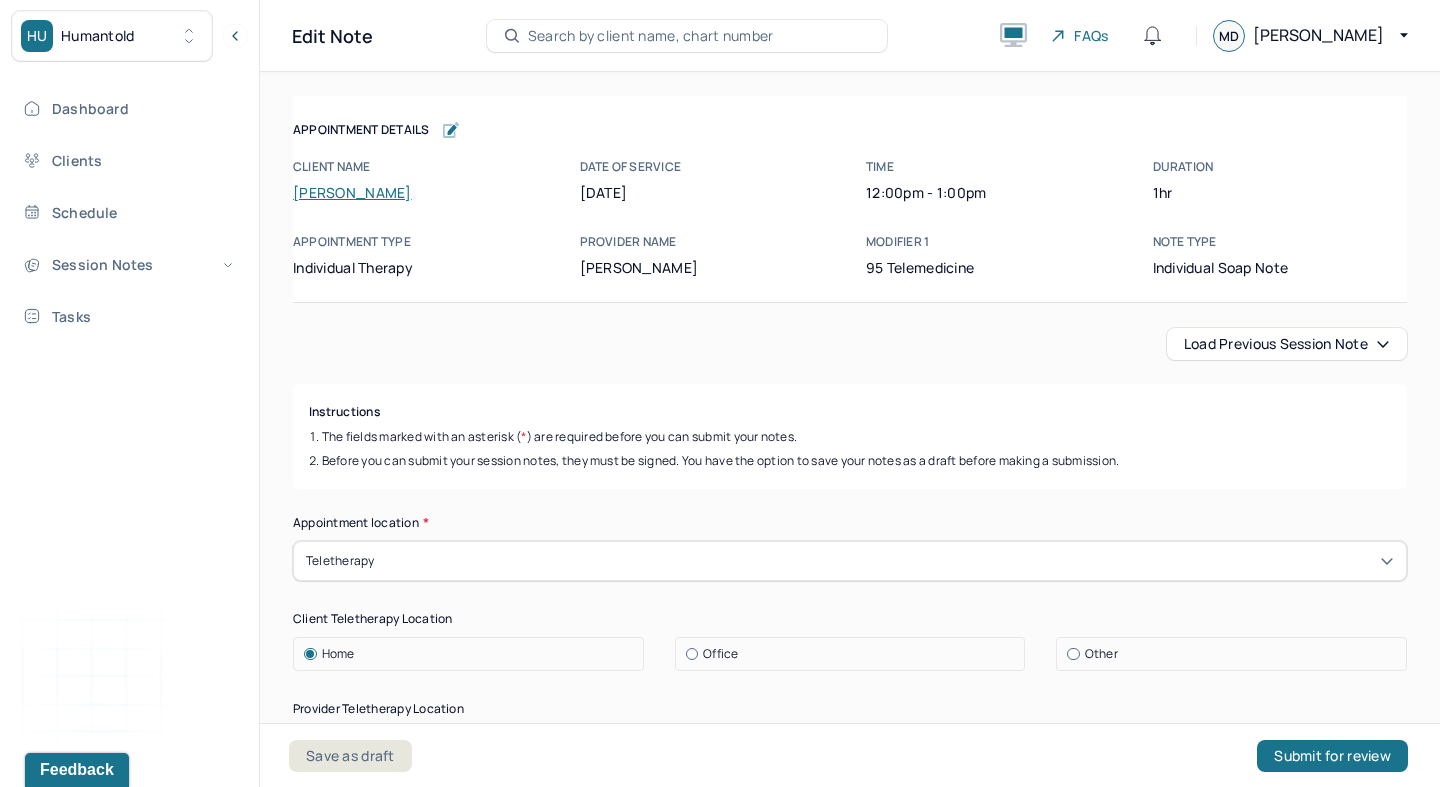click on "Load previous session note   Instructions The fields marked with an asterisk ( * ) are required before you can submit your notes. Before you can submit your session notes, they must be signed. You have the option to save your notes as a draft before making a submission. Appointment location * Teletherapy Client Teletherapy Location Home Office Other Provider Teletherapy Location Home Office Other Consent was received for the teletherapy session The teletherapy session was conducted via video Primary diagnosis * F41.1 [MEDICAL_DATA] Secondary diagnosis (optional) Secondary diagnosis Tertiary diagnosis (optional) Tertiary diagnosis Emotional / Behavioural symptoms demonstrated * Client displayed frustration, difficulty identifying emotions and rumination Causing * Maladaptive Functioning Intention for Session * Facilitate coping mechanisms Session Note Subjective Objective How did they present themselves? Was there nervous talking or lack of eye contact? Assessment Cognitive-Behavioral therapies" at bounding box center (850, 2499) 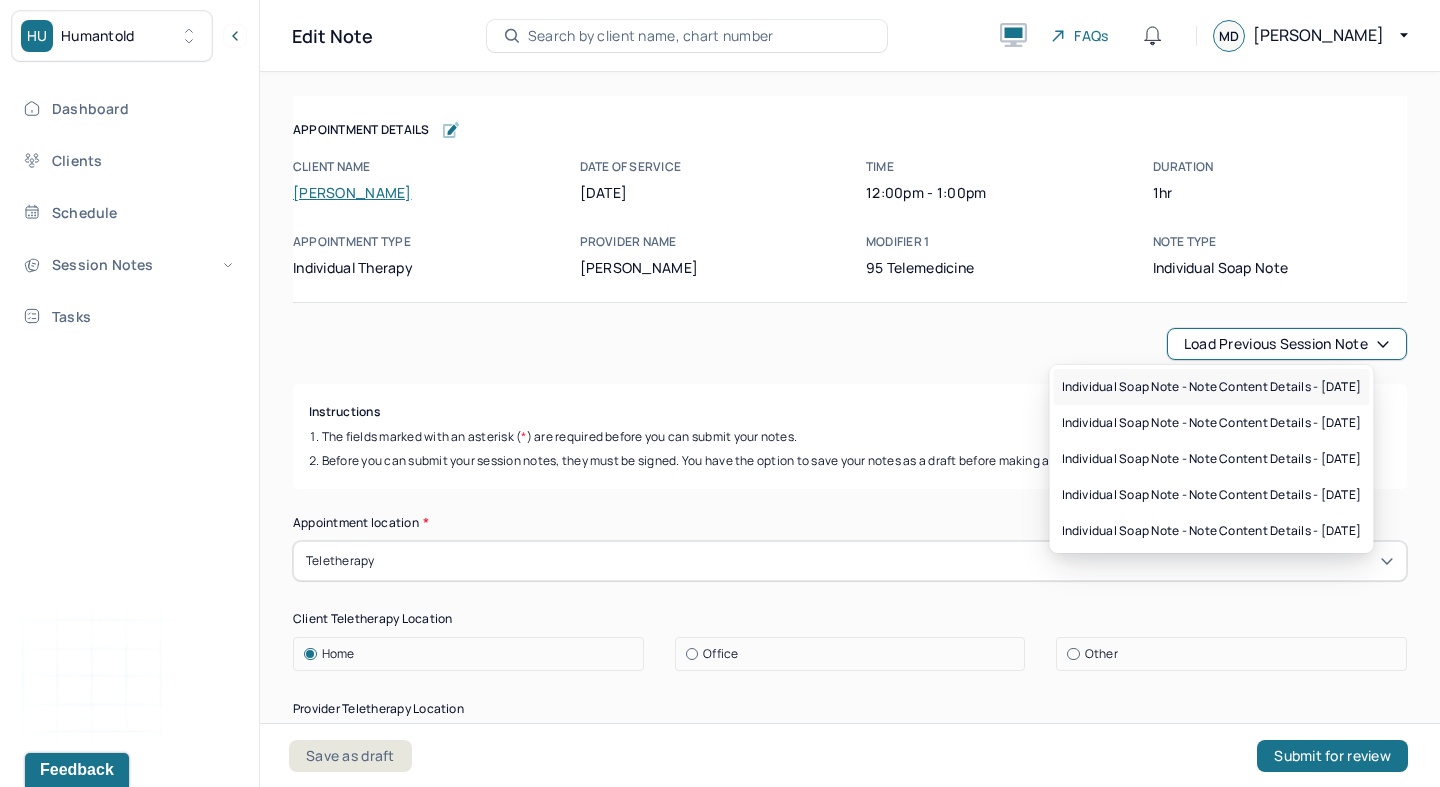 click on "Individual soap note   - Note content Details -   [DATE]" at bounding box center [1212, 387] 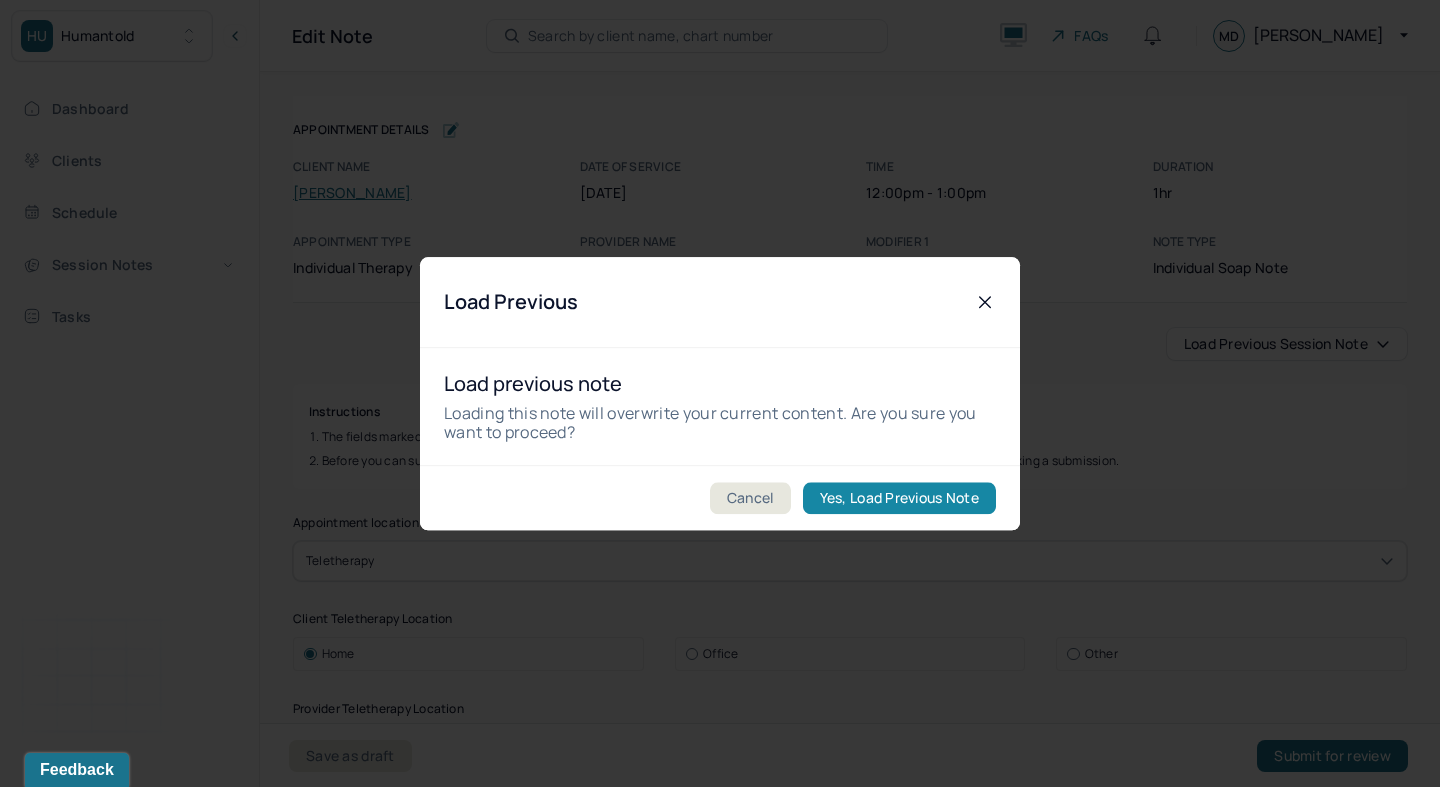 click on "Yes, Load Previous Note" at bounding box center (899, 498) 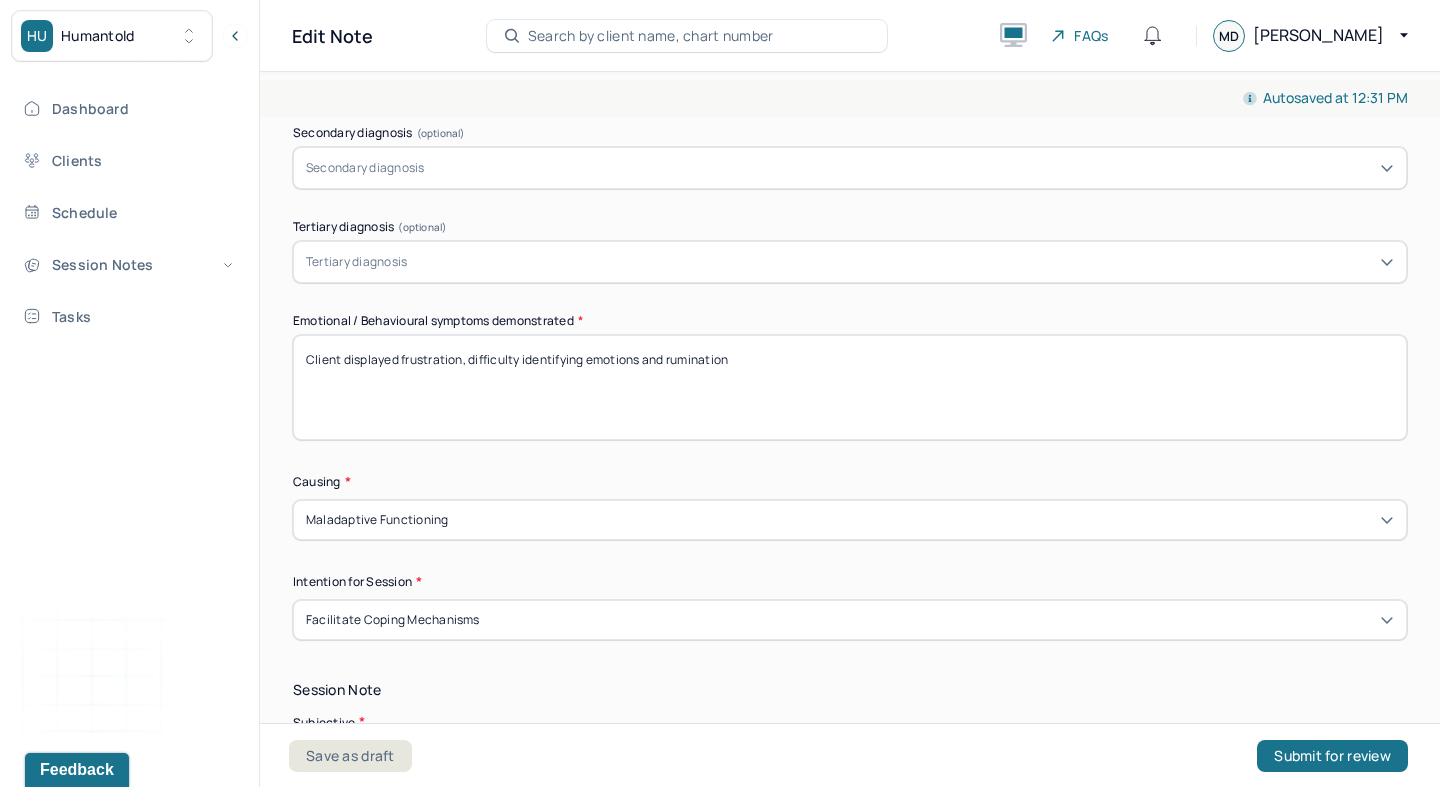 scroll, scrollTop: 886, scrollLeft: 0, axis: vertical 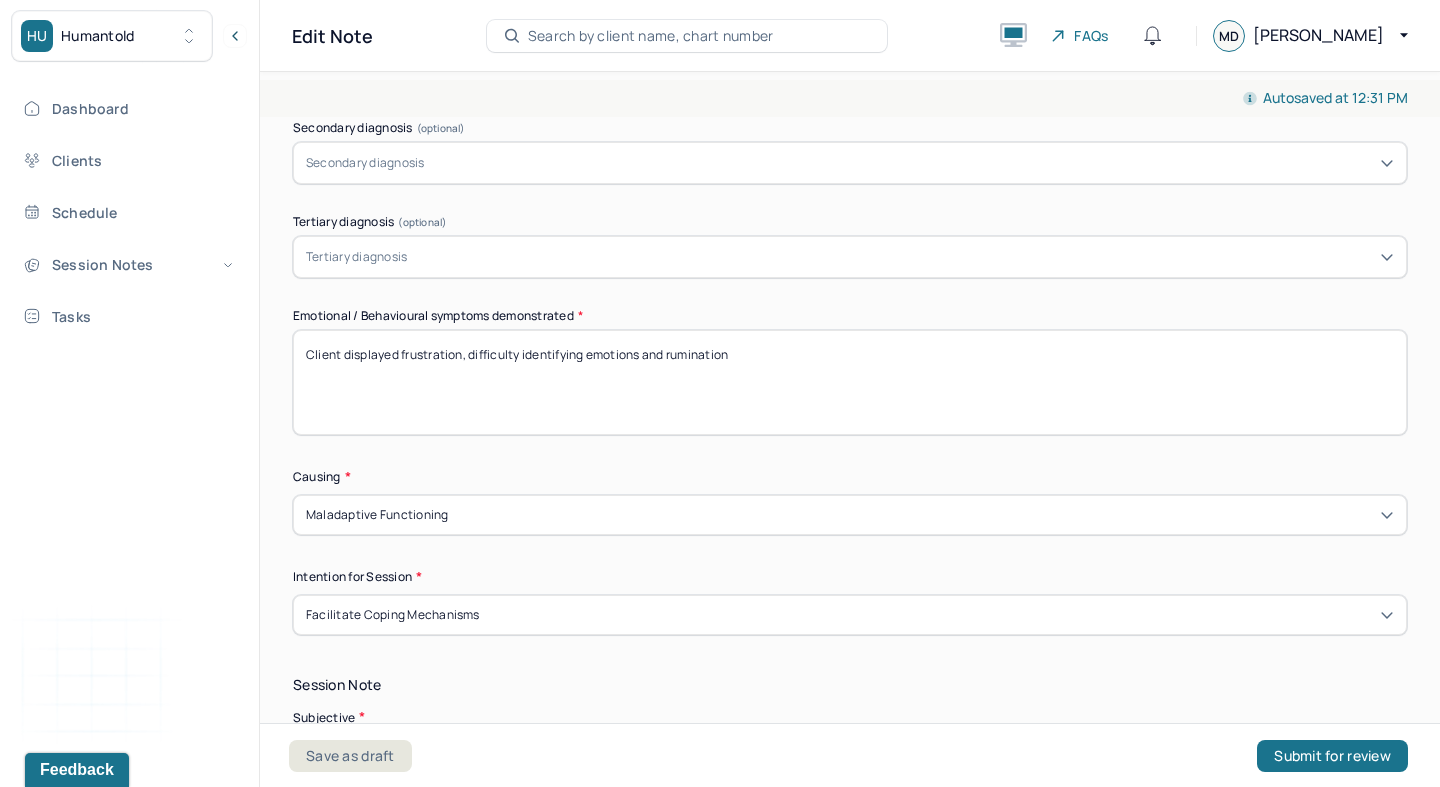 click on "Client displayed frustration, difficulty identifying emotions and rumination" at bounding box center [850, 382] 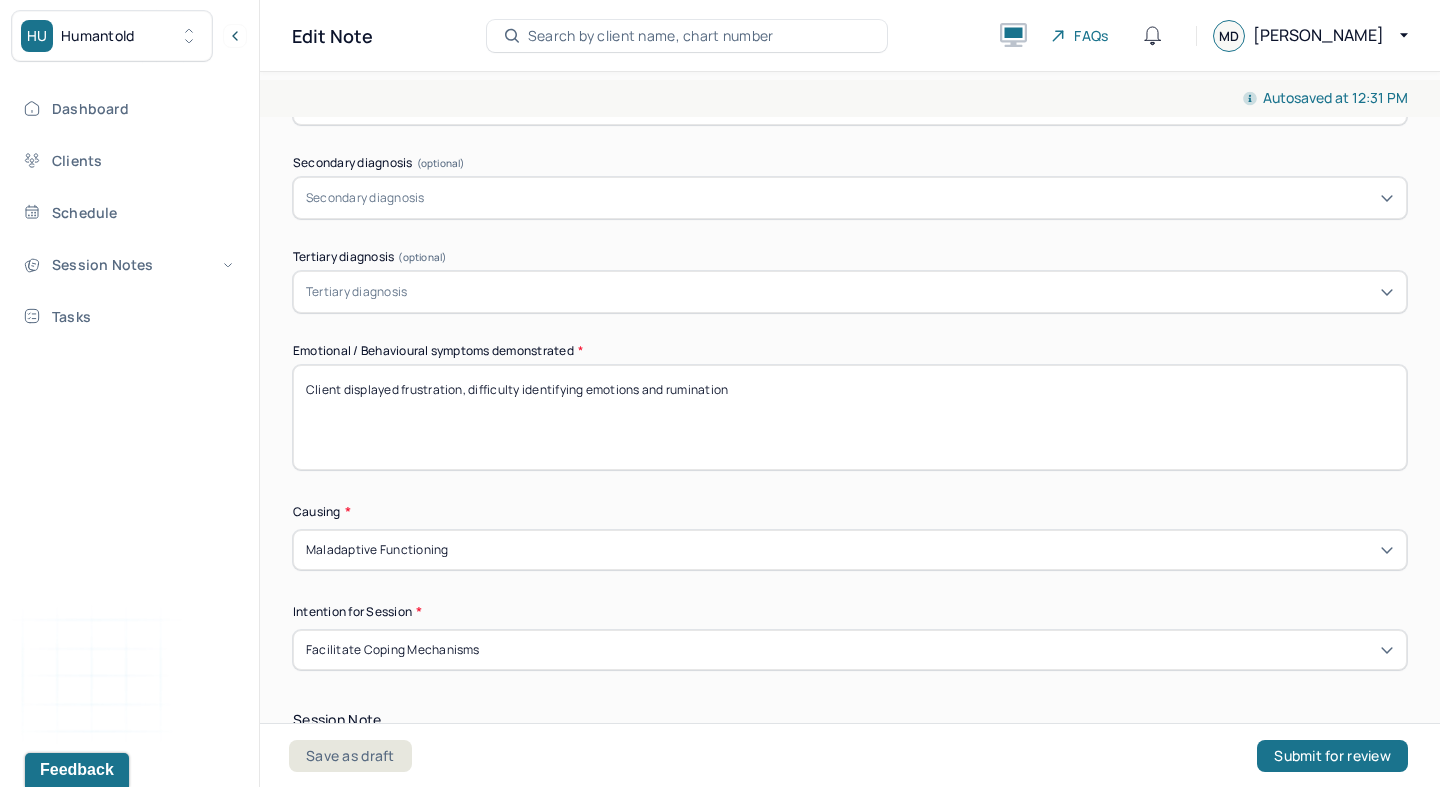 scroll, scrollTop: 858, scrollLeft: 0, axis: vertical 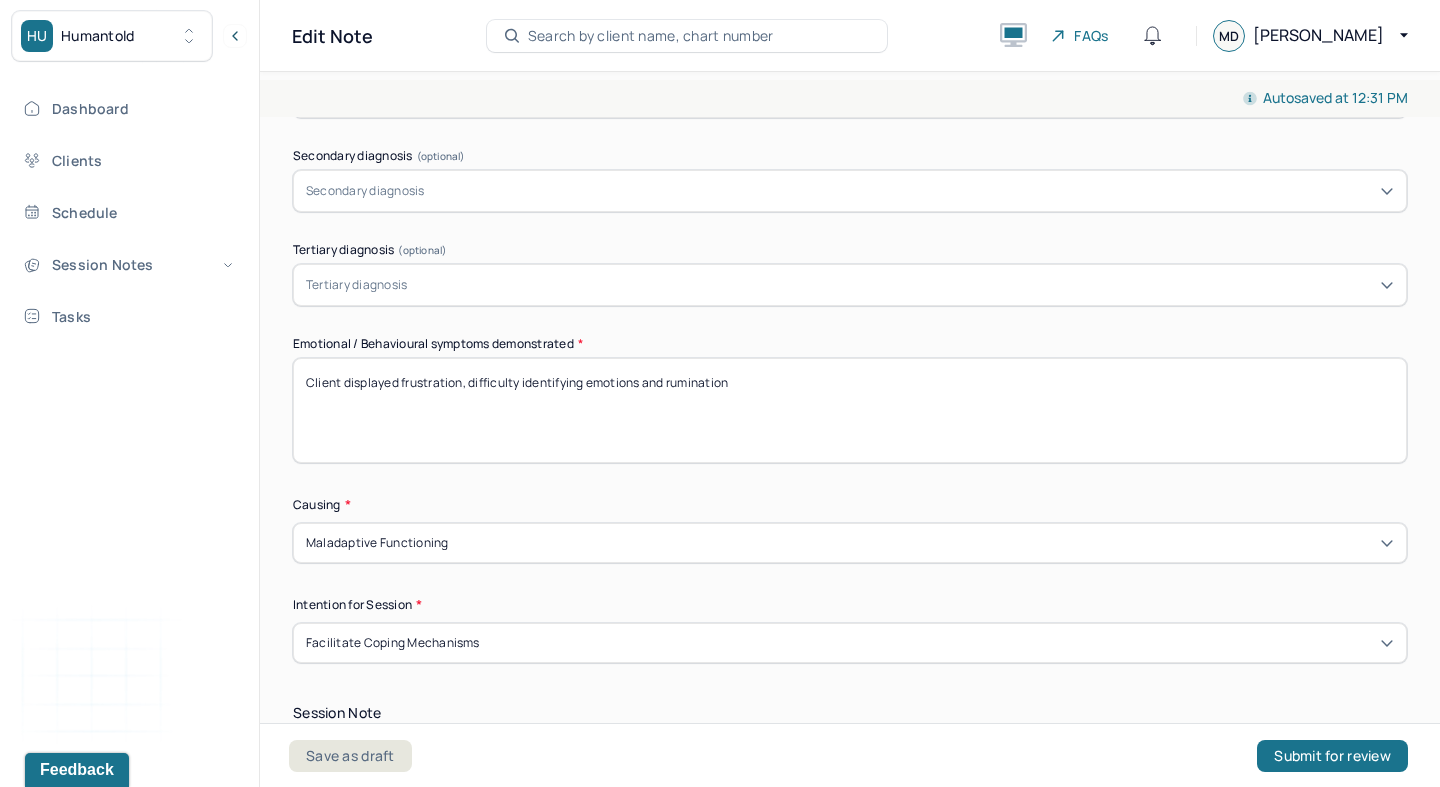 click on "Client displayed frustration, difficulty identifying emotions and rumination" at bounding box center [850, 410] 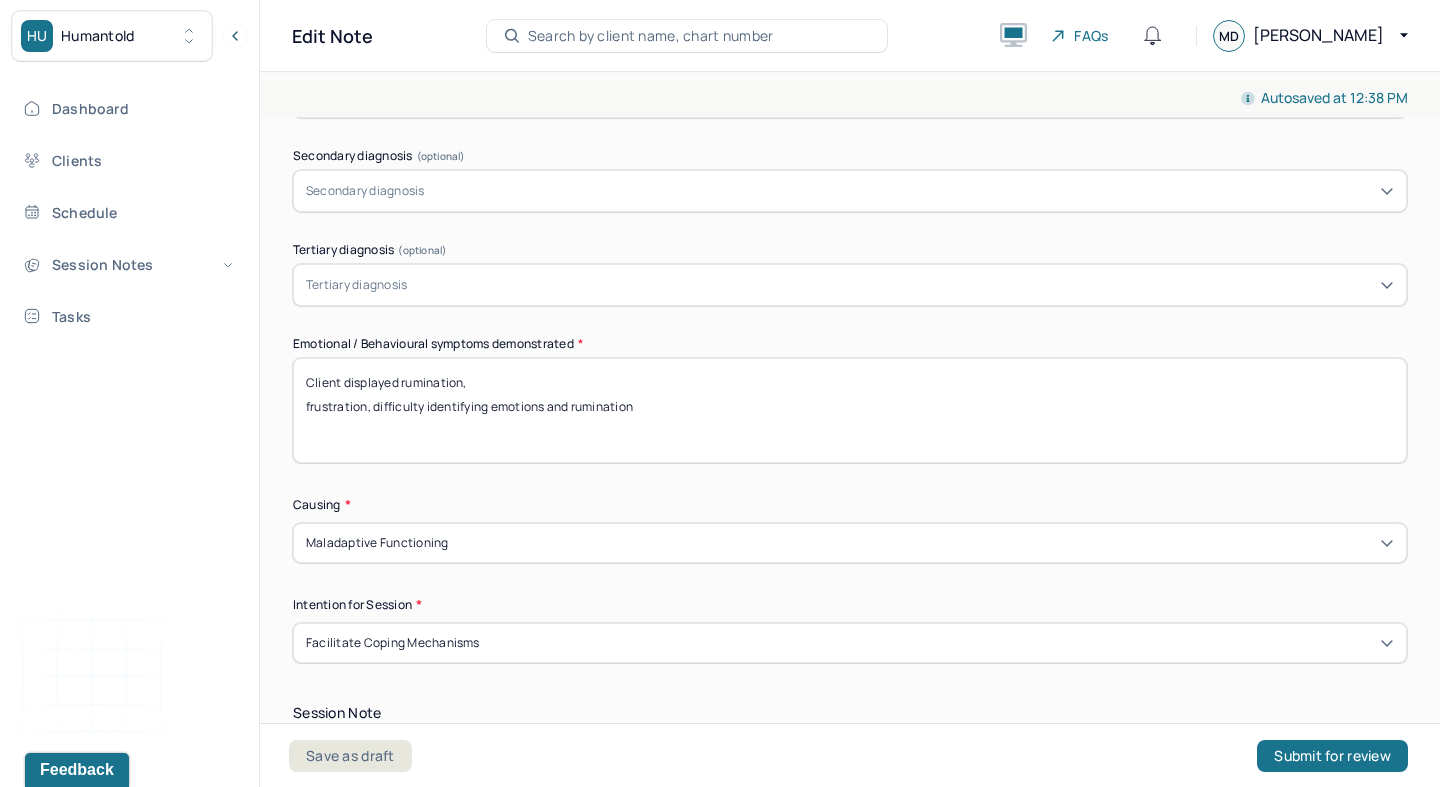 drag, startPoint x: 370, startPoint y: 369, endPoint x: 266, endPoint y: 371, distance: 104.019226 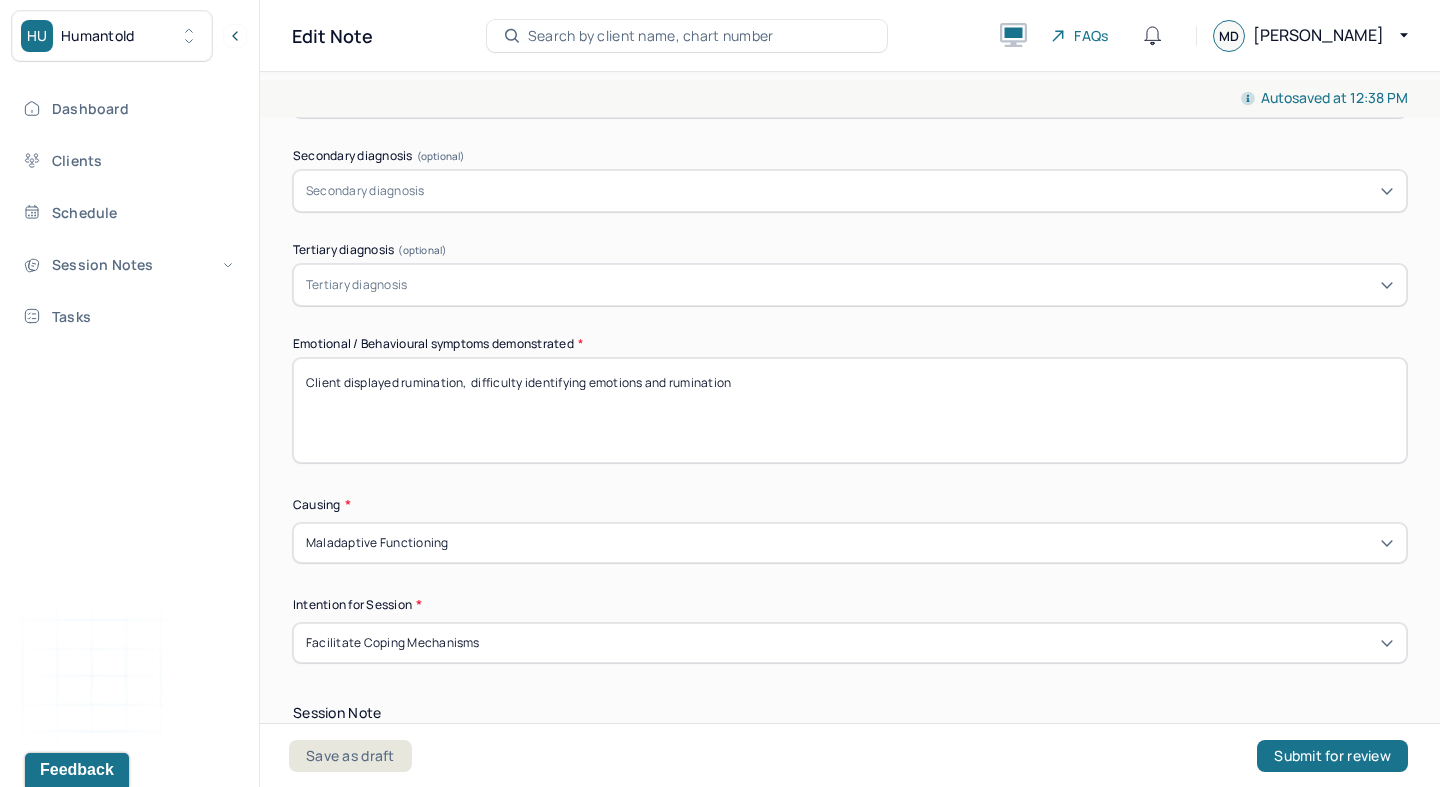 drag, startPoint x: 673, startPoint y: 340, endPoint x: 970, endPoint y: 412, distance: 305.6027 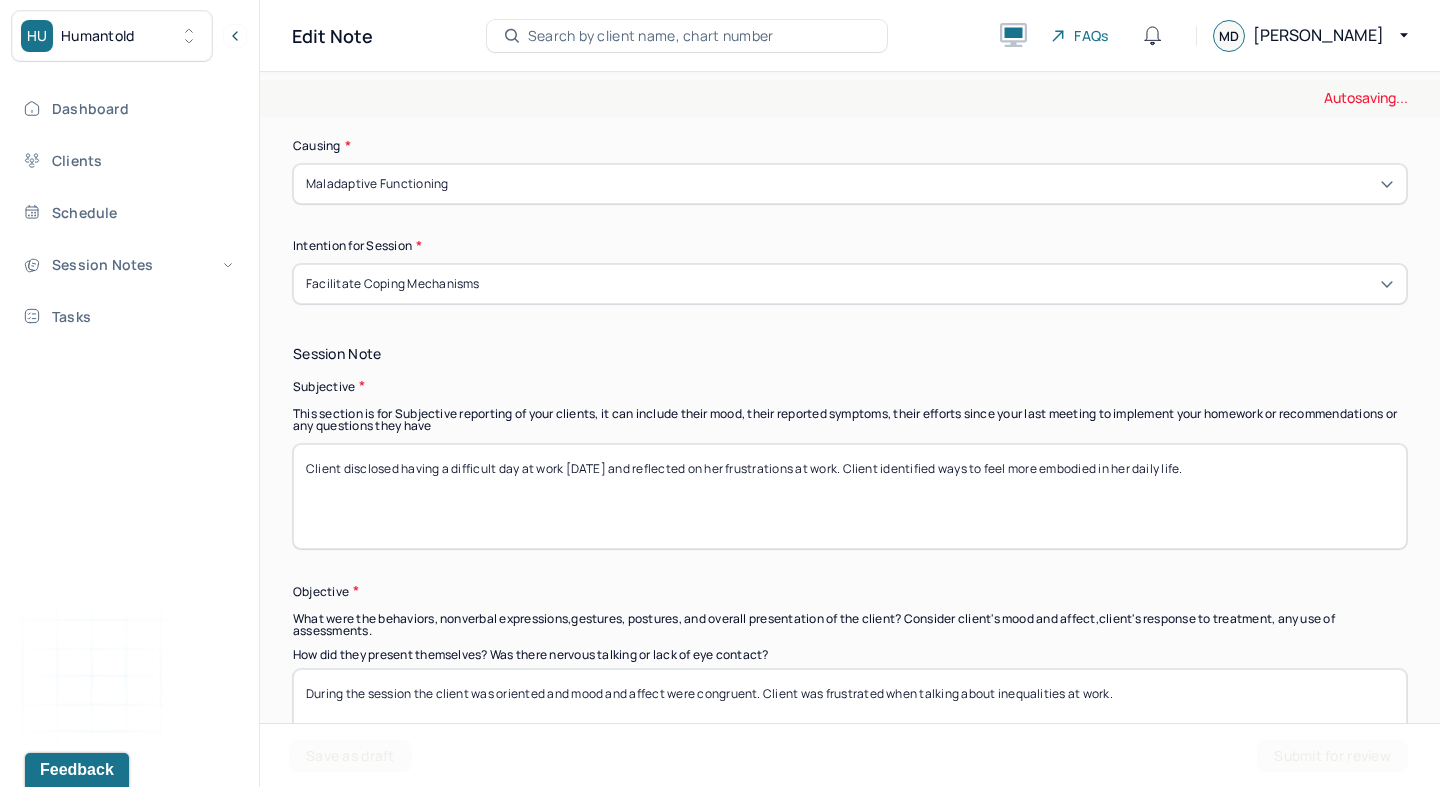 scroll, scrollTop: 1232, scrollLeft: 0, axis: vertical 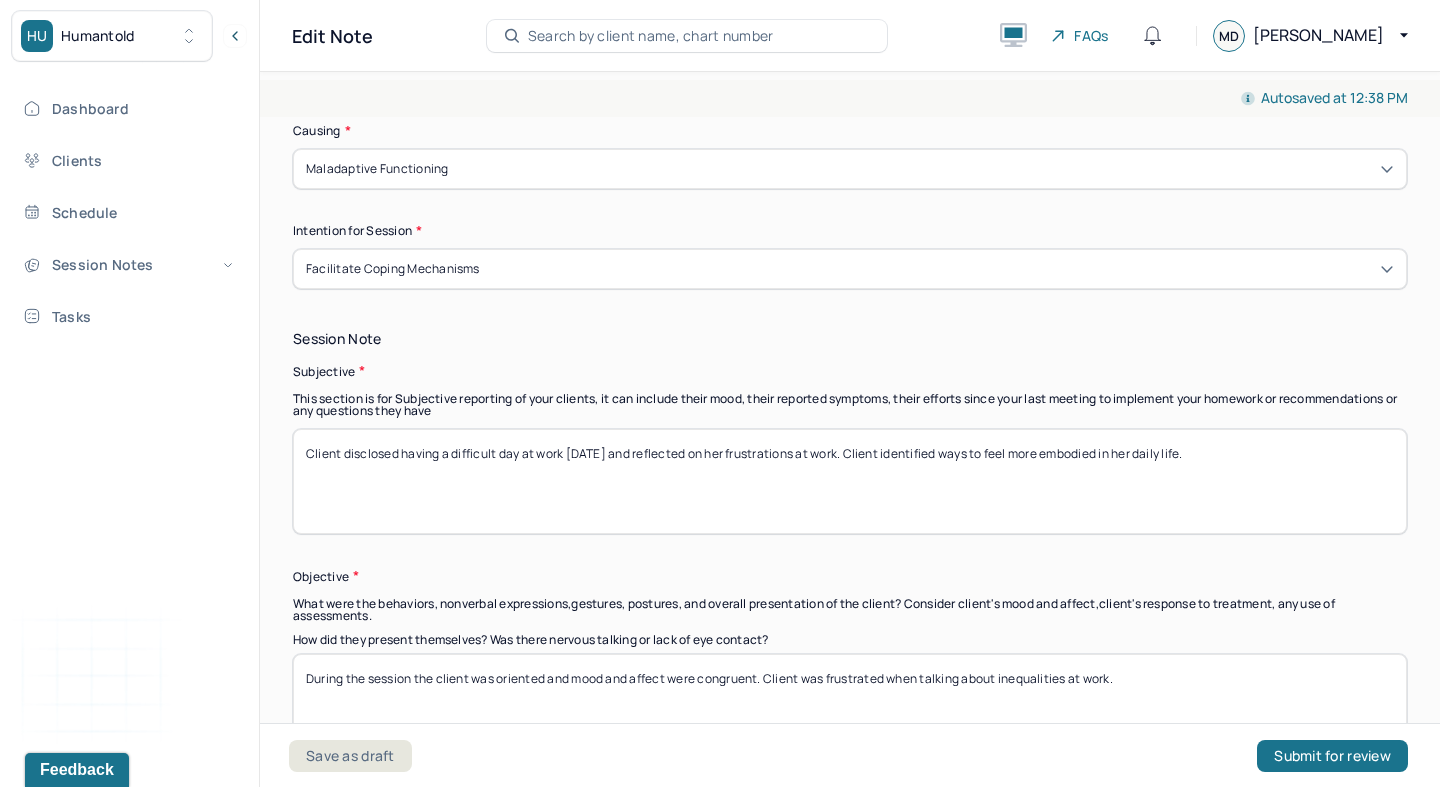 type on "Client displayed rumination,  difficulty identifying emotions and over thinking" 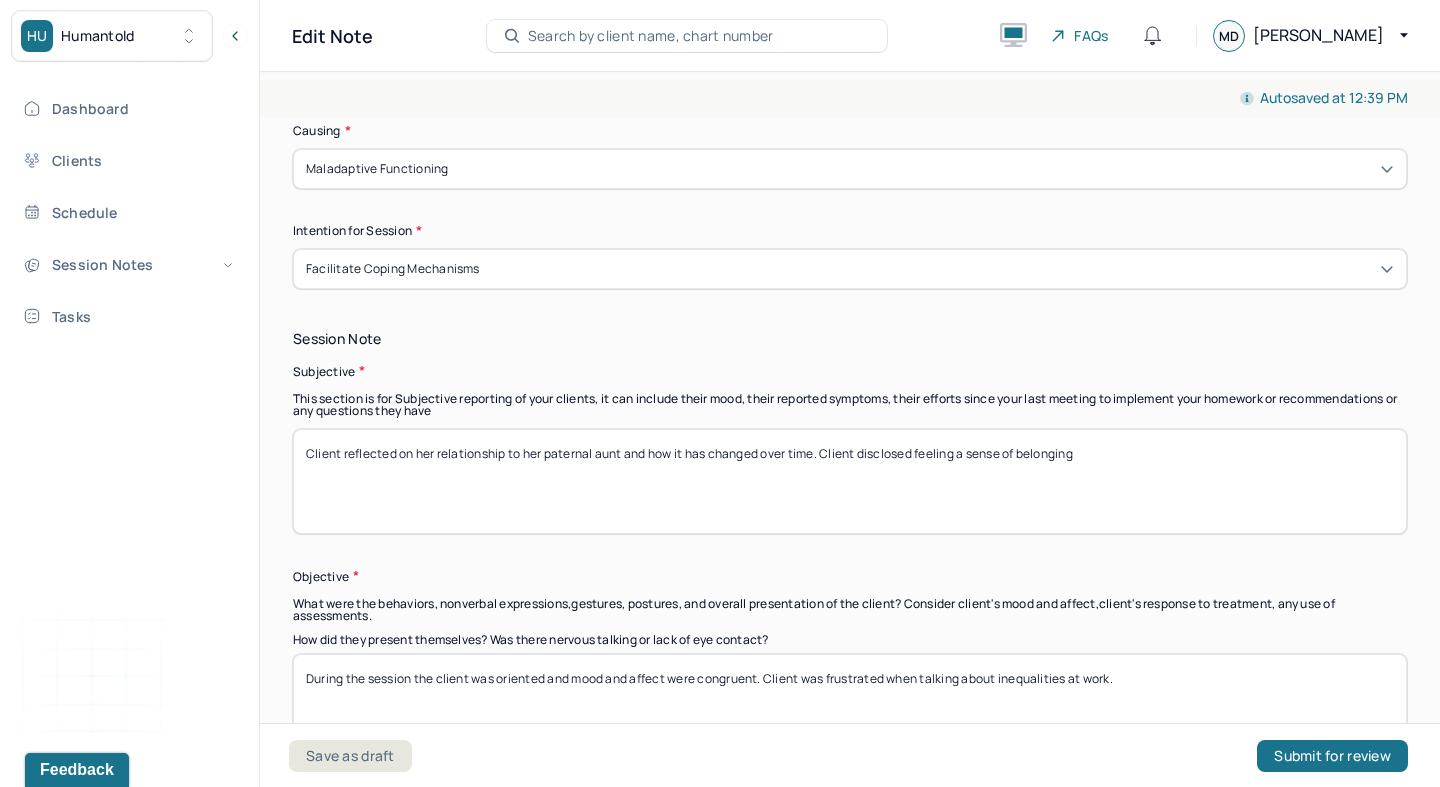 click on "Client reflected on her relationship to her paternal aunt and how it has changed over time. Client disclosed feeling a sense of belonging" at bounding box center (850, 481) 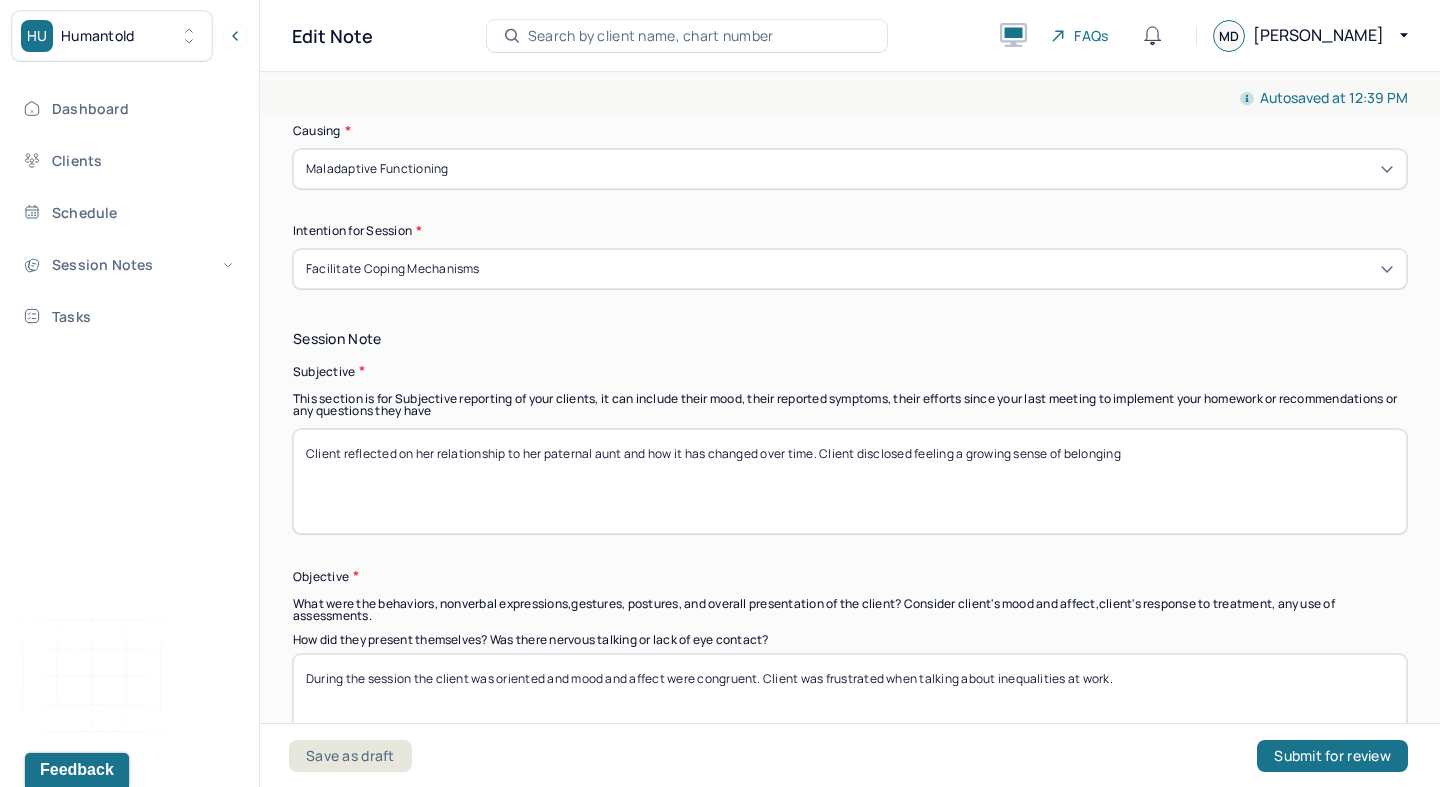 click on "Client reflected on her relationship to her paternal aunt and how it has changed over time. Client disclosed feeling a sense of belonging" at bounding box center [850, 481] 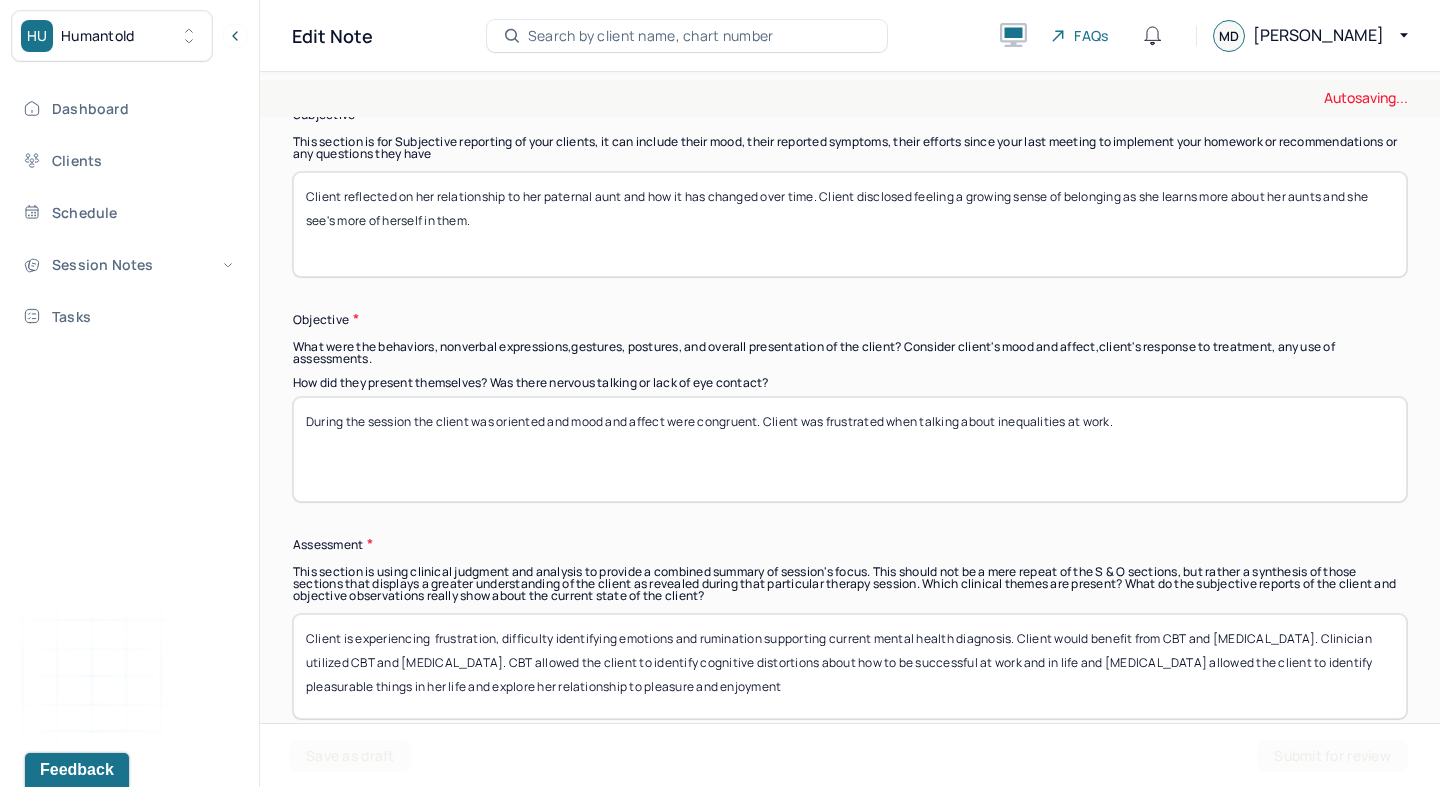 scroll, scrollTop: 1492, scrollLeft: 0, axis: vertical 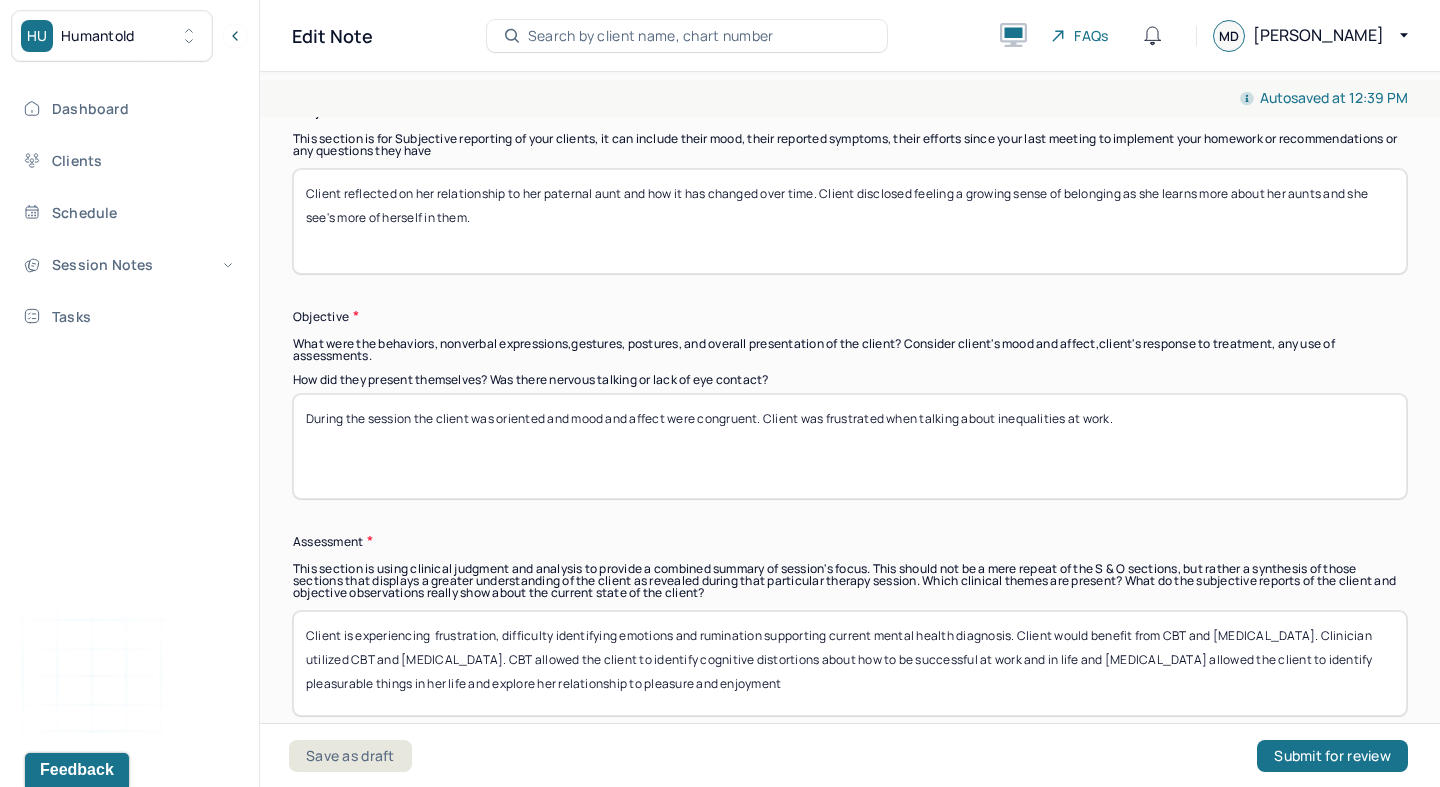 type on "Client reflected on her relationship to her paternal aunt and how it has changed over time. Client disclosed feeling a growing sense of belonging as she learns more about her aunts and she see's more of herself in them." 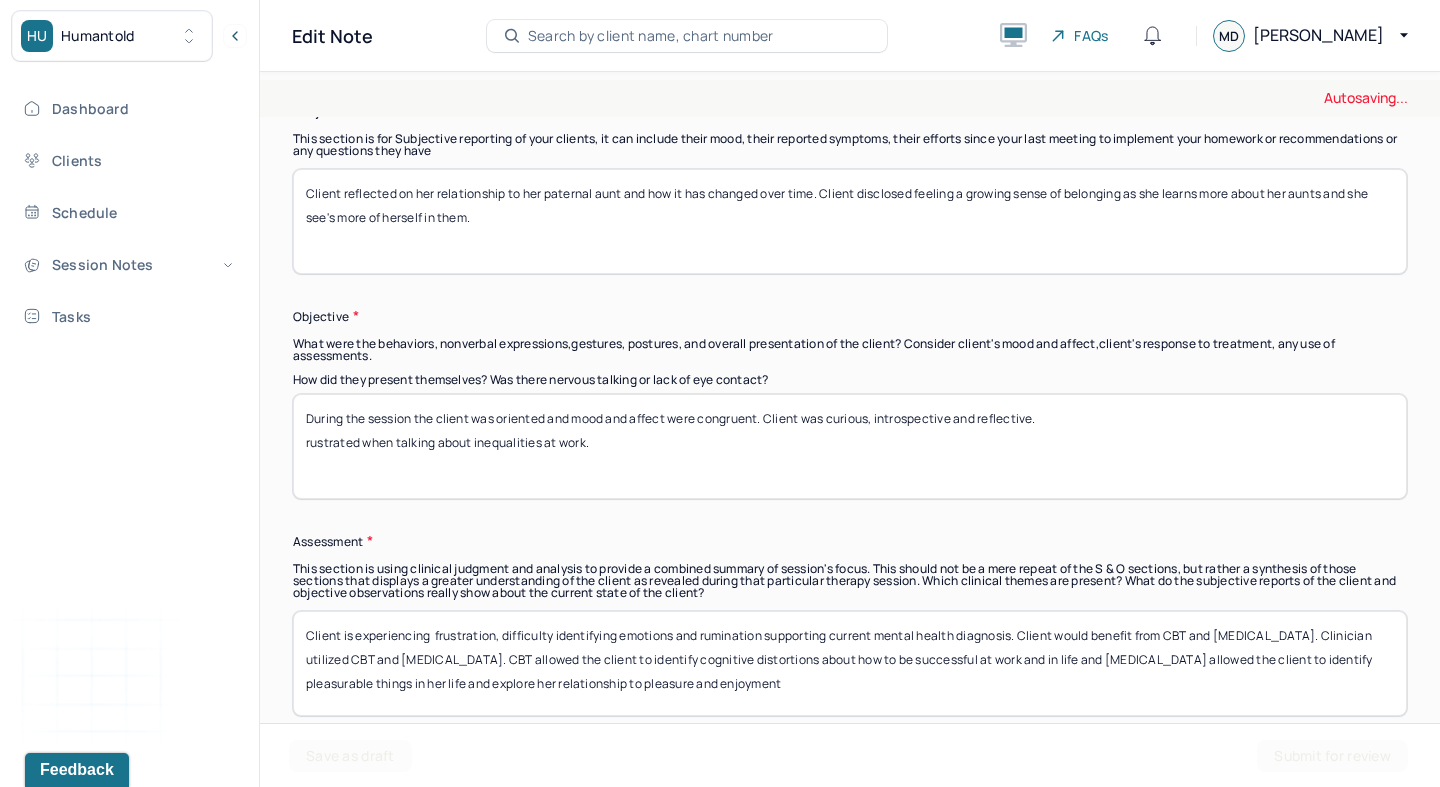 click on "During the session the client was oriented and mood and affect were congruent. Client was curious, introspective and
rustrated when talking about inequalities at work." at bounding box center [850, 446] 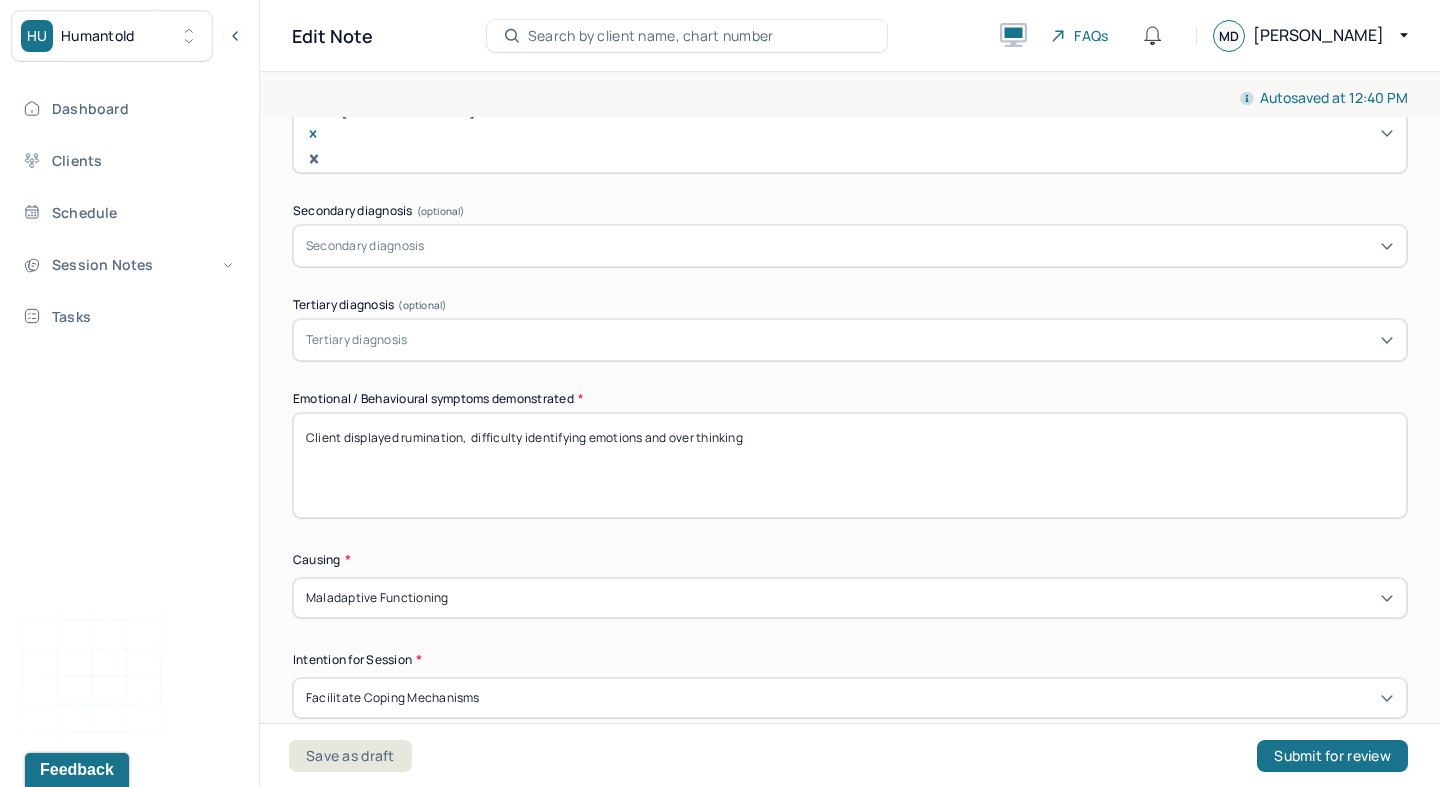 scroll, scrollTop: 767, scrollLeft: 0, axis: vertical 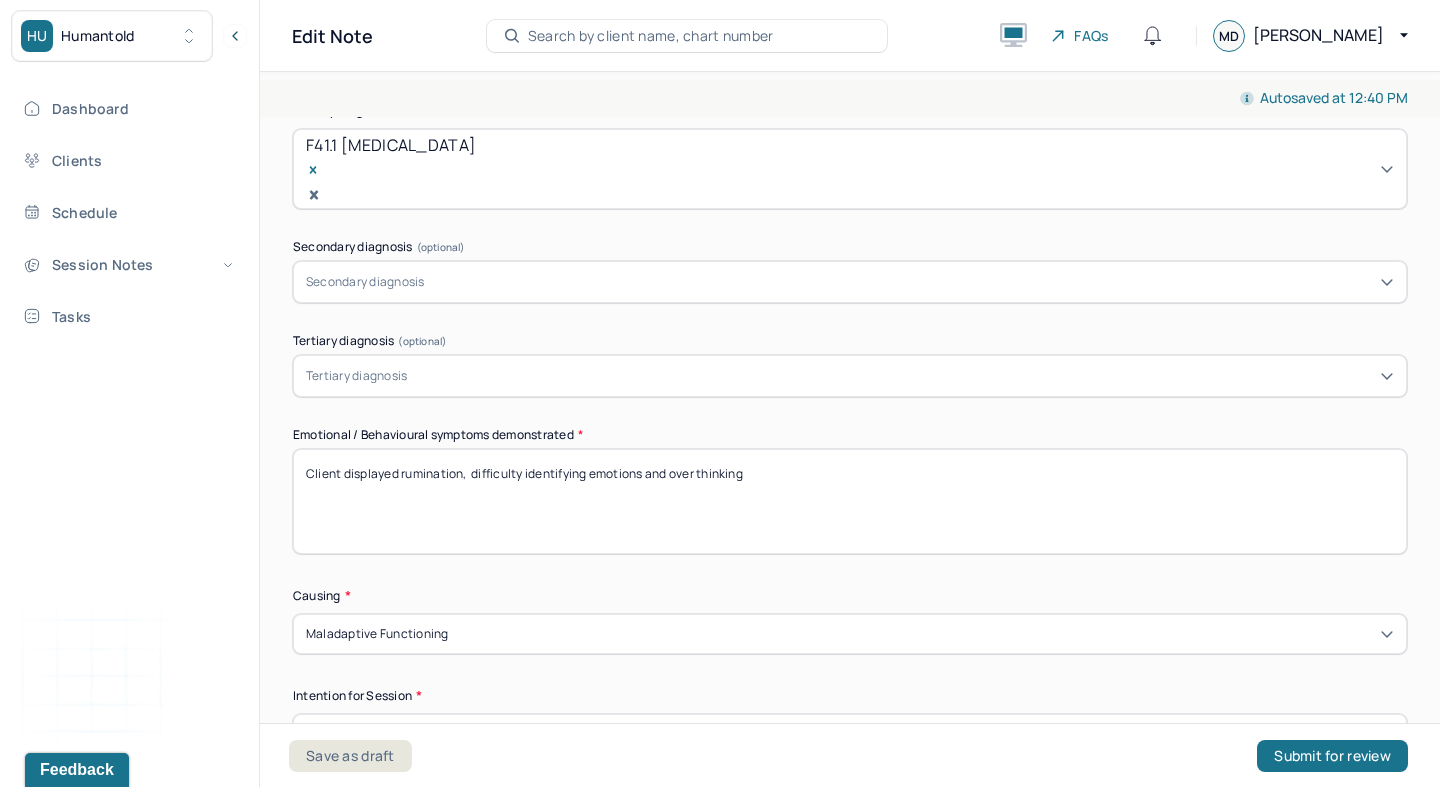 type on "During the session the client was oriented and mood and affect were congruent. Client was curious, introspective and reflective." 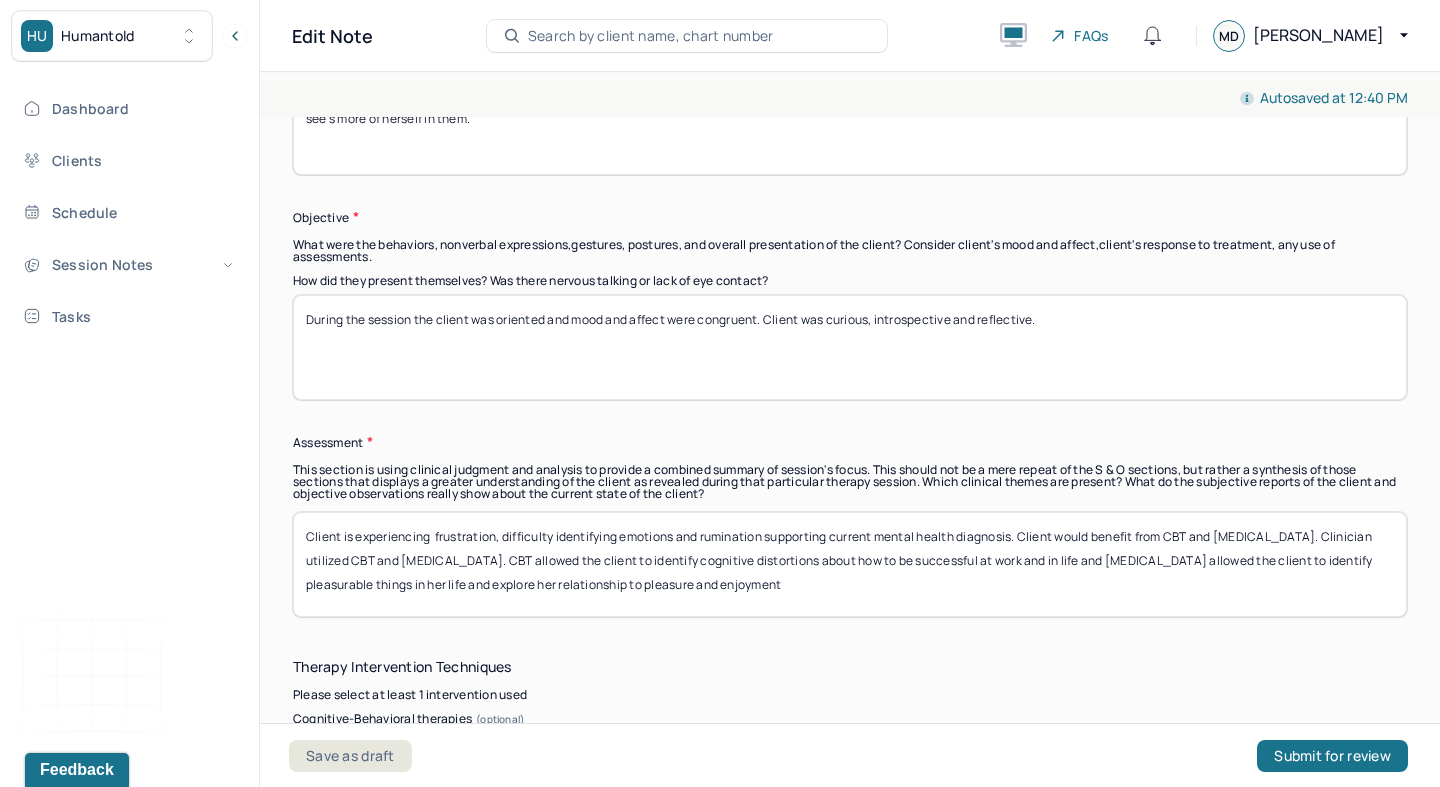scroll, scrollTop: 1594, scrollLeft: 0, axis: vertical 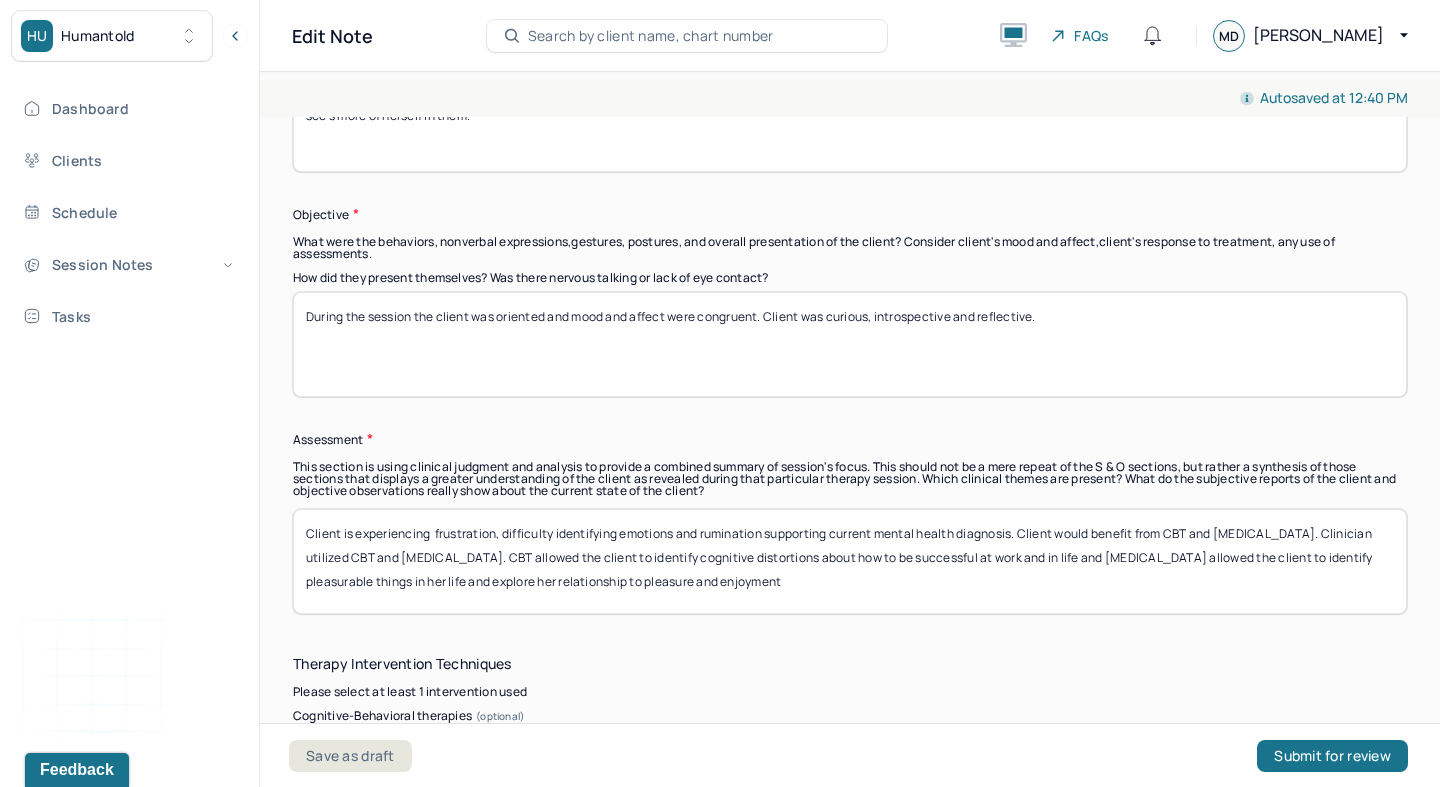 drag, startPoint x: 433, startPoint y: 491, endPoint x: 769, endPoint y: 494, distance: 336.0134 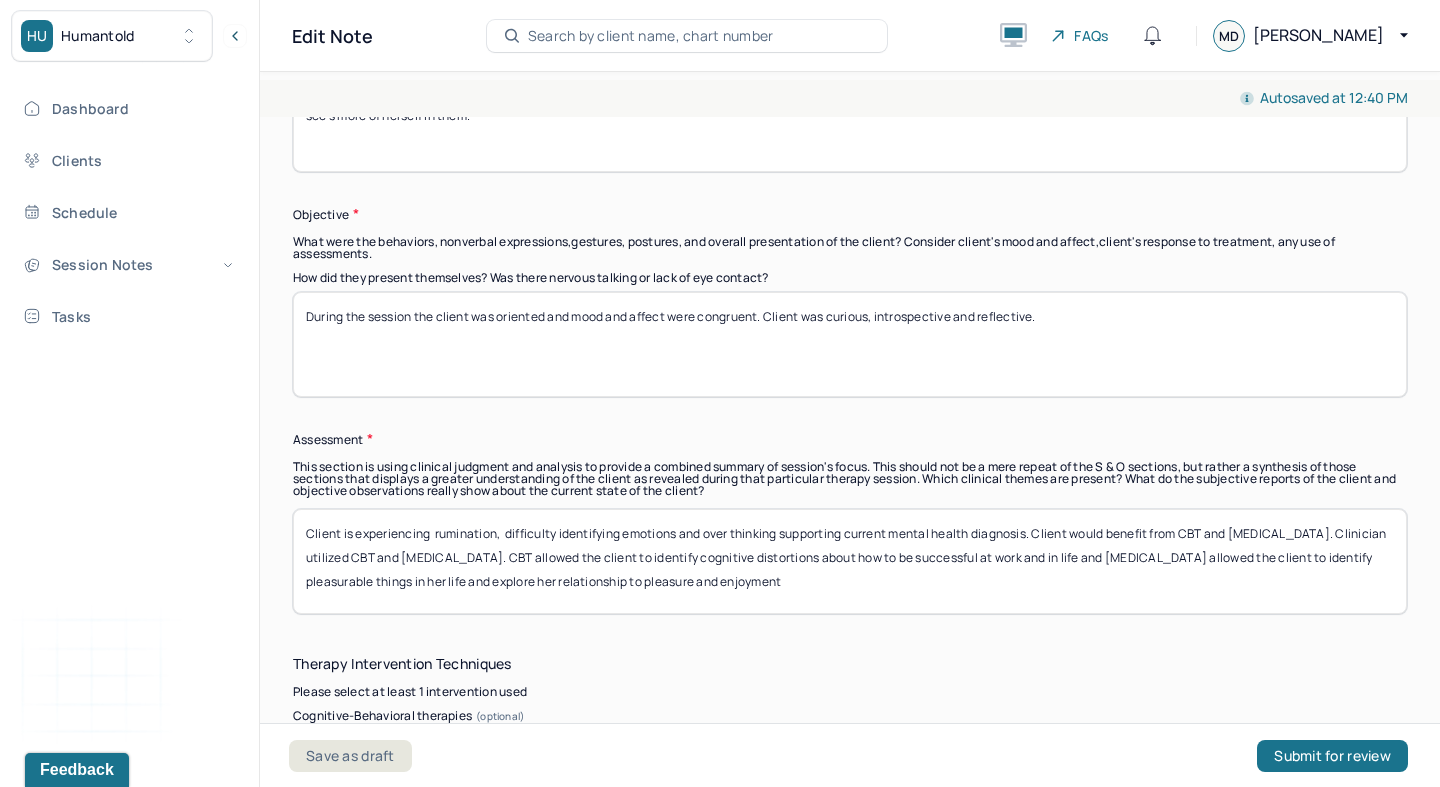 click on "Client is experiencing  rumination,  difficulty identifying emotions and over thinkingsupporting current mental health diagnosis. Client would benefit from CBT and [MEDICAL_DATA]. Clinician utilized CBT and [MEDICAL_DATA]. CBT allowed the client to identify cognitive distortions about how to be successful at work and in life and [MEDICAL_DATA] allowed the client to identify pleasurable things in her life and explore her relationship to pleasure and enjoyment" at bounding box center (850, 561) 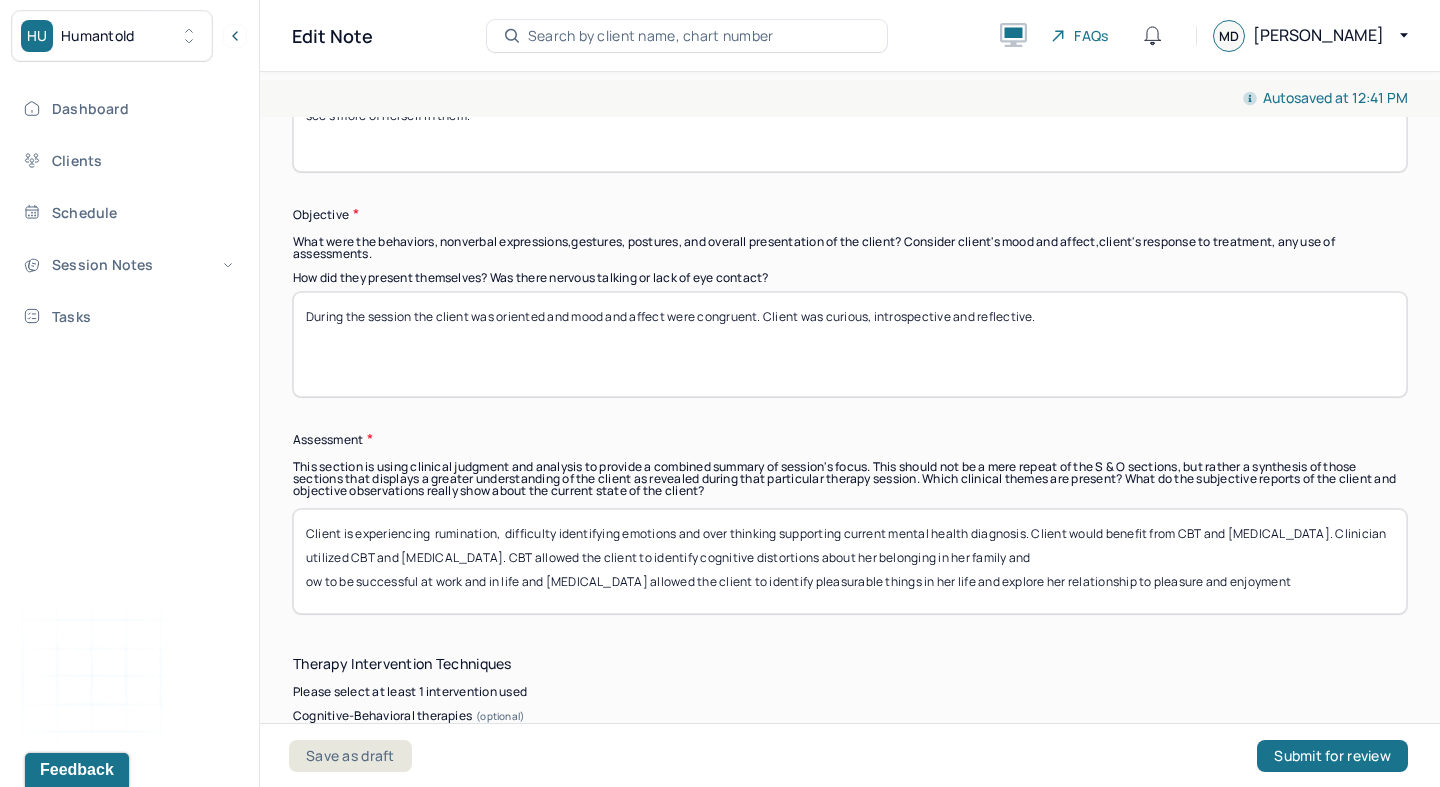 drag, startPoint x: 541, startPoint y: 541, endPoint x: 292, endPoint y: 539, distance: 249.00803 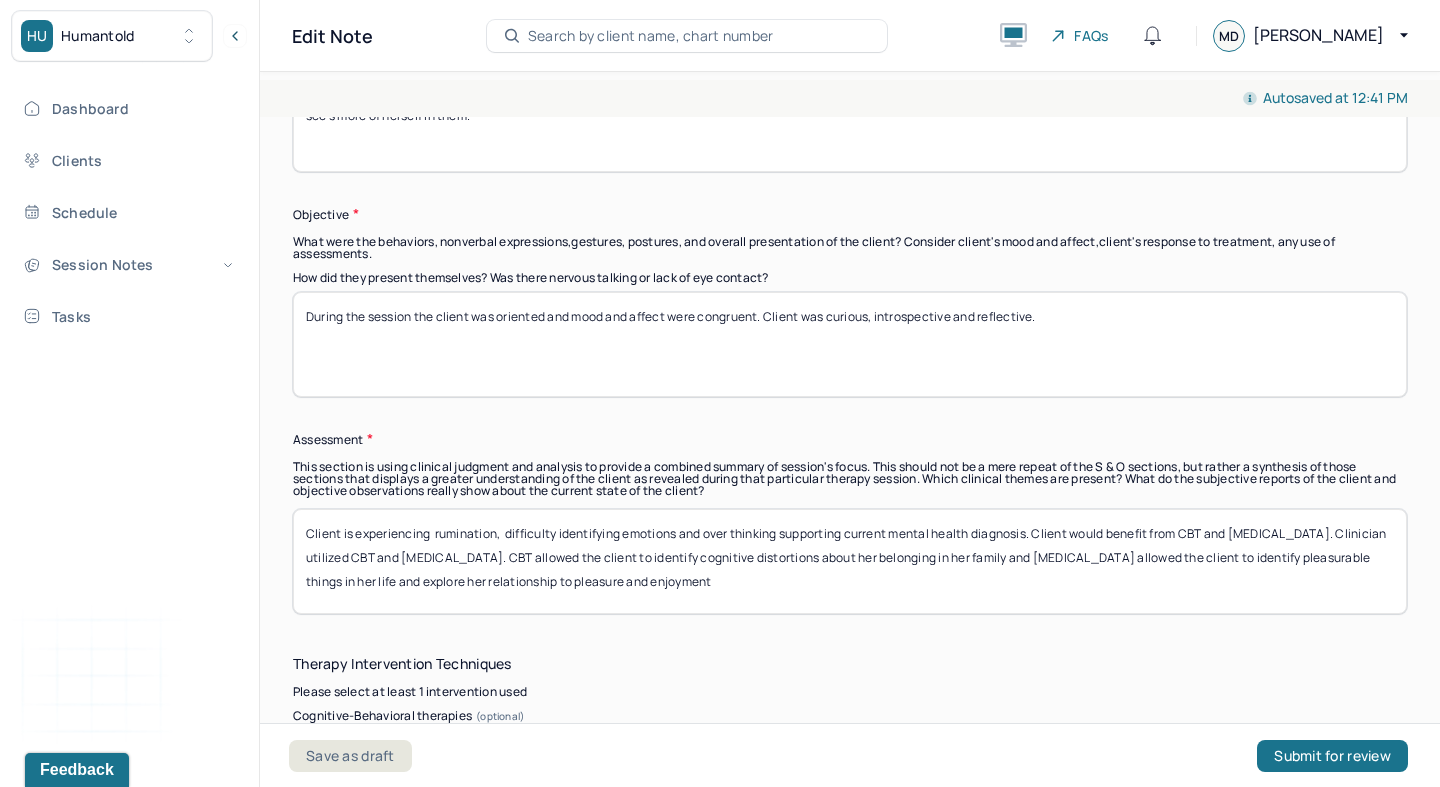 scroll, scrollTop: 1722, scrollLeft: 0, axis: vertical 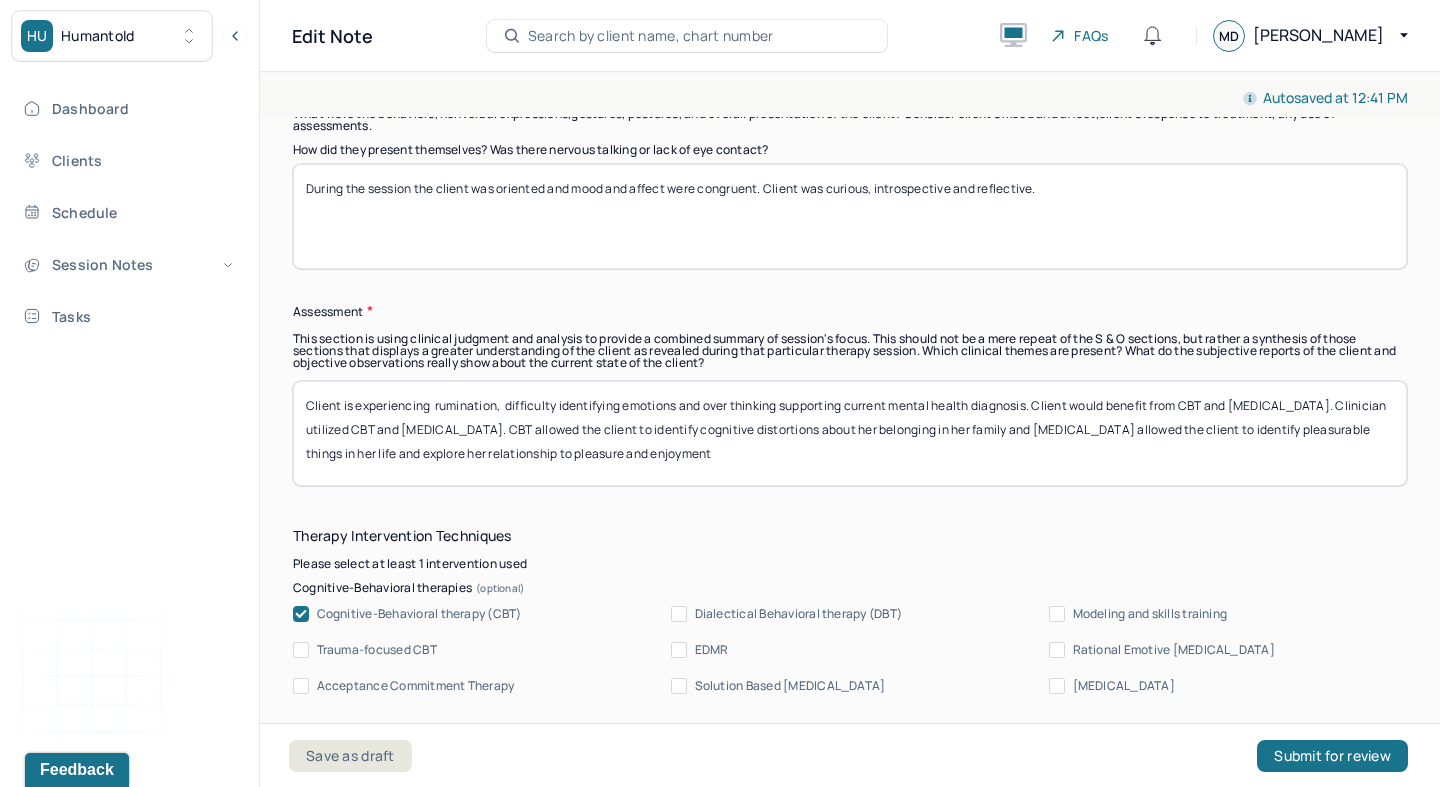 drag, startPoint x: 1251, startPoint y: 517, endPoint x: 1439, endPoint y: 777, distance: 320.84888 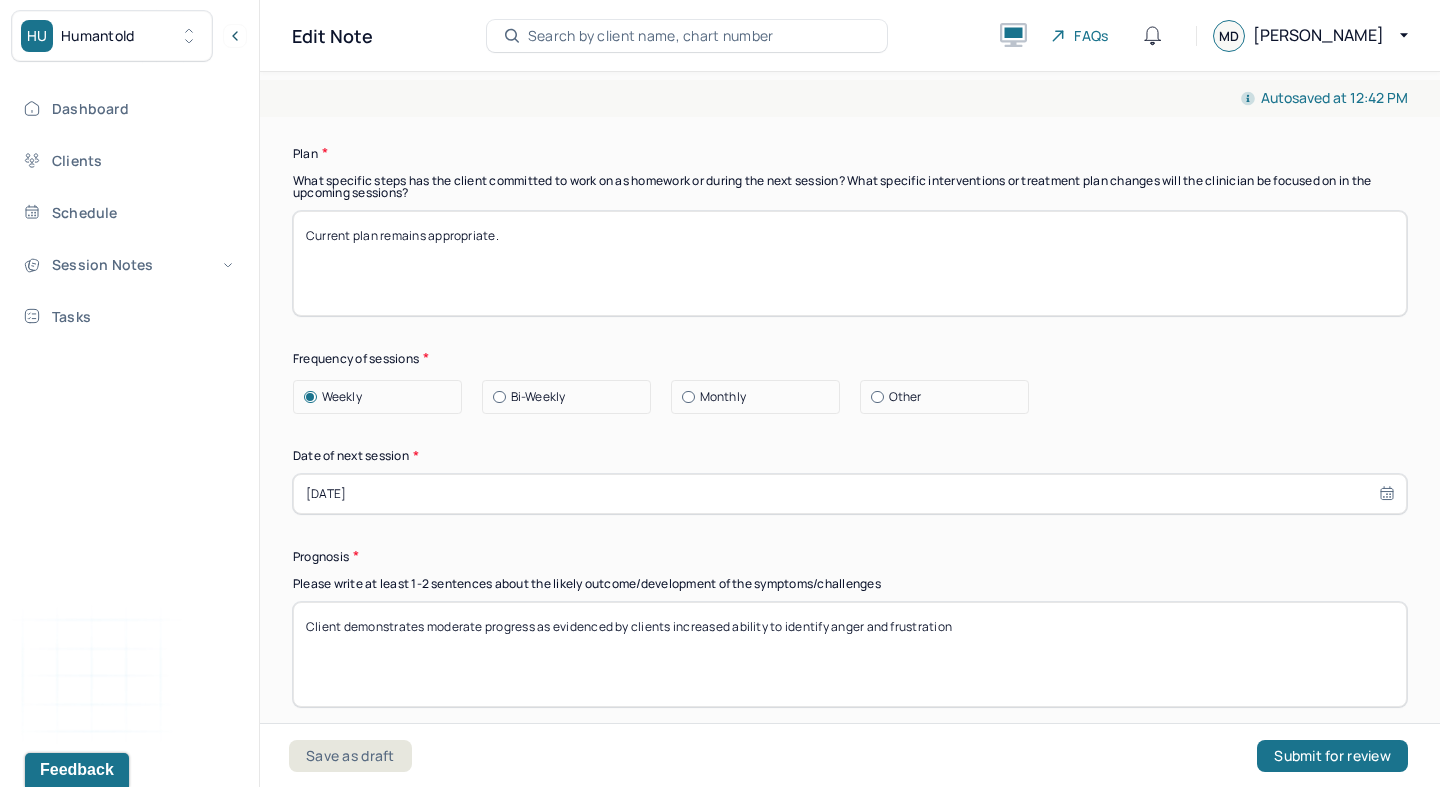 scroll, scrollTop: 2594, scrollLeft: 0, axis: vertical 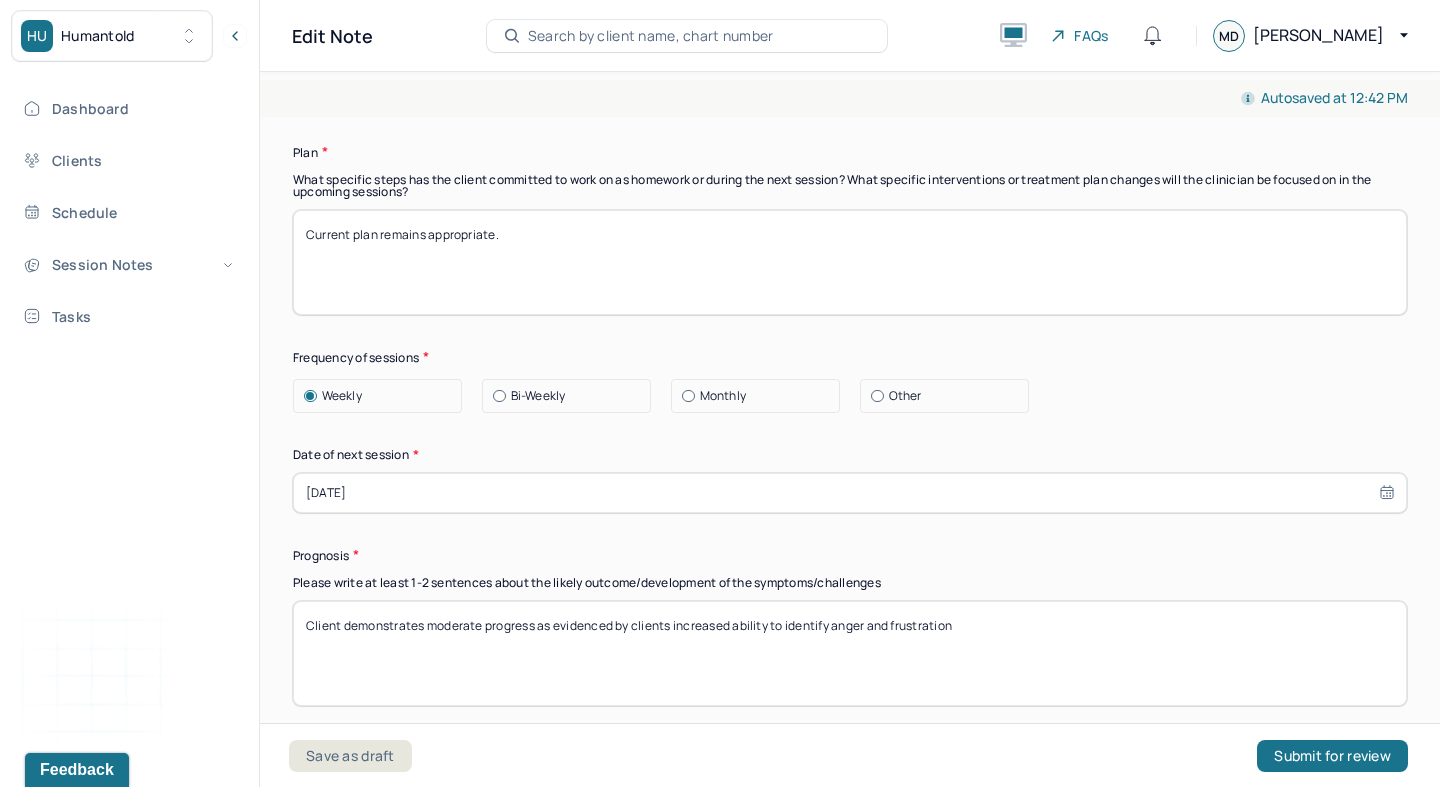 type on "Client is experiencing  rumination,  difficulty identifying emotions and over thinking supporting current mental health diagnosis. Client would benefit from CBT and [MEDICAL_DATA]. Clinician utilized CBT and [MEDICAL_DATA]. CBT allowed the client to identify cognitive distortions about her belonging in her family and [MEDICAL_DATA] allowed the client to reflect on her relationship to her aunt and to the women in her family" 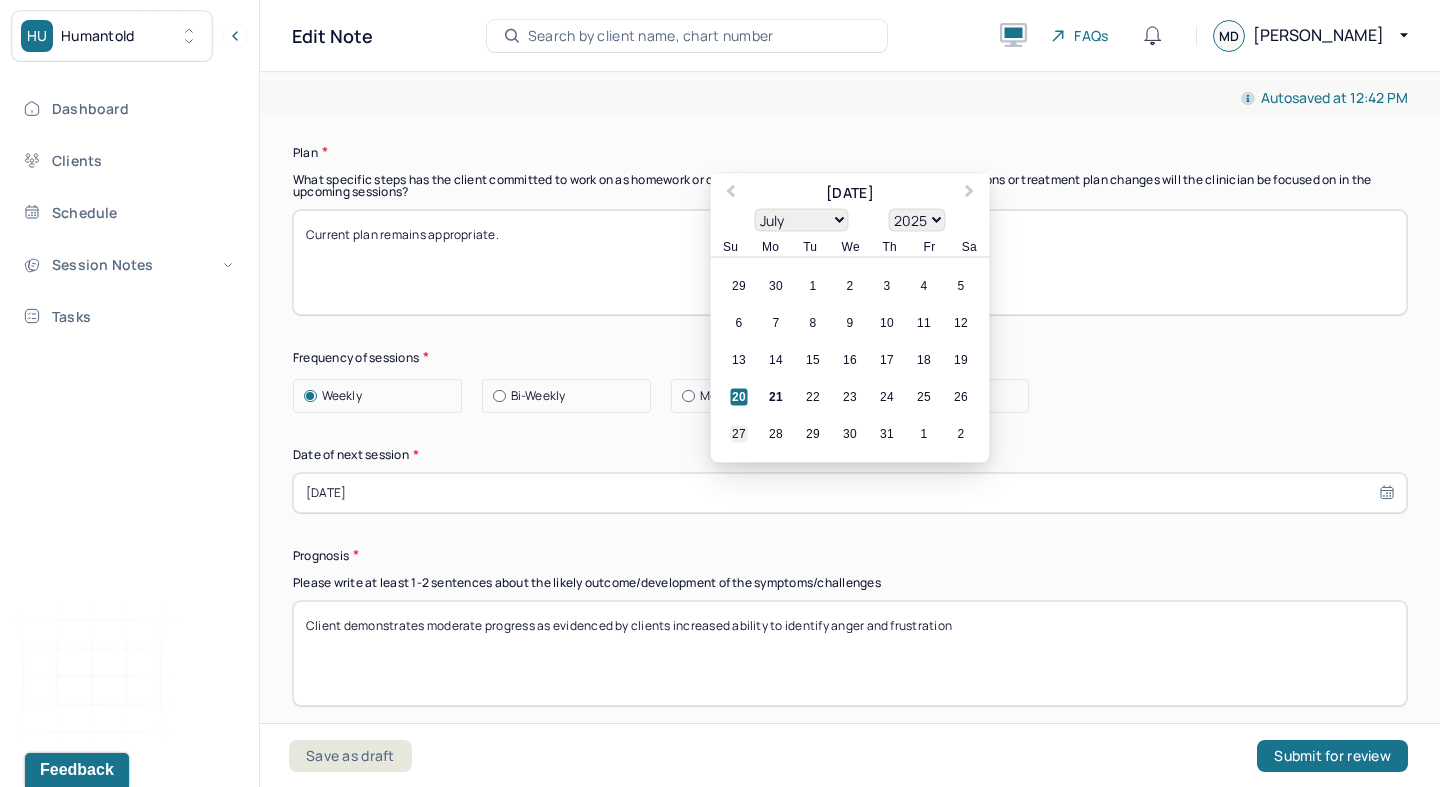 click on "27" at bounding box center [739, 433] 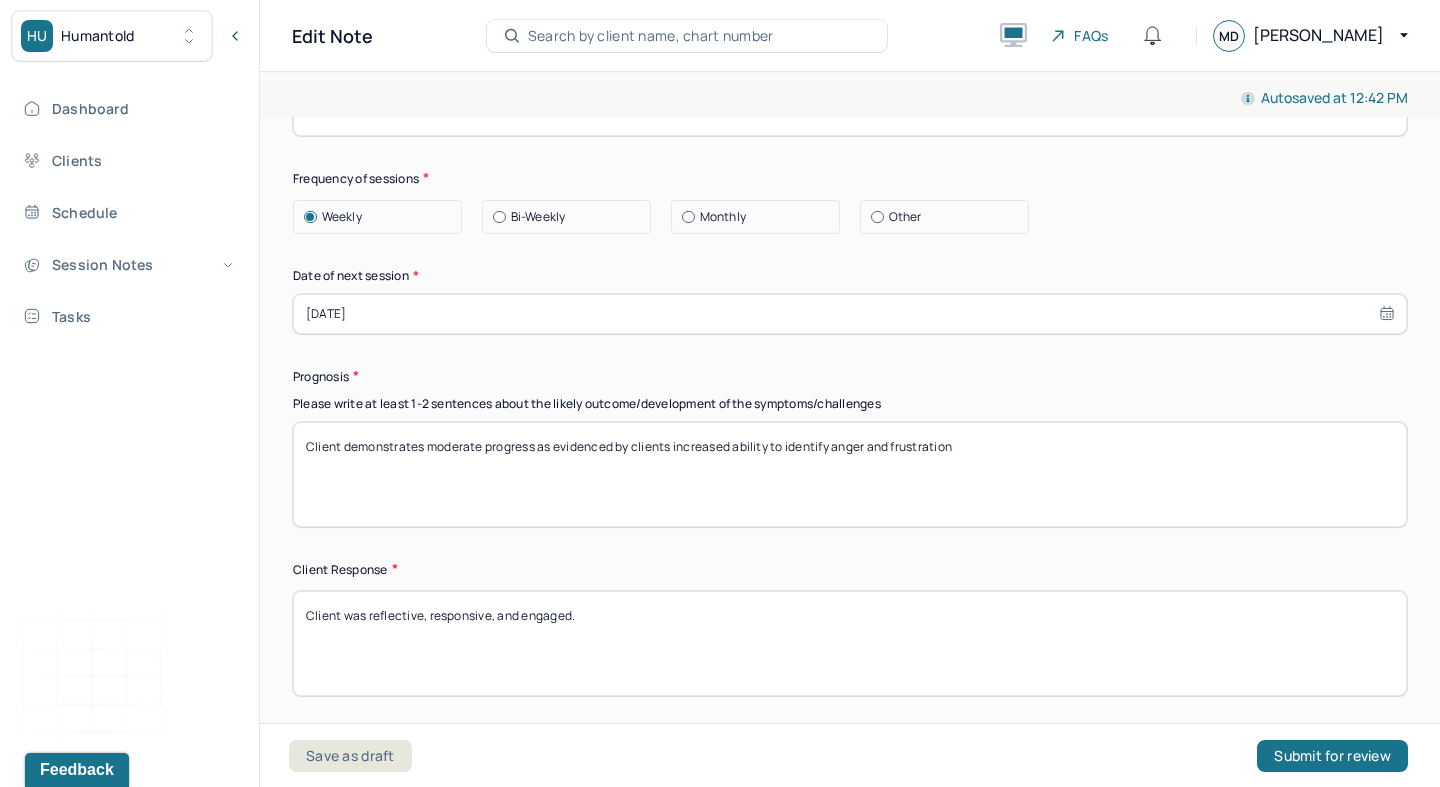scroll, scrollTop: 2856, scrollLeft: 0, axis: vertical 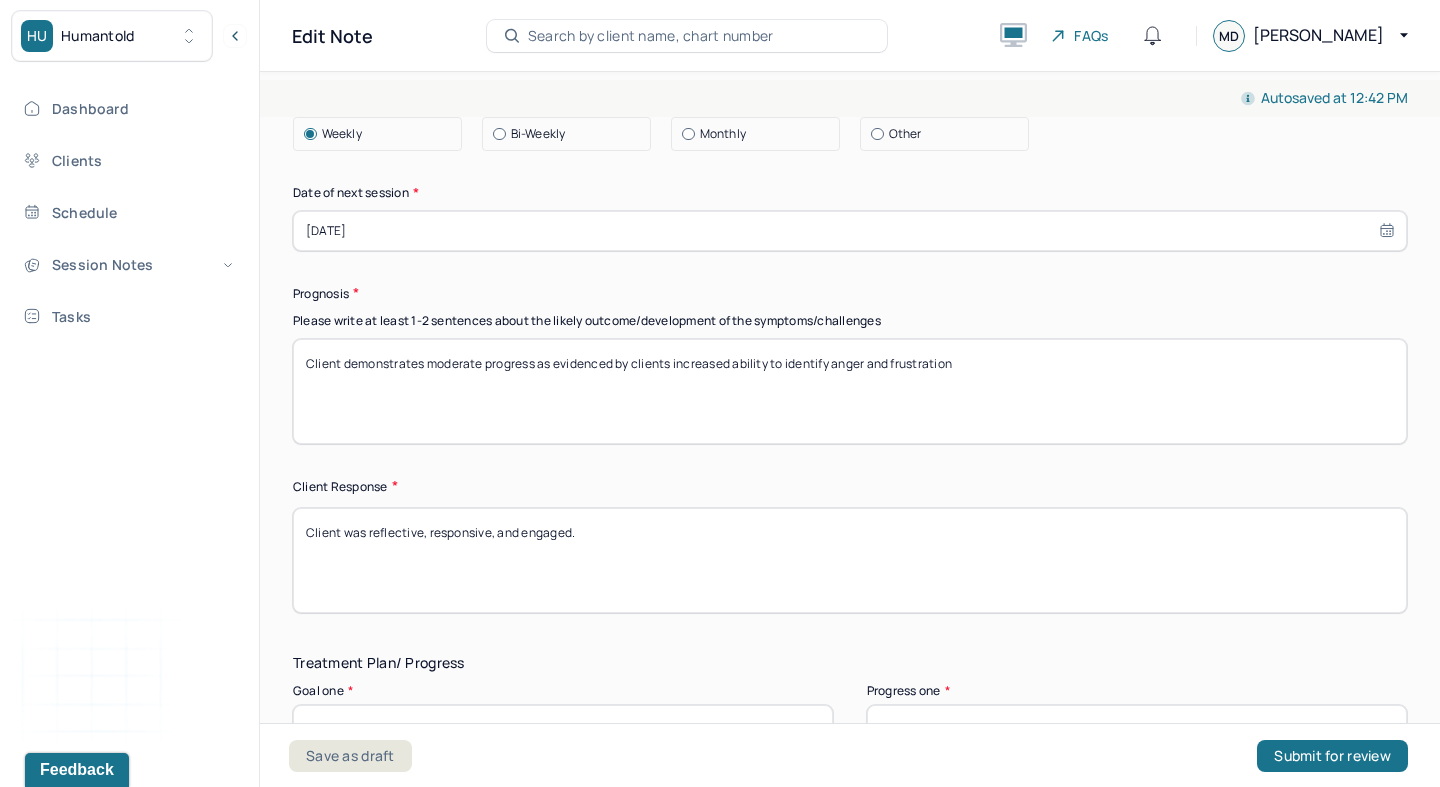 drag, startPoint x: 739, startPoint y: 323, endPoint x: 1168, endPoint y: 390, distance: 434.2004 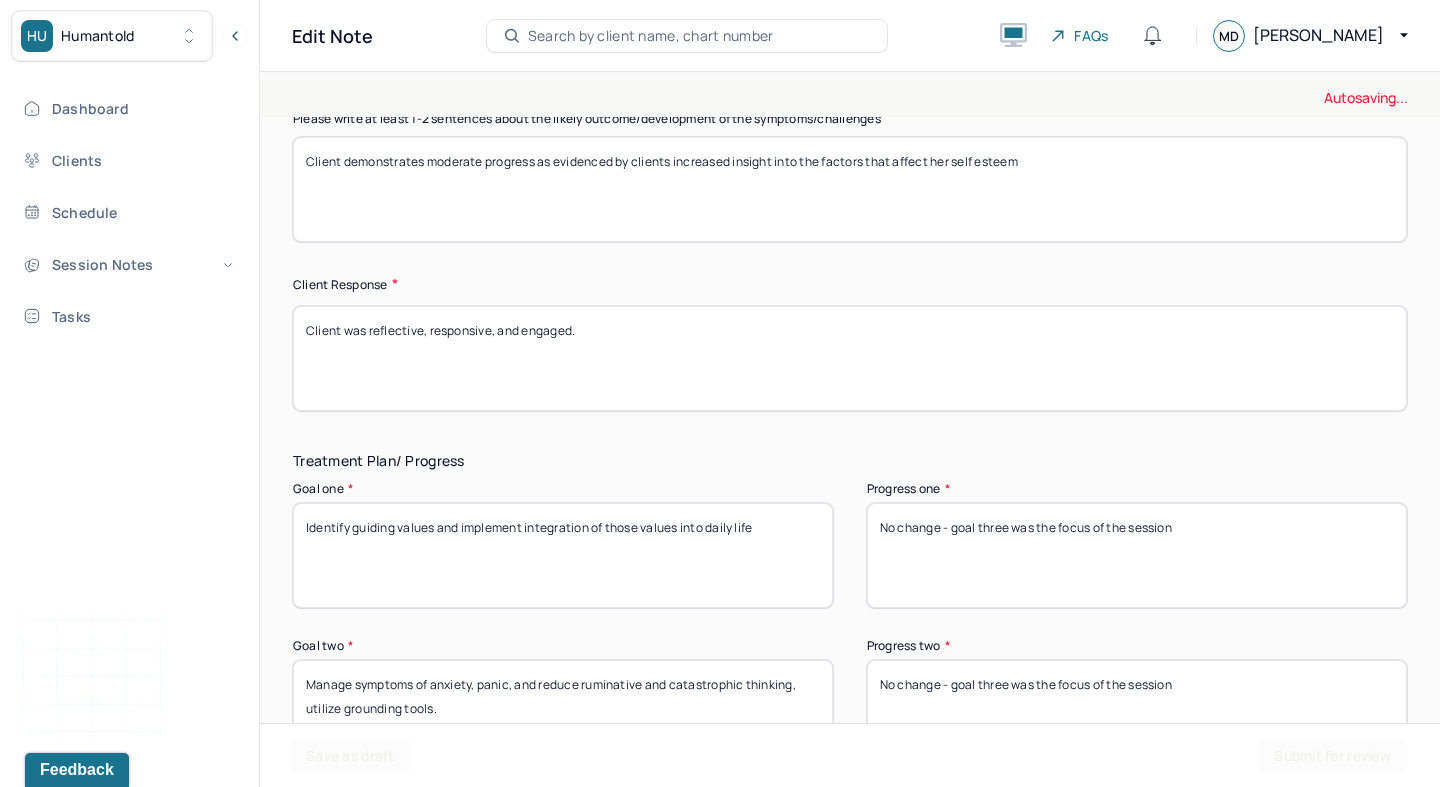 scroll, scrollTop: 3066, scrollLeft: 0, axis: vertical 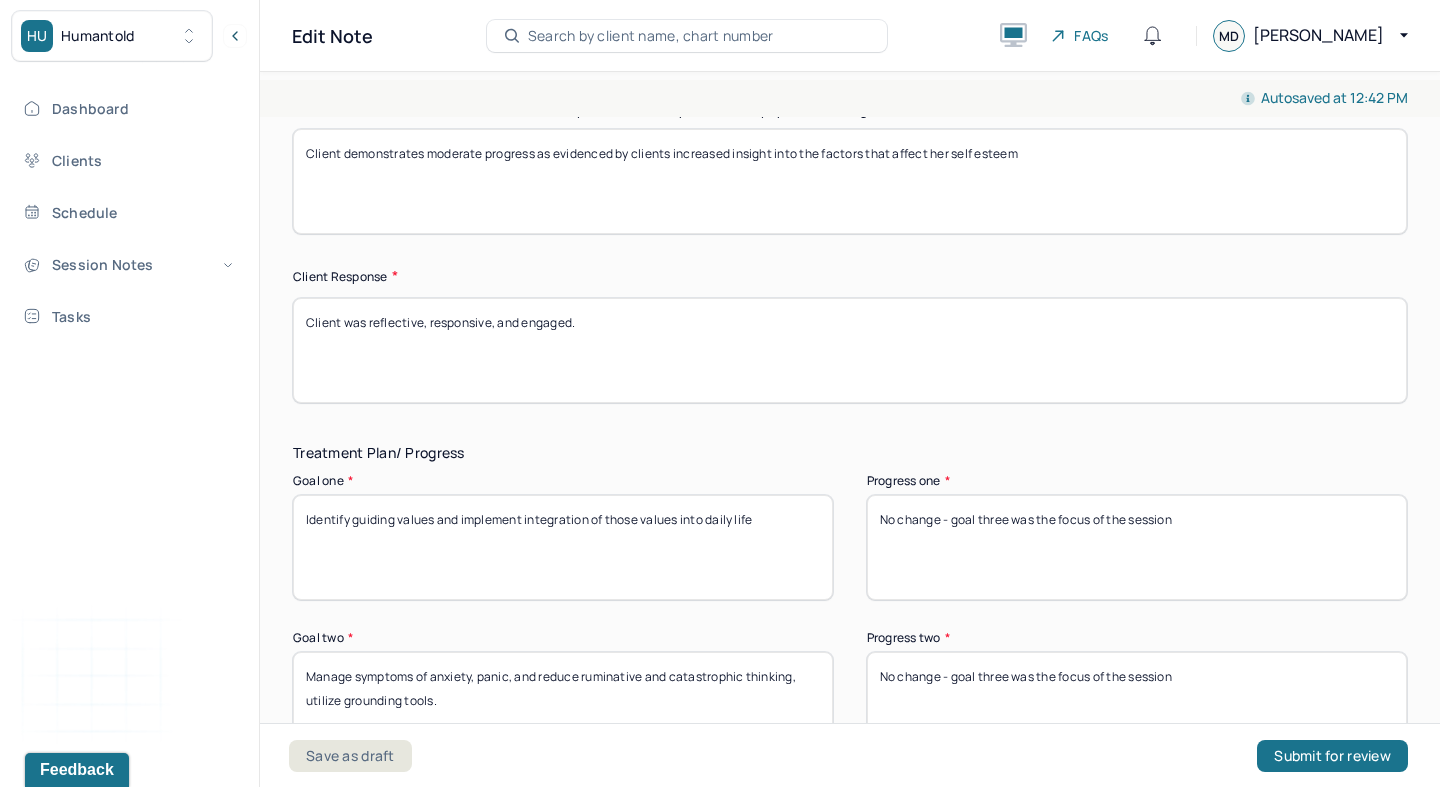 type on "Client demonstrates moderate progress as evidenced by clients increased insight into the factors that affect her self esteem" 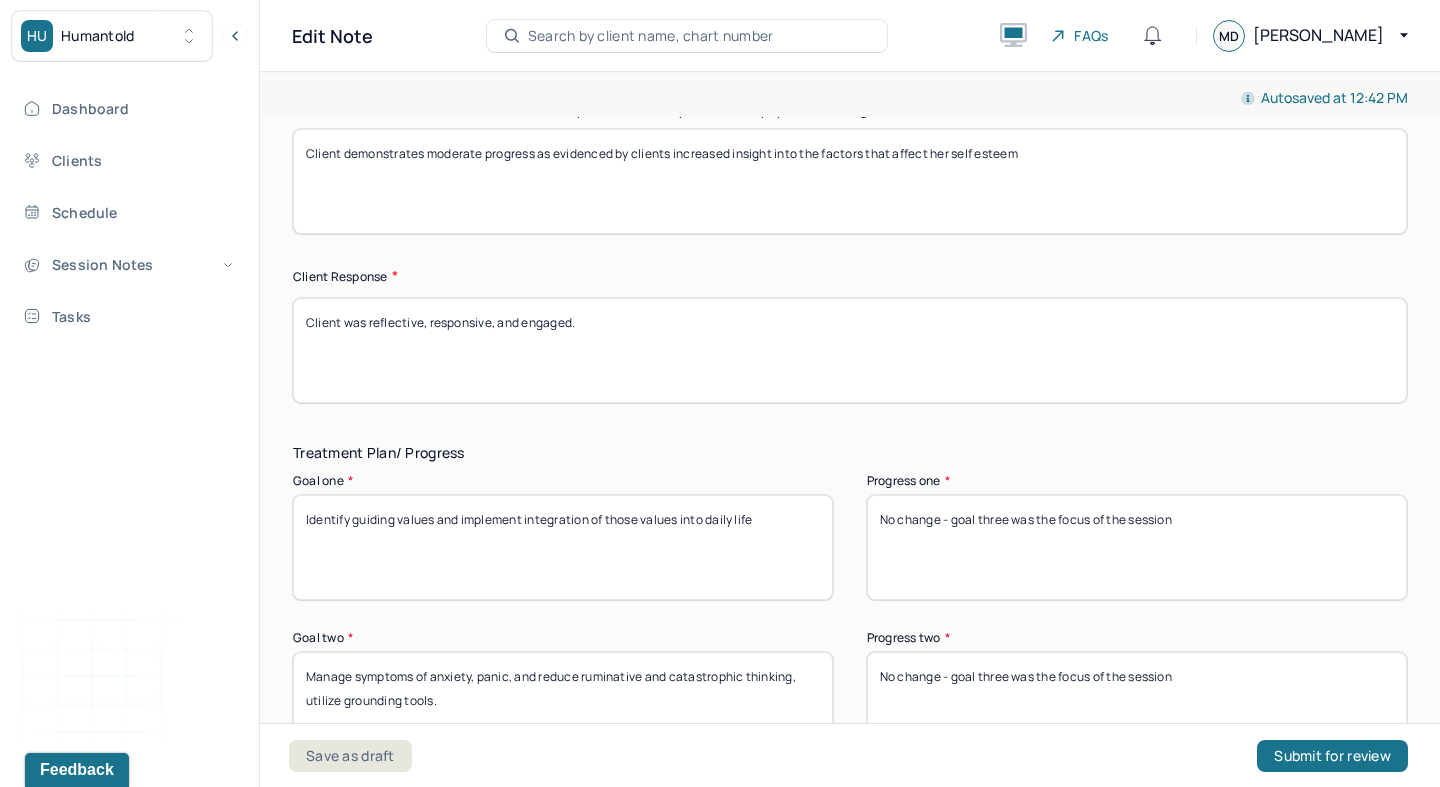 click on "Client was reflective, responsive, and engaged." at bounding box center (850, 350) 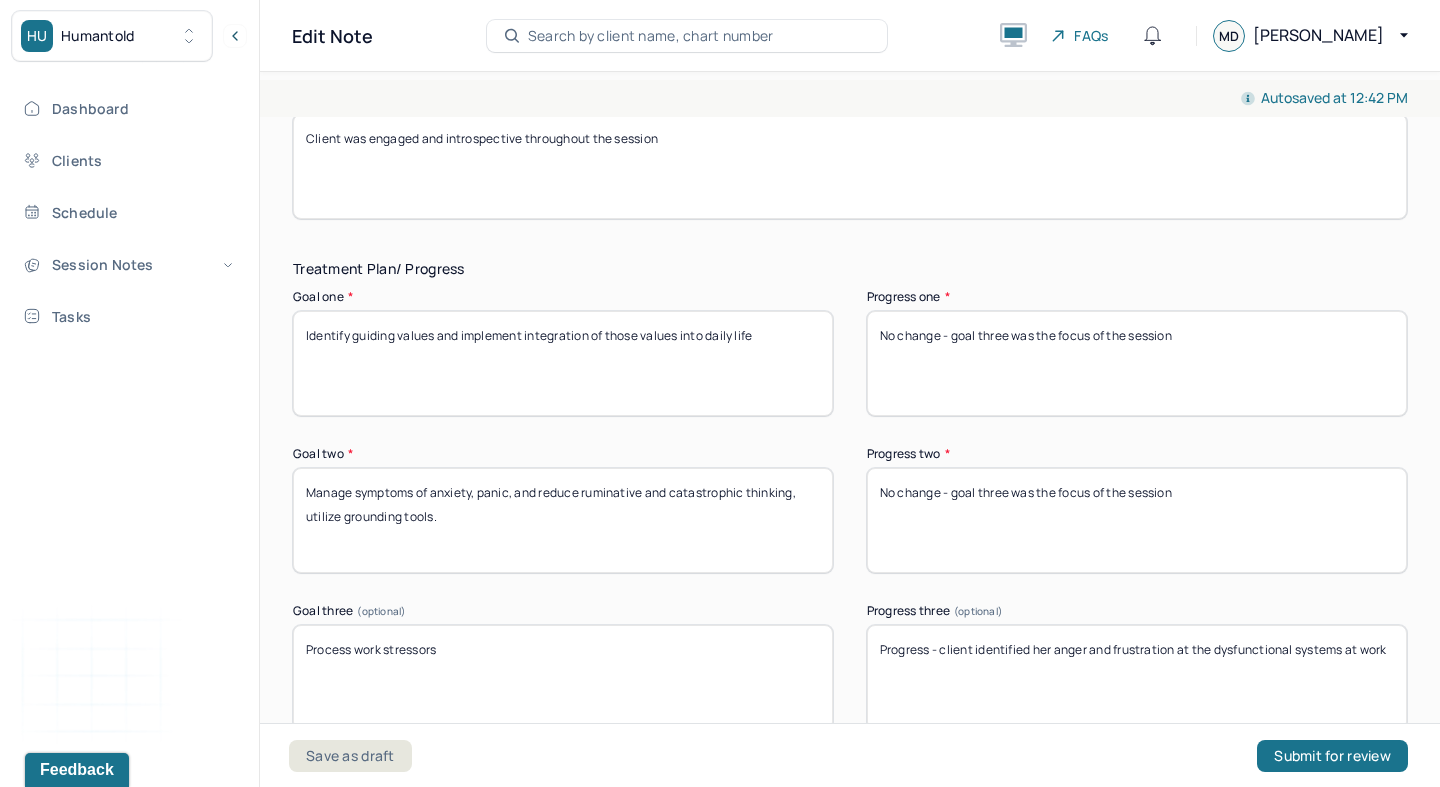 scroll, scrollTop: 3269, scrollLeft: 0, axis: vertical 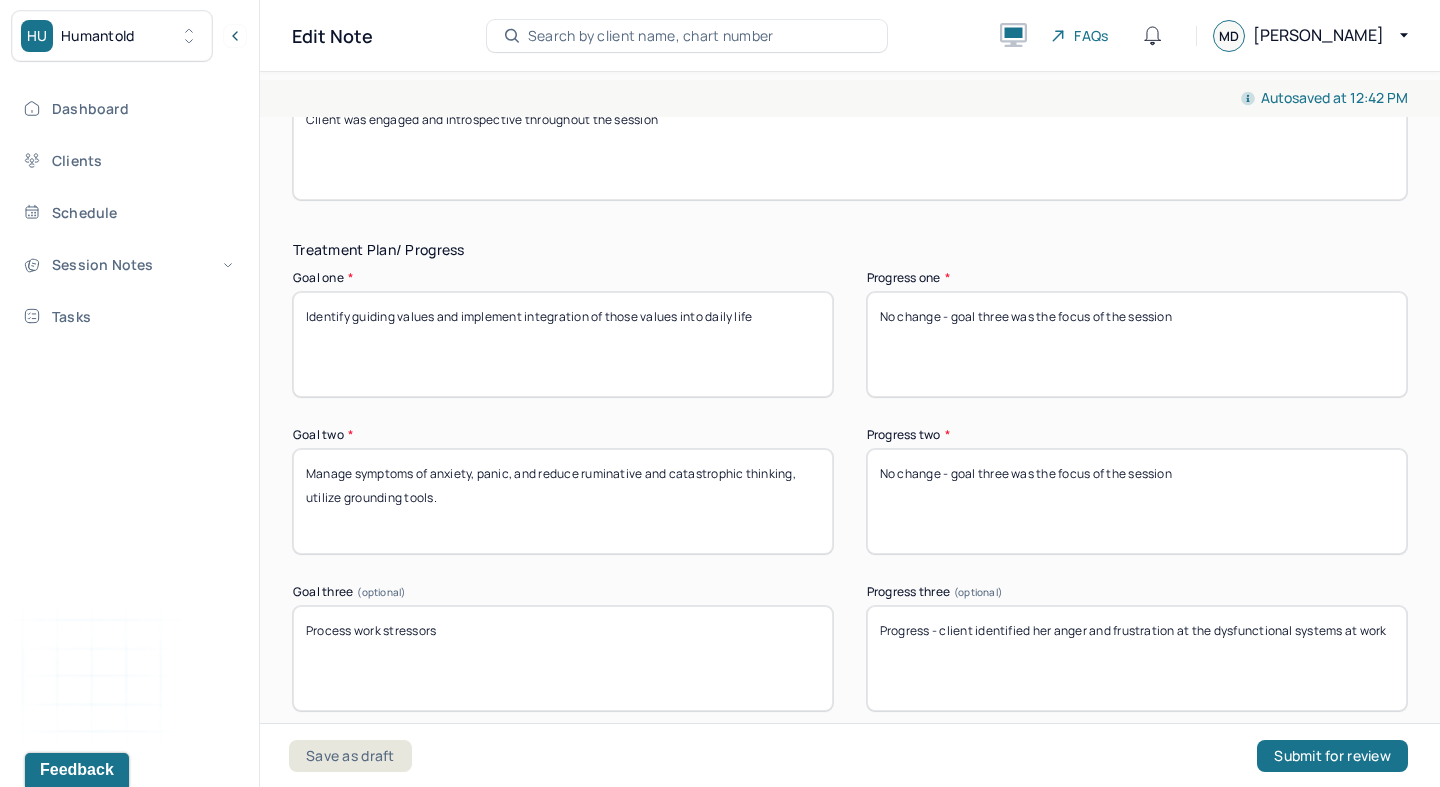 type on "Client was engaged and introspective throughout the session" 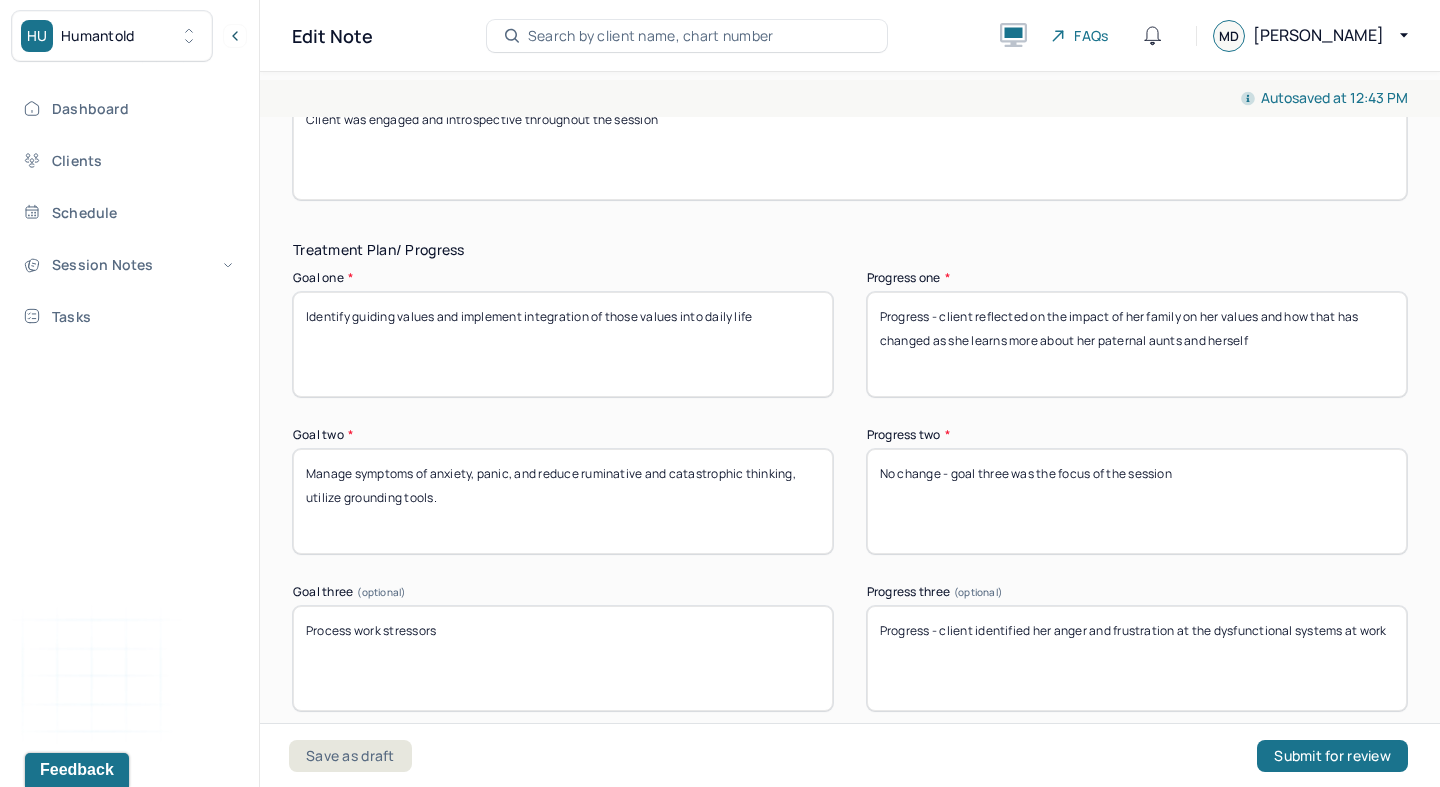 type on "Progress - client reflected on the impact of her family on her values and how that has changed as she learns more about her paternal aunts and herself" 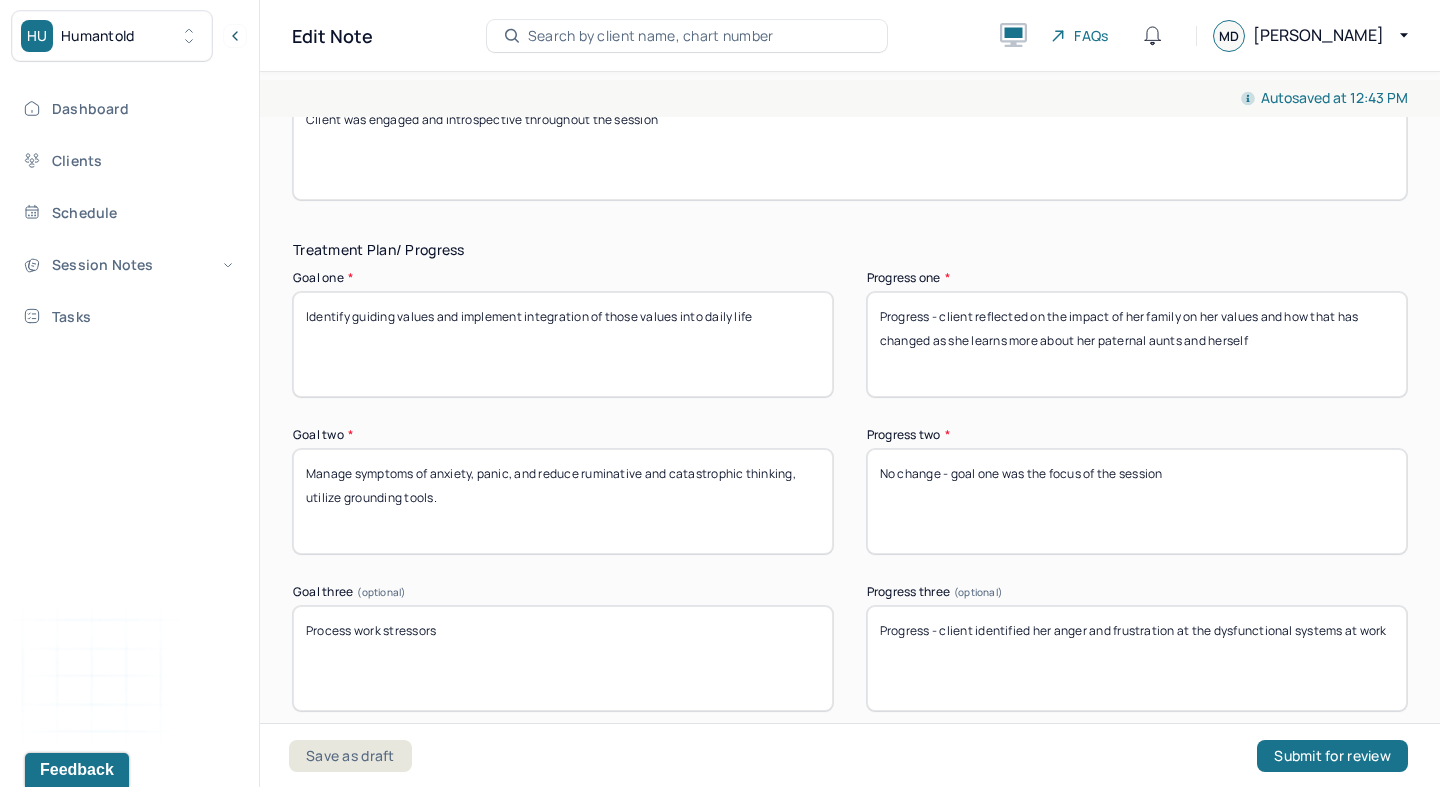 click on "No change - goal  was the focus of the session" at bounding box center [1137, 501] 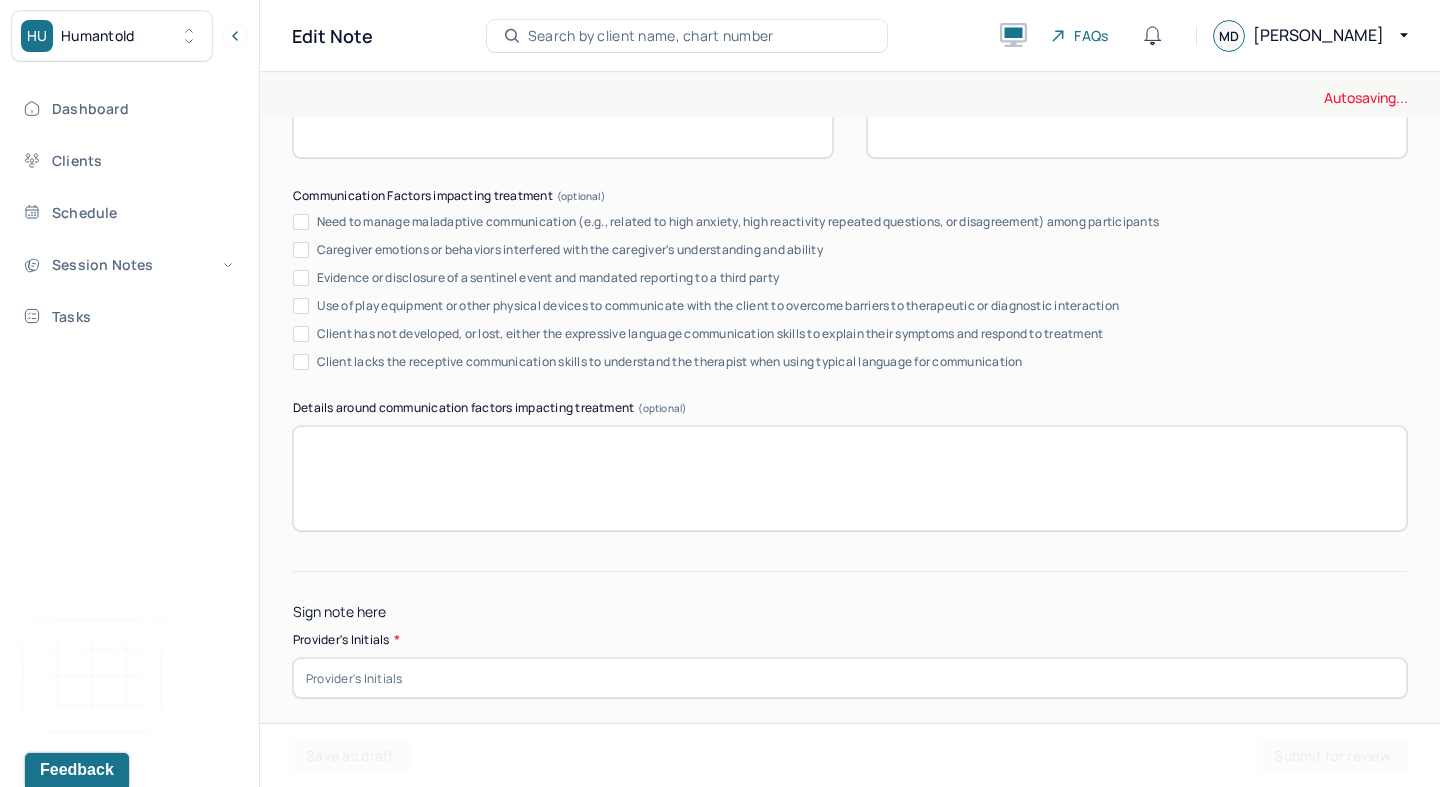 scroll, scrollTop: 3872, scrollLeft: 0, axis: vertical 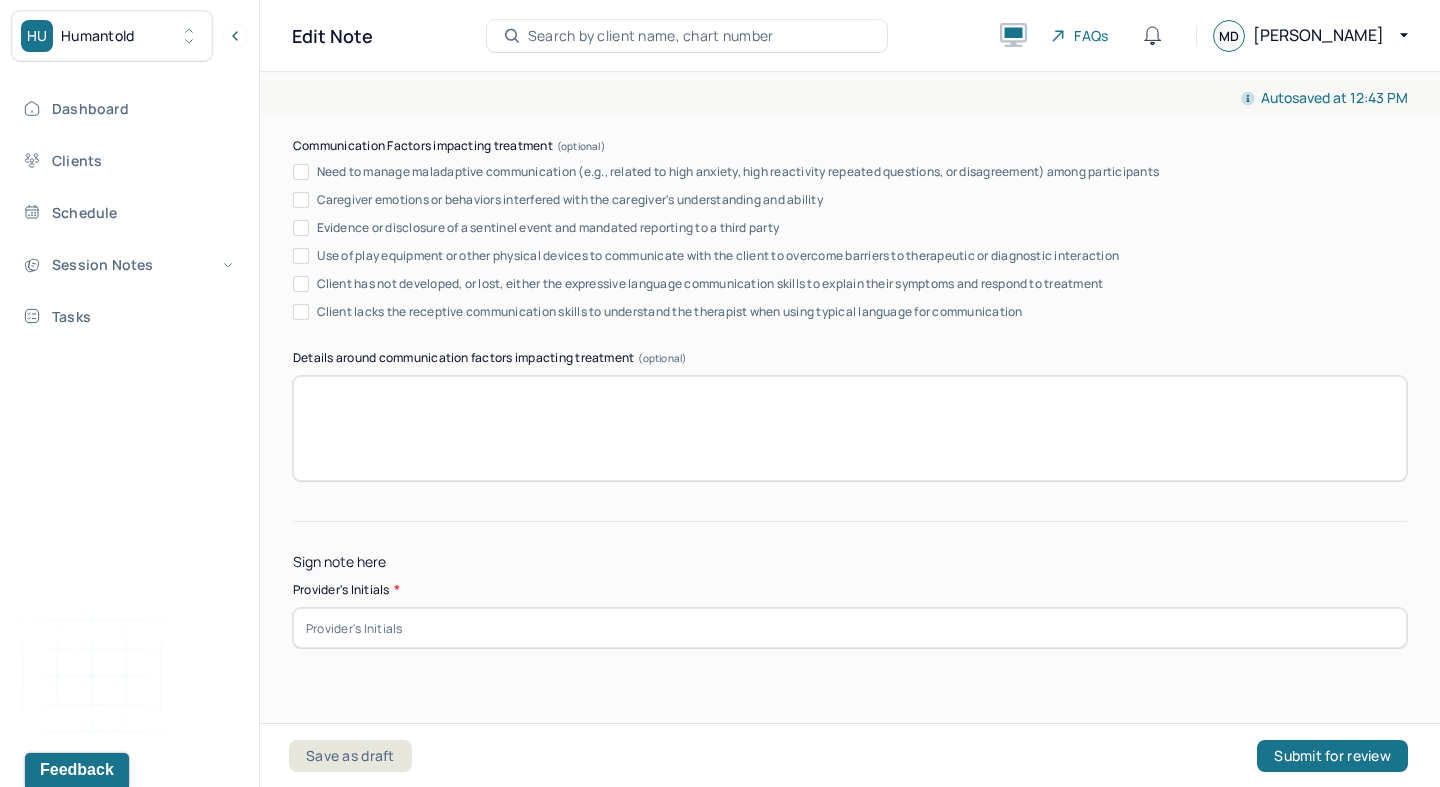 type on "No change - goal one was the focus of the session" 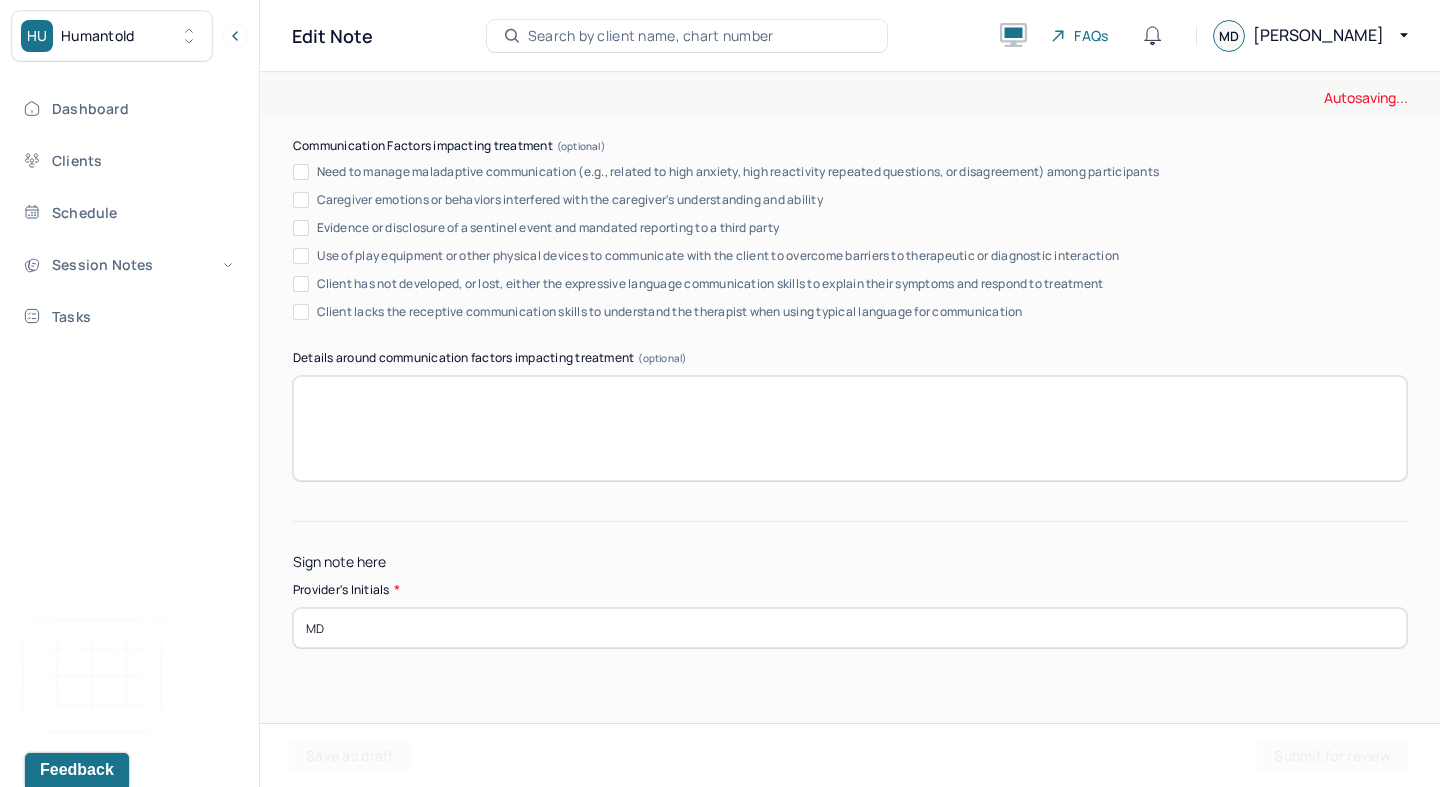type on "MD" 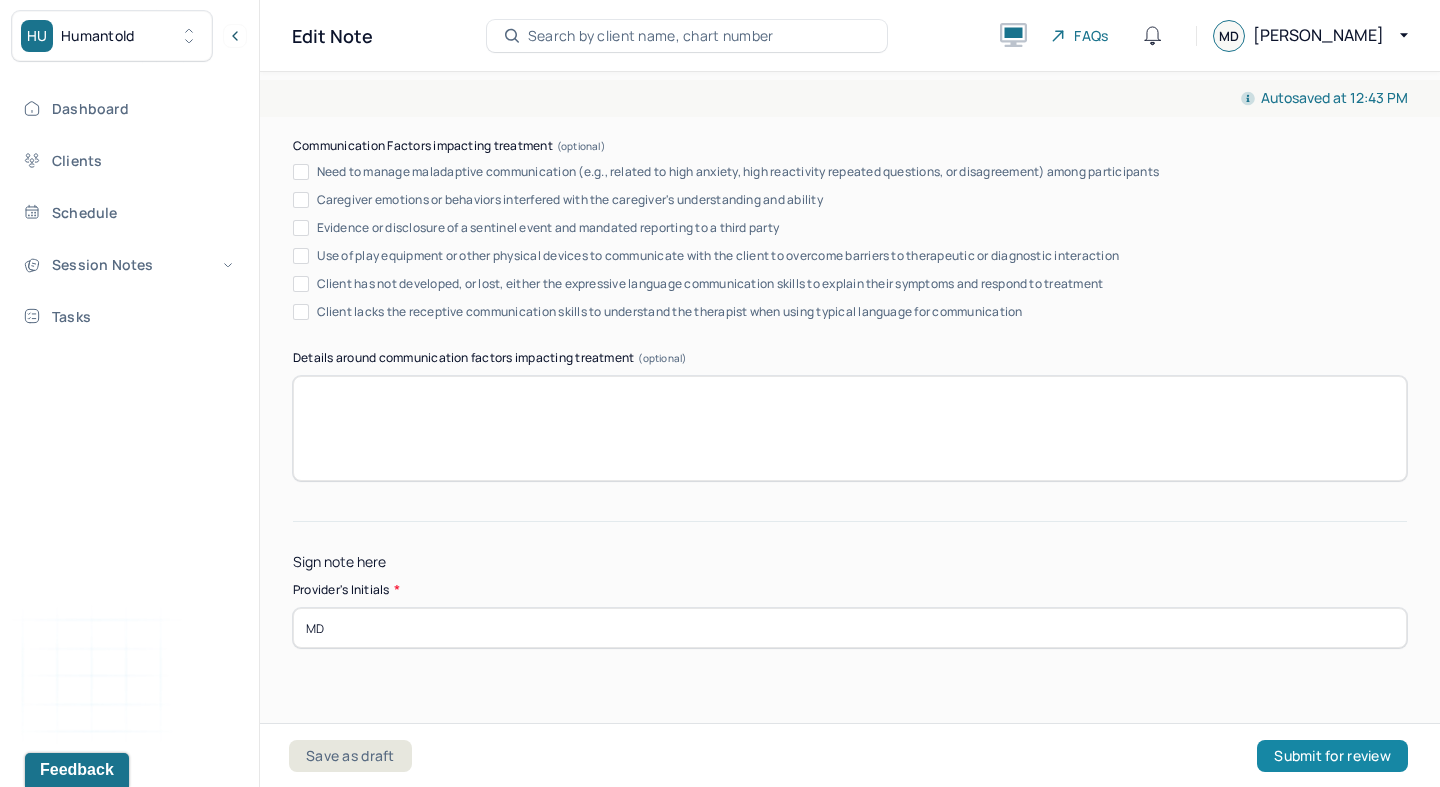 click on "Submit for review" at bounding box center (1332, 756) 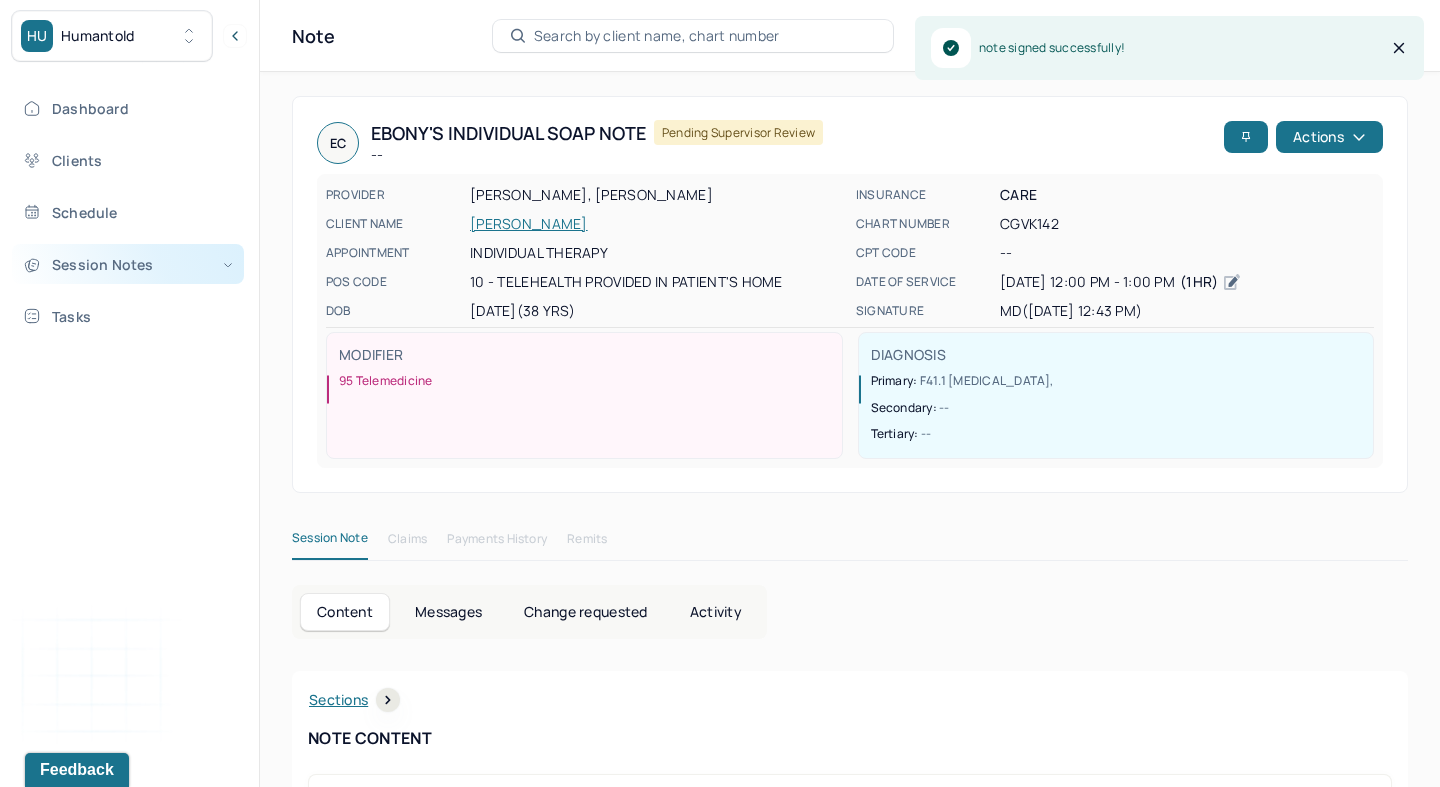 click on "Session Notes" at bounding box center [128, 264] 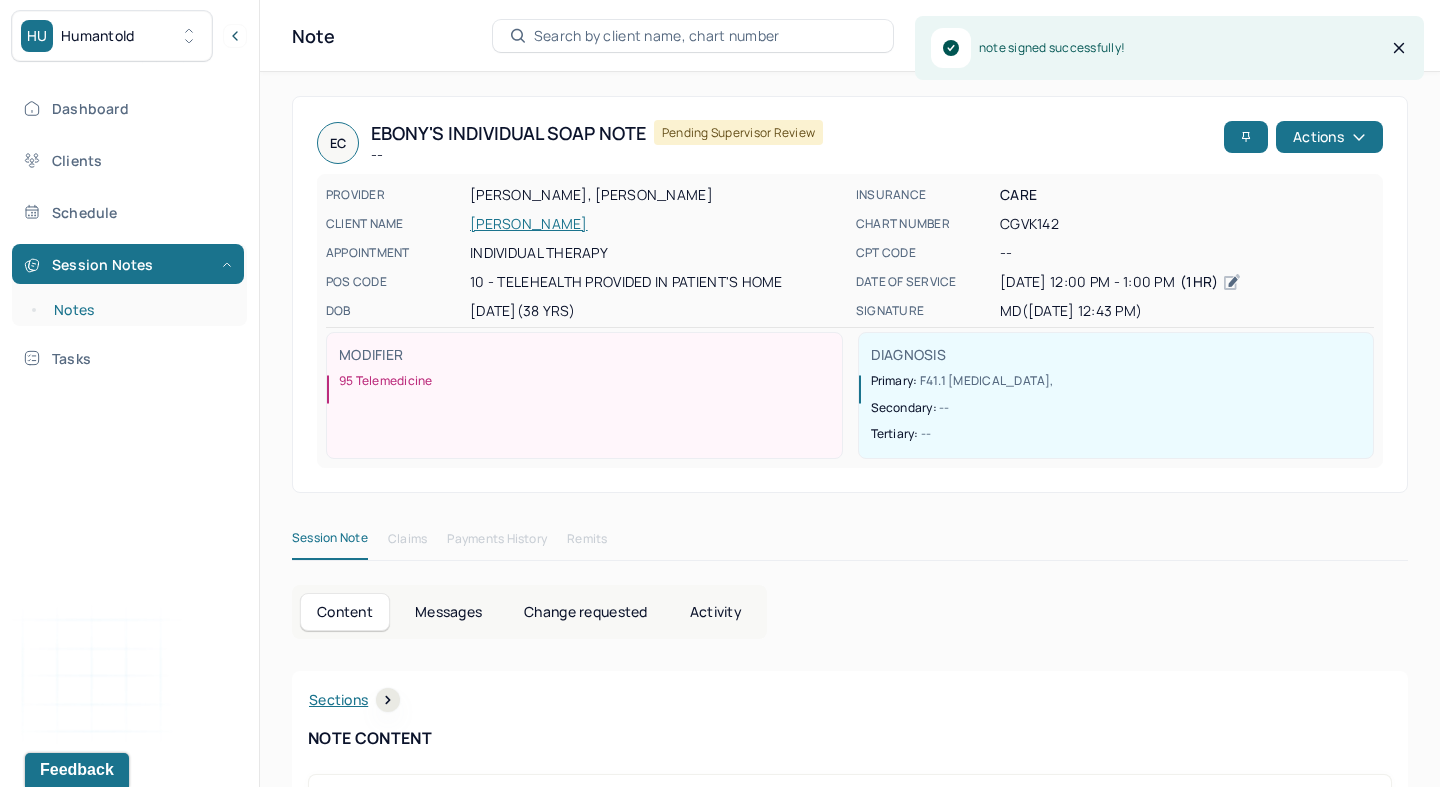 click on "Notes" at bounding box center [139, 310] 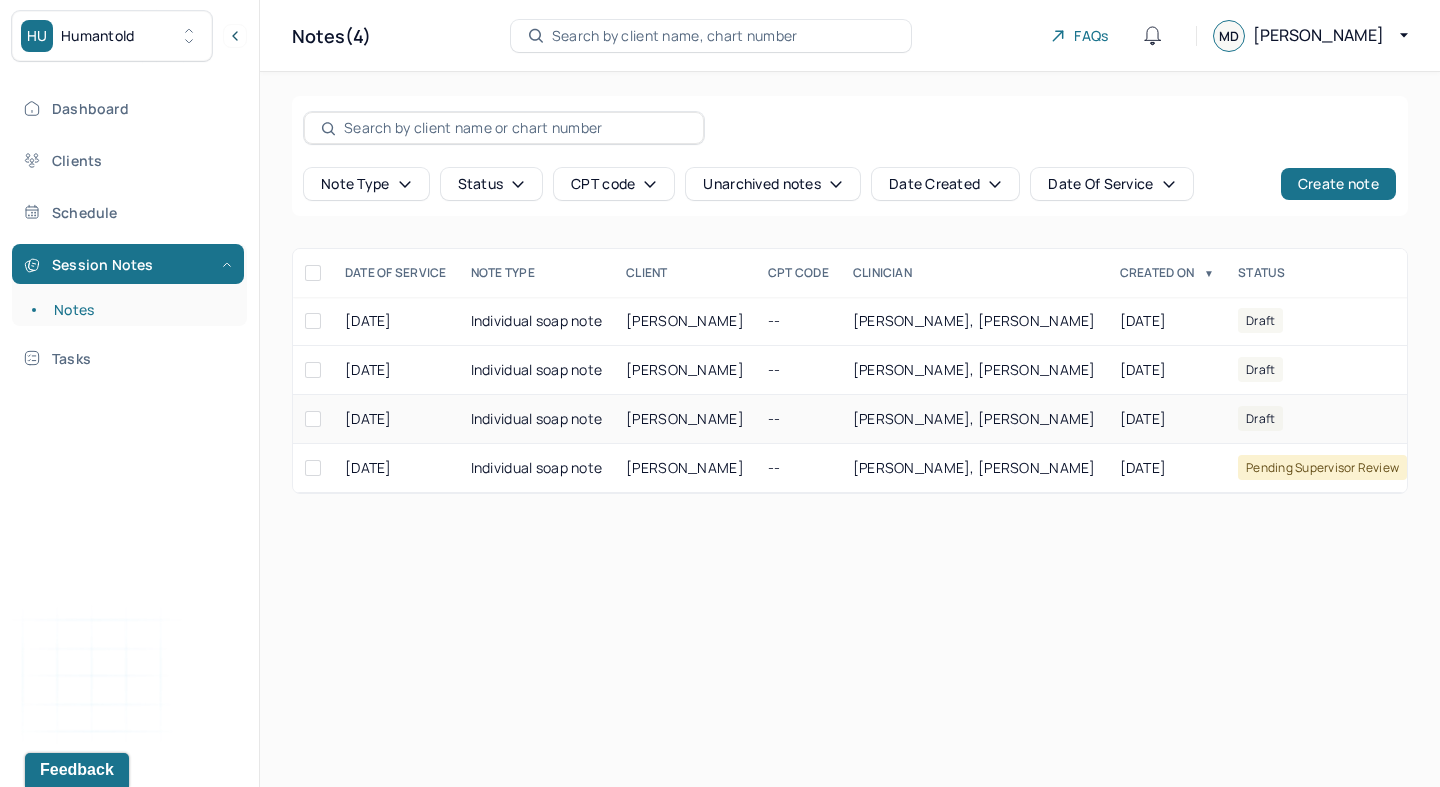 click on "[PERSON_NAME]" at bounding box center [685, 418] 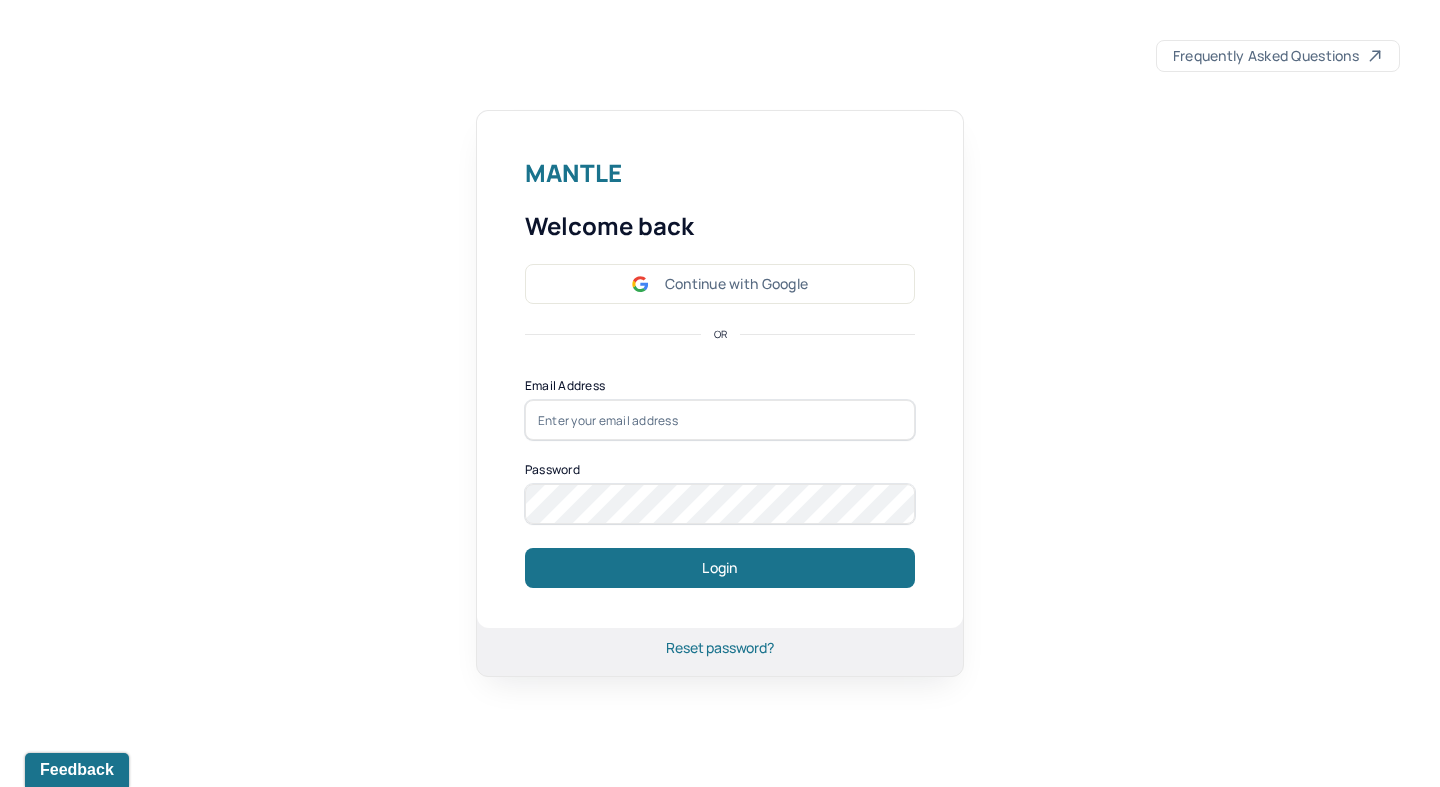 click on "Mantle Welcome back    Continue with Google   OR Email Address Password   Login   Reset password?" at bounding box center [720, 393] 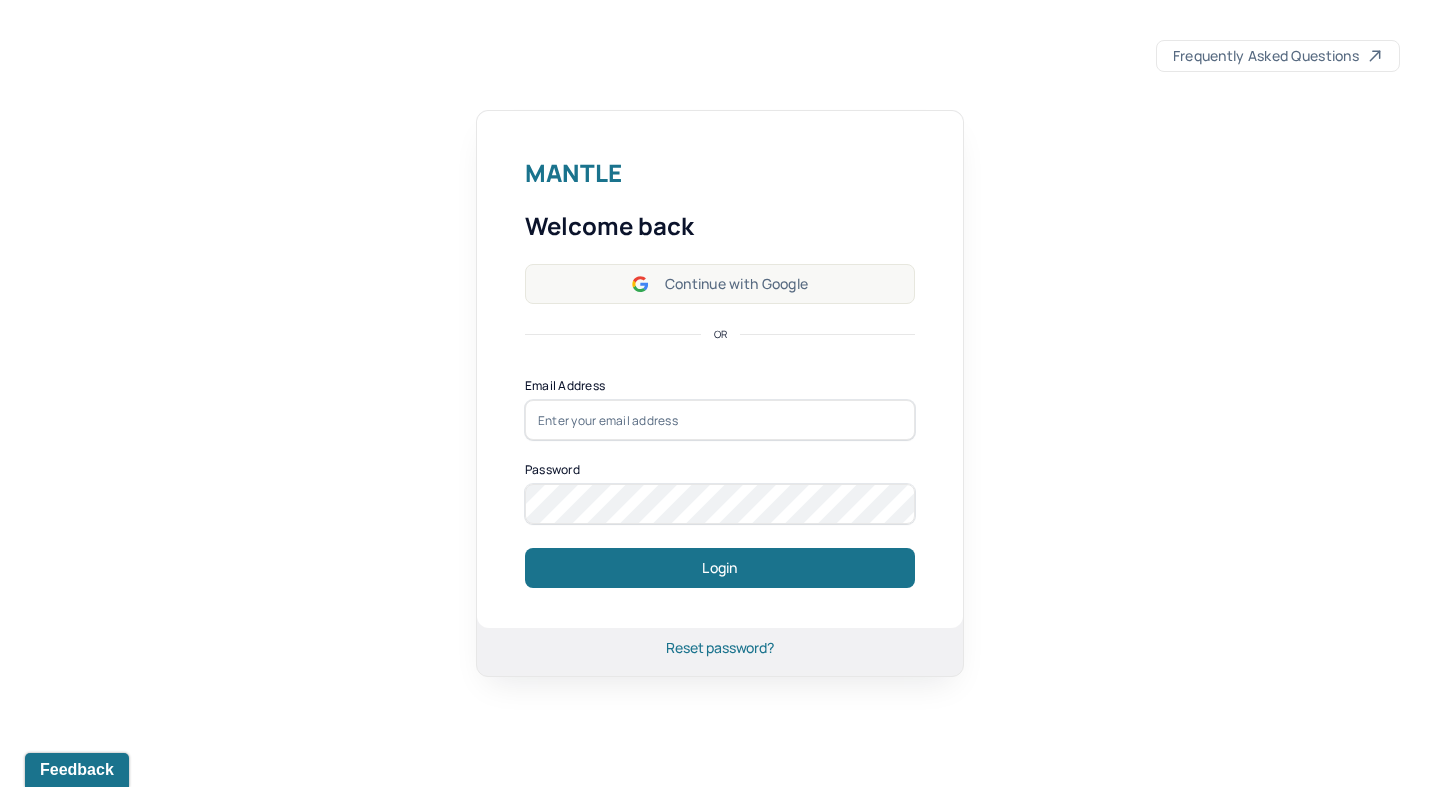 click on "Continue with Google" at bounding box center [720, 284] 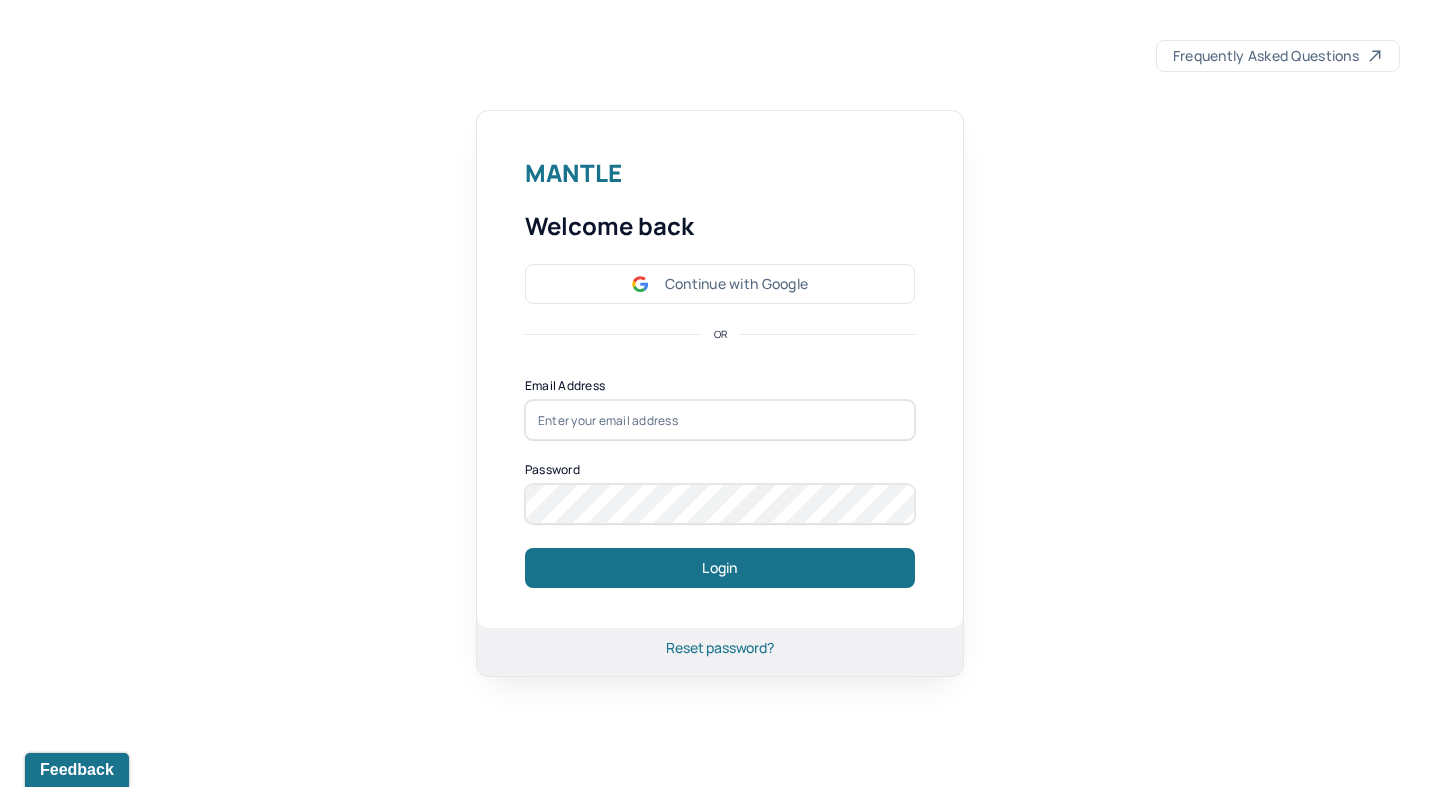 click on "Mantle Welcome back    Continue with Google   OR Email Address Password   Login   Reset password?" at bounding box center (720, 393) 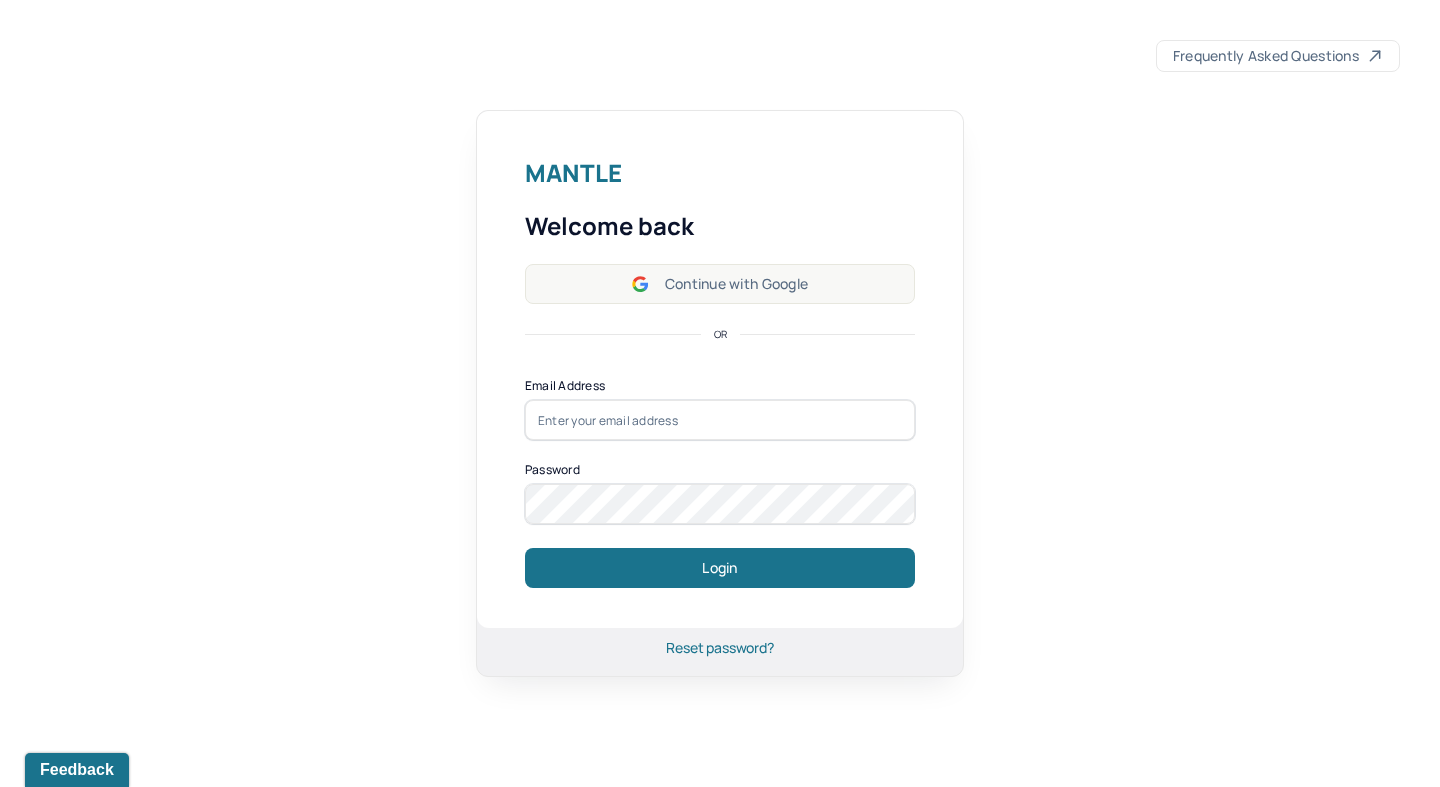 click on "Continue with Google" at bounding box center (720, 284) 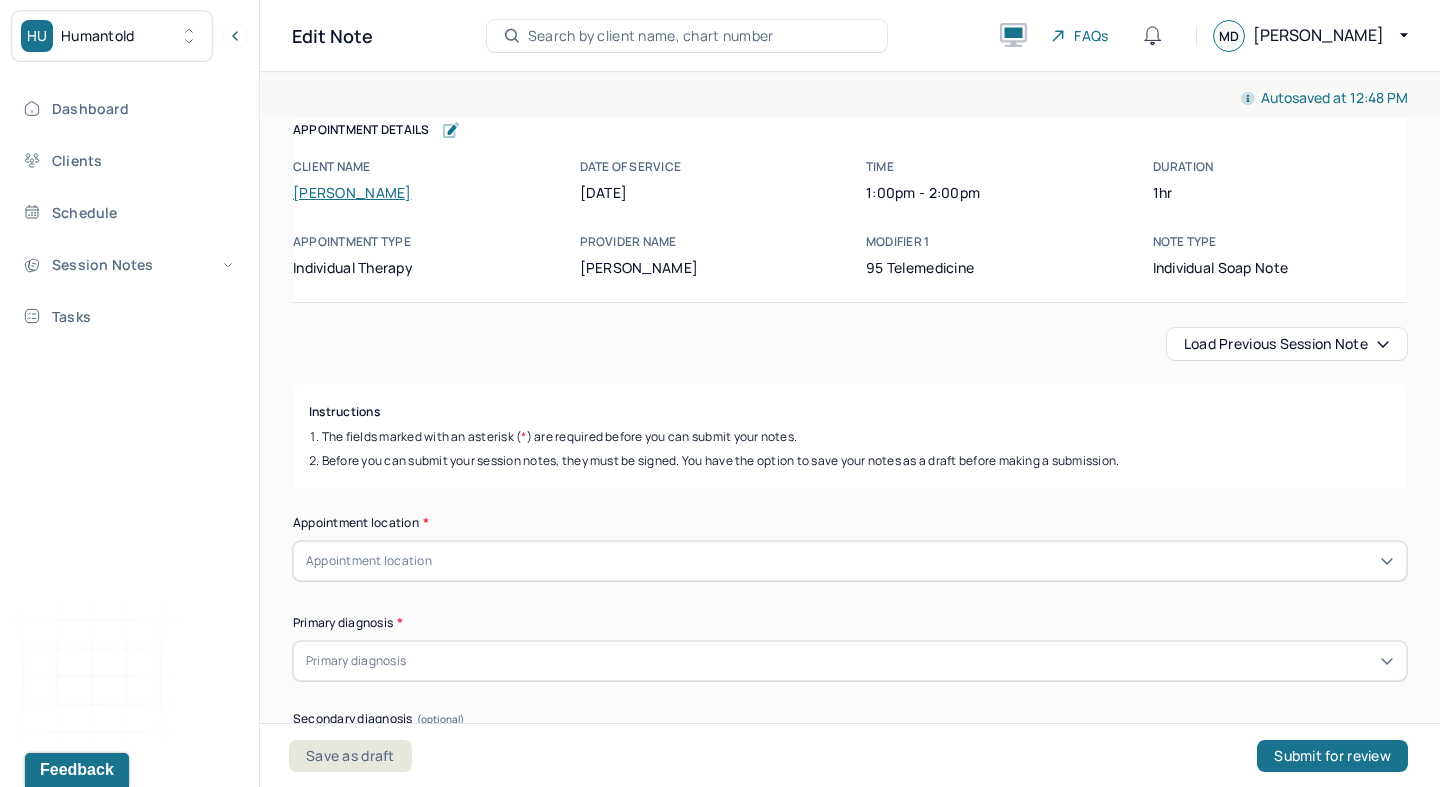 click on "Load previous session note" at bounding box center [1287, 344] 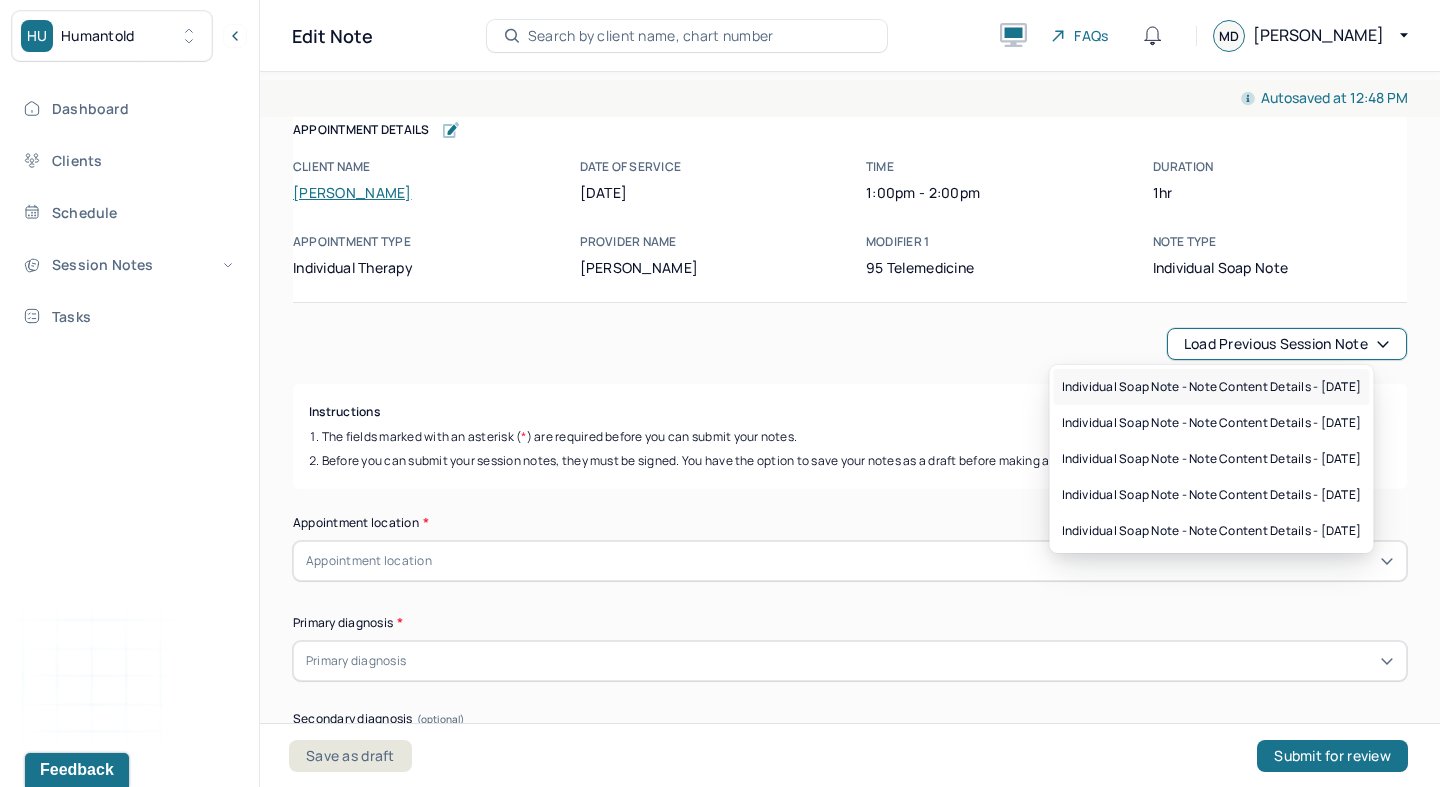 click on "Individual soap note   - Note content Details -   [DATE]" at bounding box center [1212, 387] 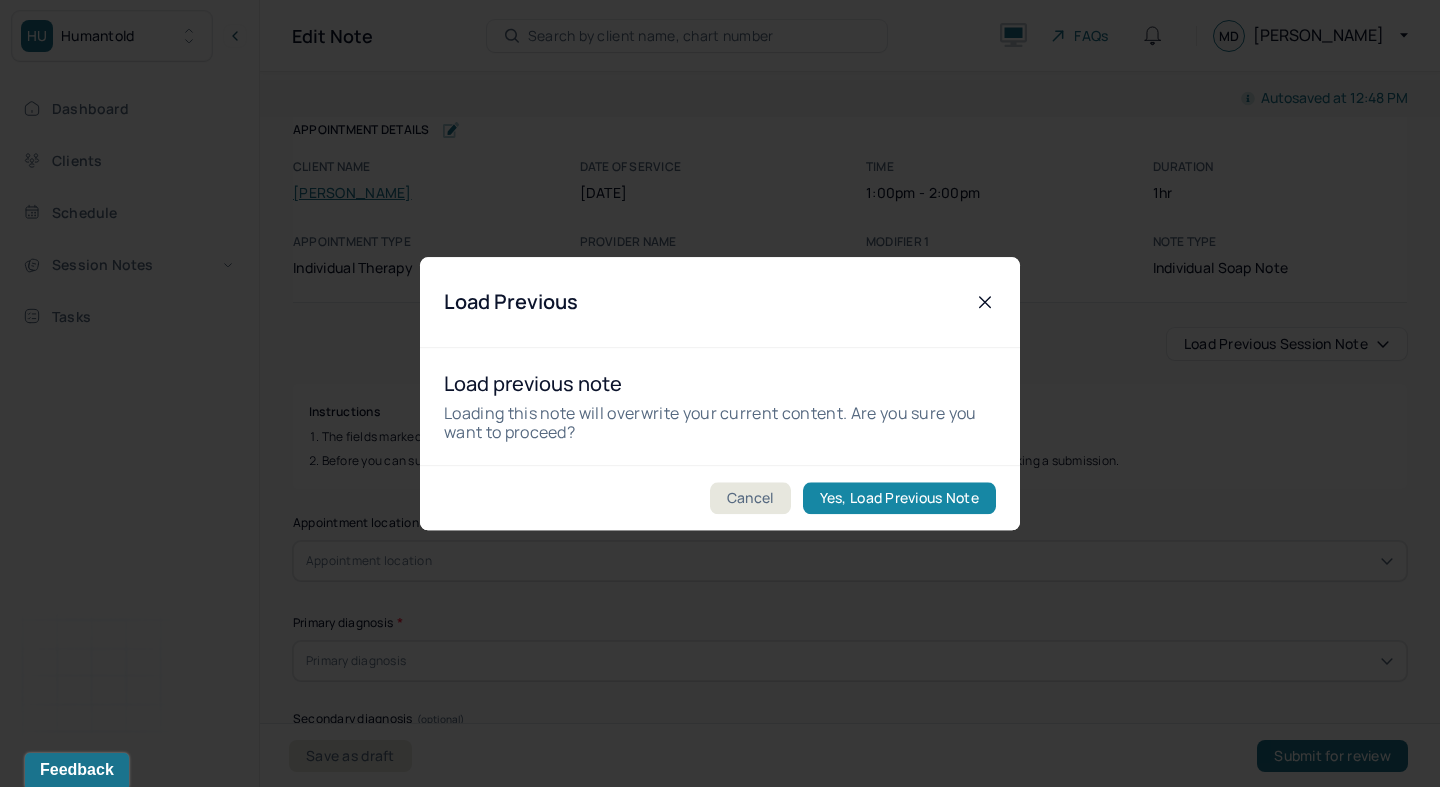 click on "Yes, Load Previous Note" at bounding box center [899, 498] 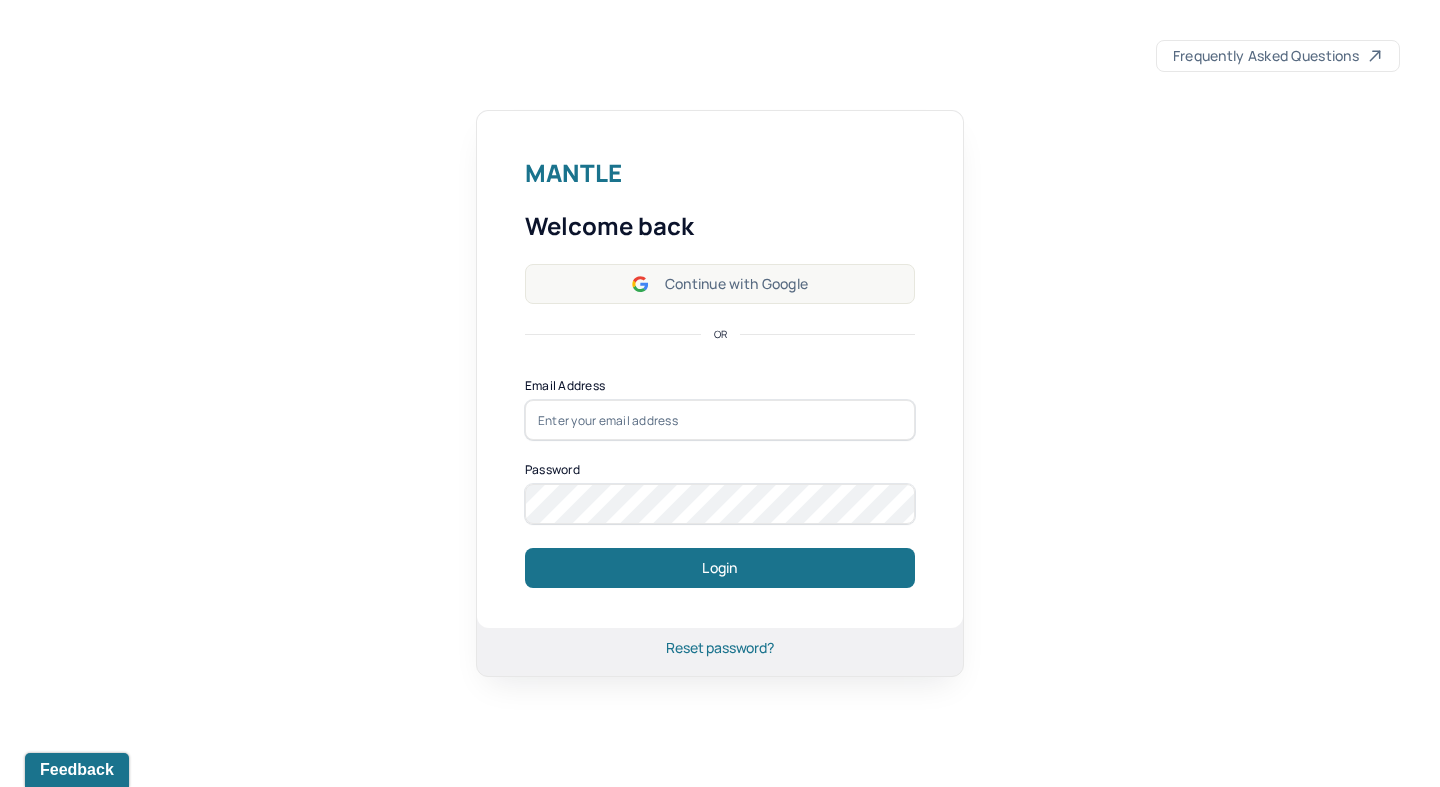 click on "Continue with Google" at bounding box center (720, 284) 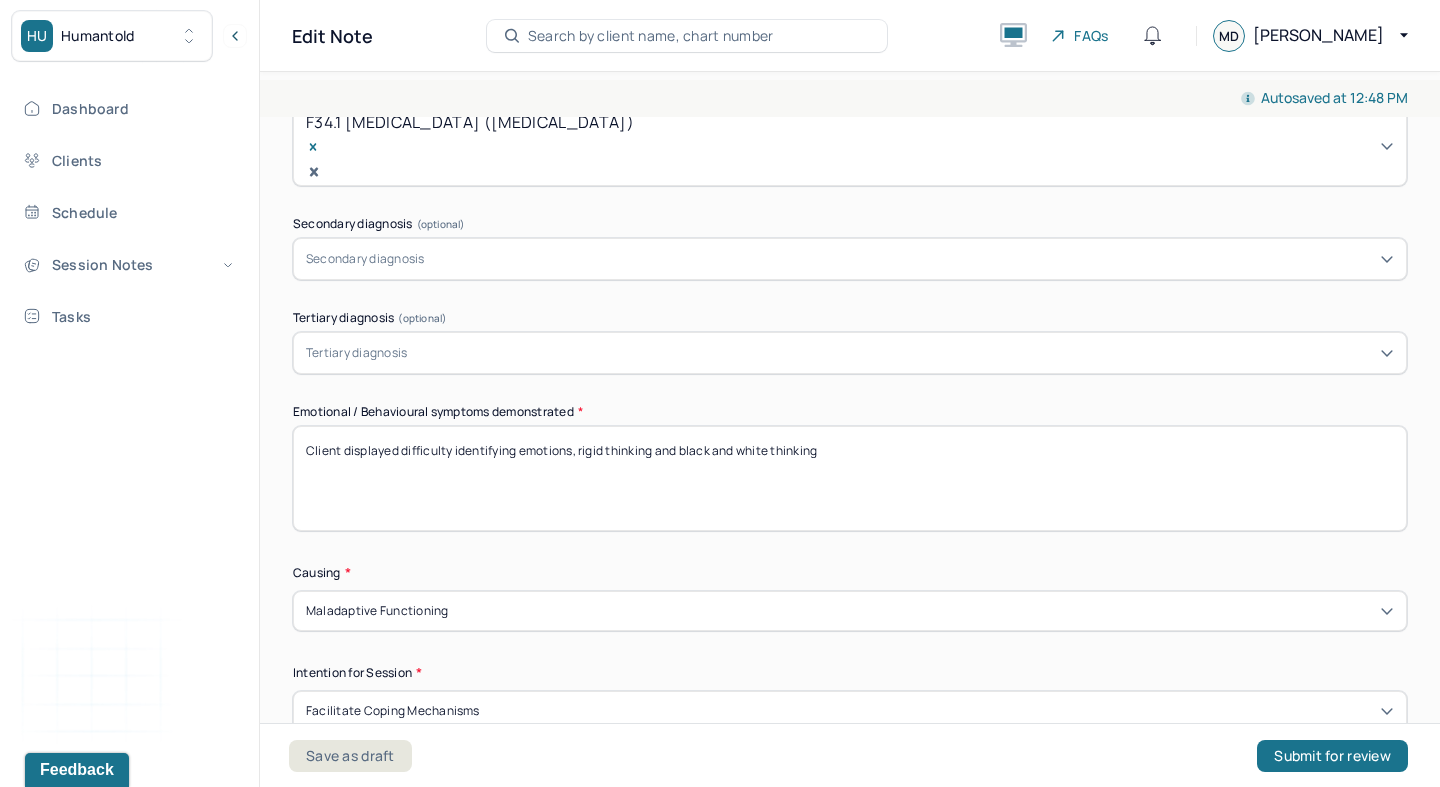 scroll, scrollTop: 794, scrollLeft: 0, axis: vertical 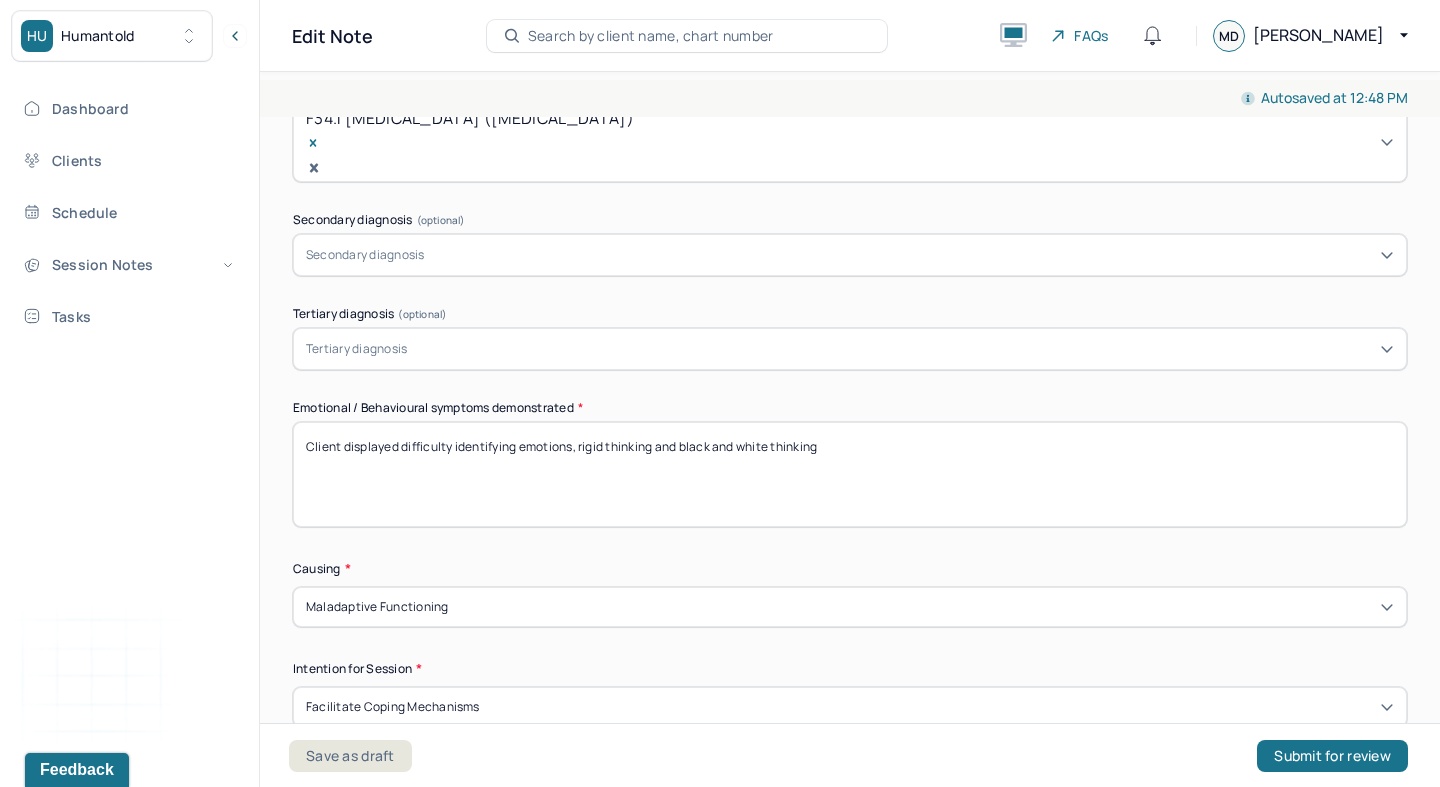 click on "Client displayed difficulty identifying emotions, rigid thinking and black and white thinking" at bounding box center [850, 474] 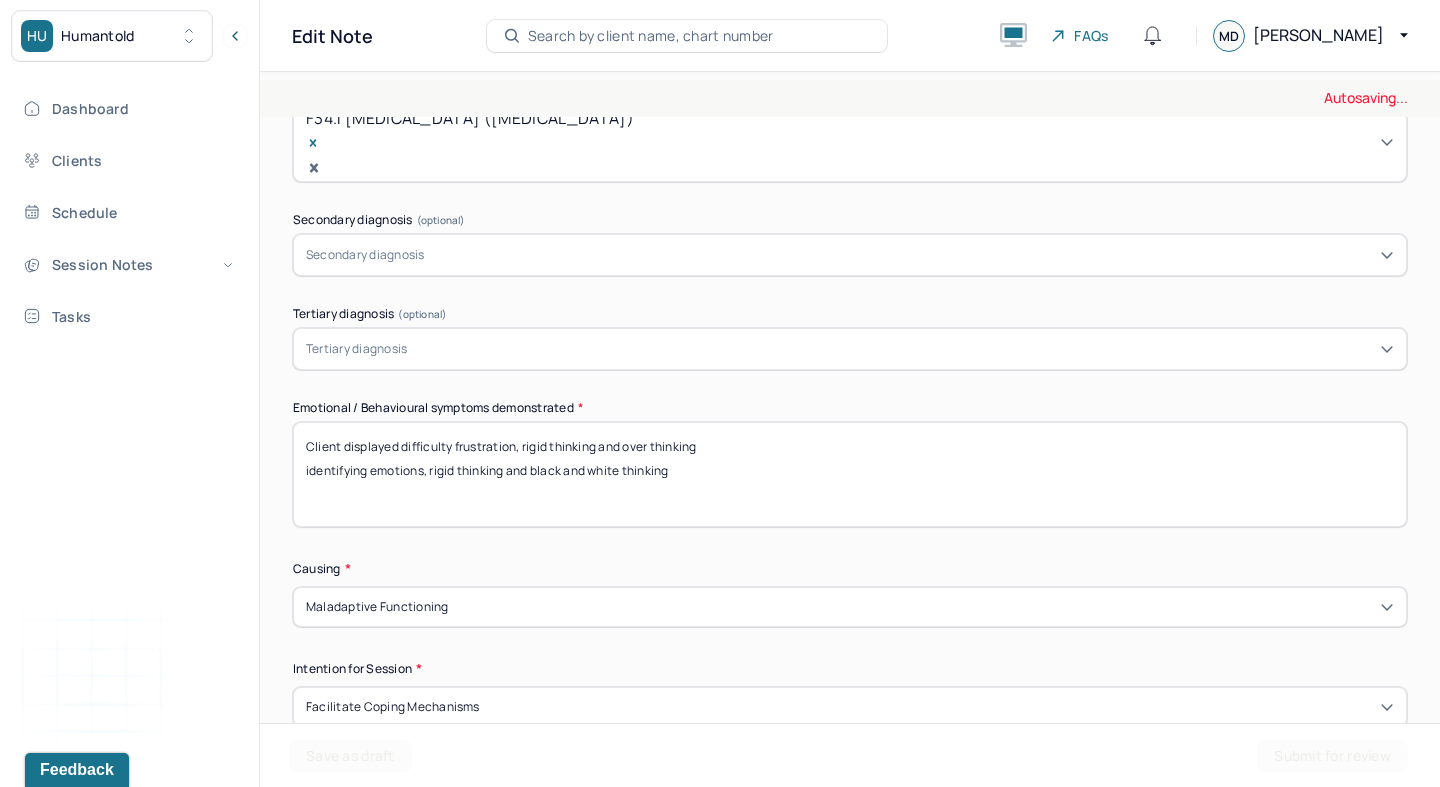 click on "Client displayed difficulty frustration,
identifying emotions, rigid thinking and black and white thinking" at bounding box center [850, 474] 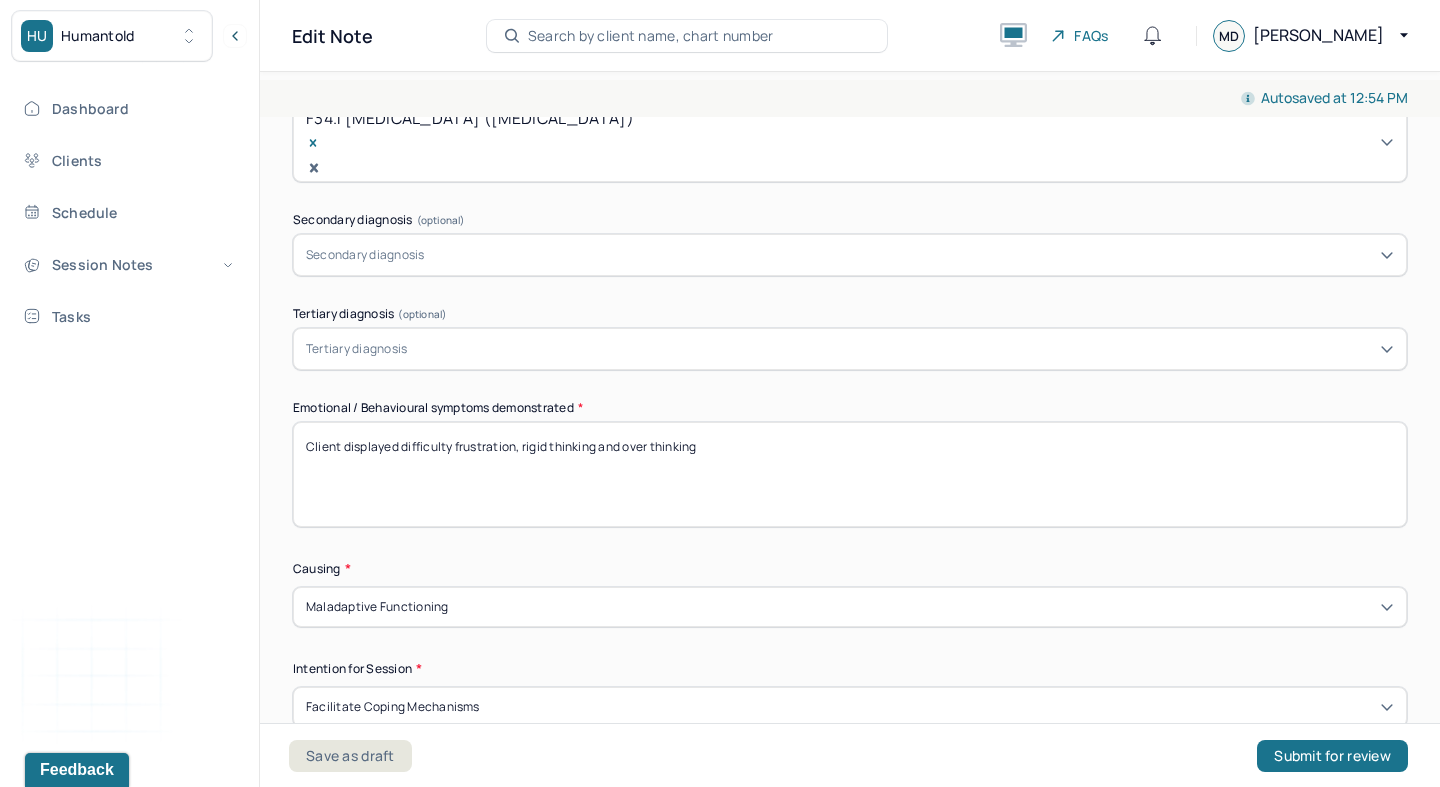 drag, startPoint x: 700, startPoint y: 406, endPoint x: 454, endPoint y: 407, distance: 246.00203 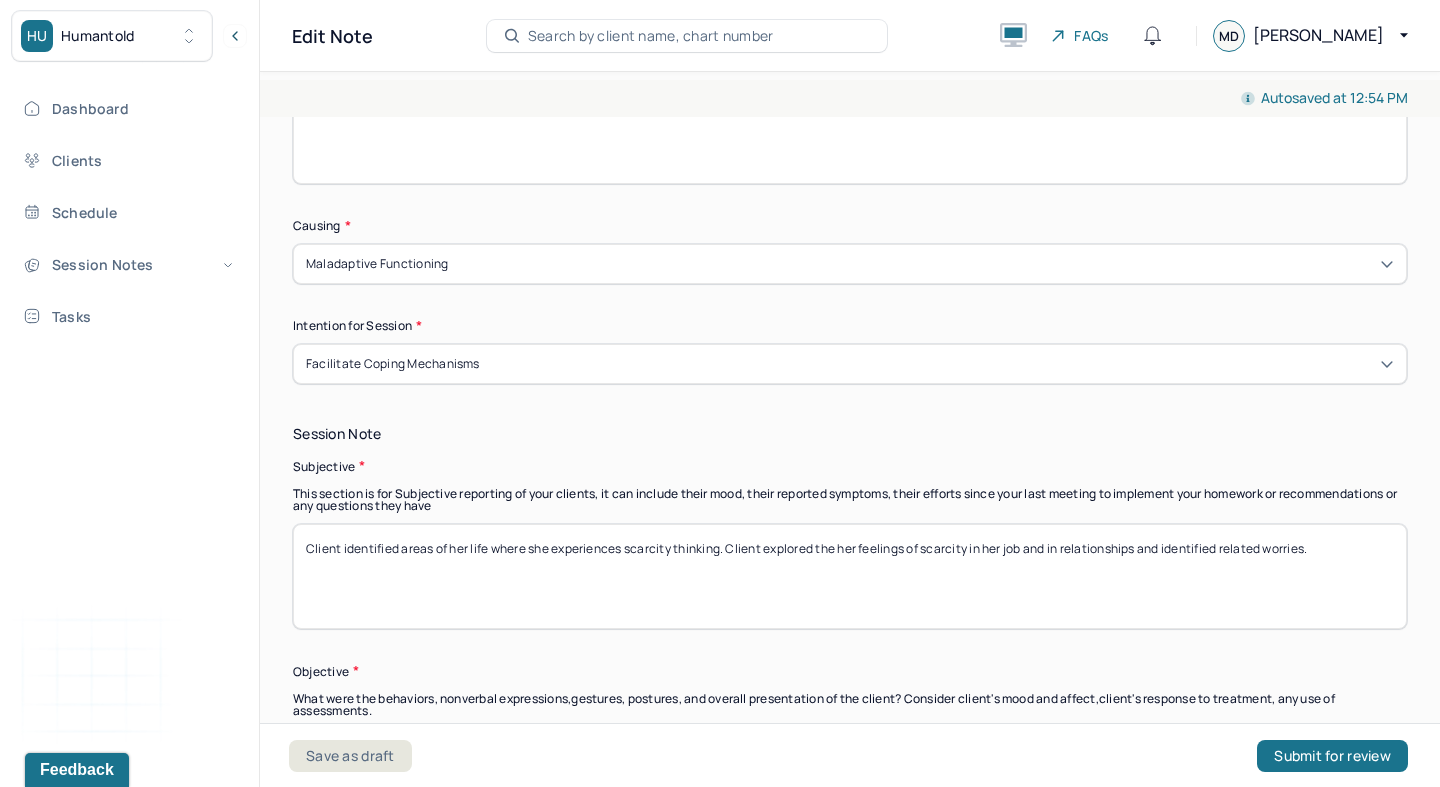 scroll, scrollTop: 1220, scrollLeft: 0, axis: vertical 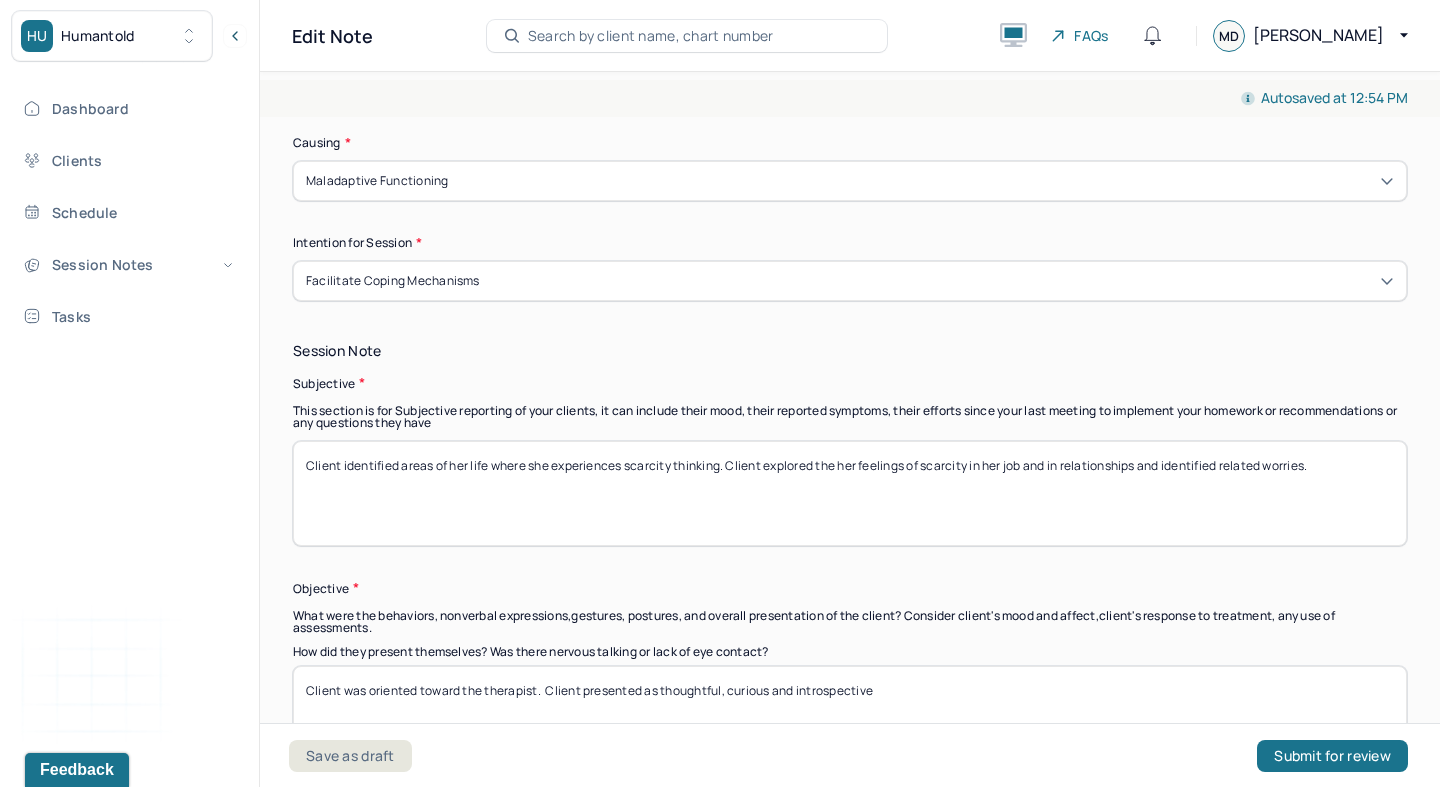 type on "Client displayed frustration, rigid thinking and over thinking" 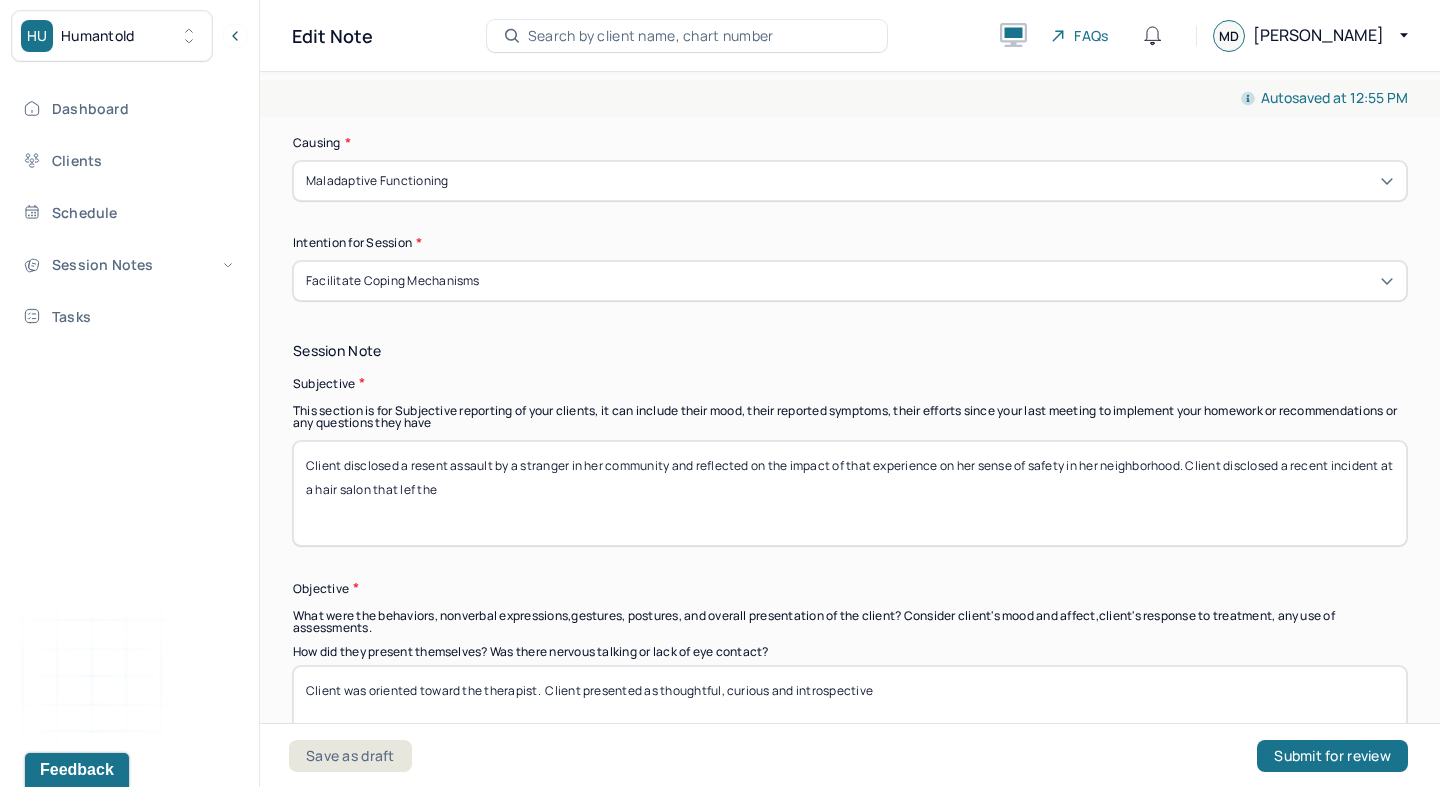 click on "Client disclosed a resent assault by a stranger in her community and reflected on the impact of that experience on her sense of safety in her neighborhood. Client disclosed a recent incident at a hair salon that lef the" at bounding box center (850, 493) 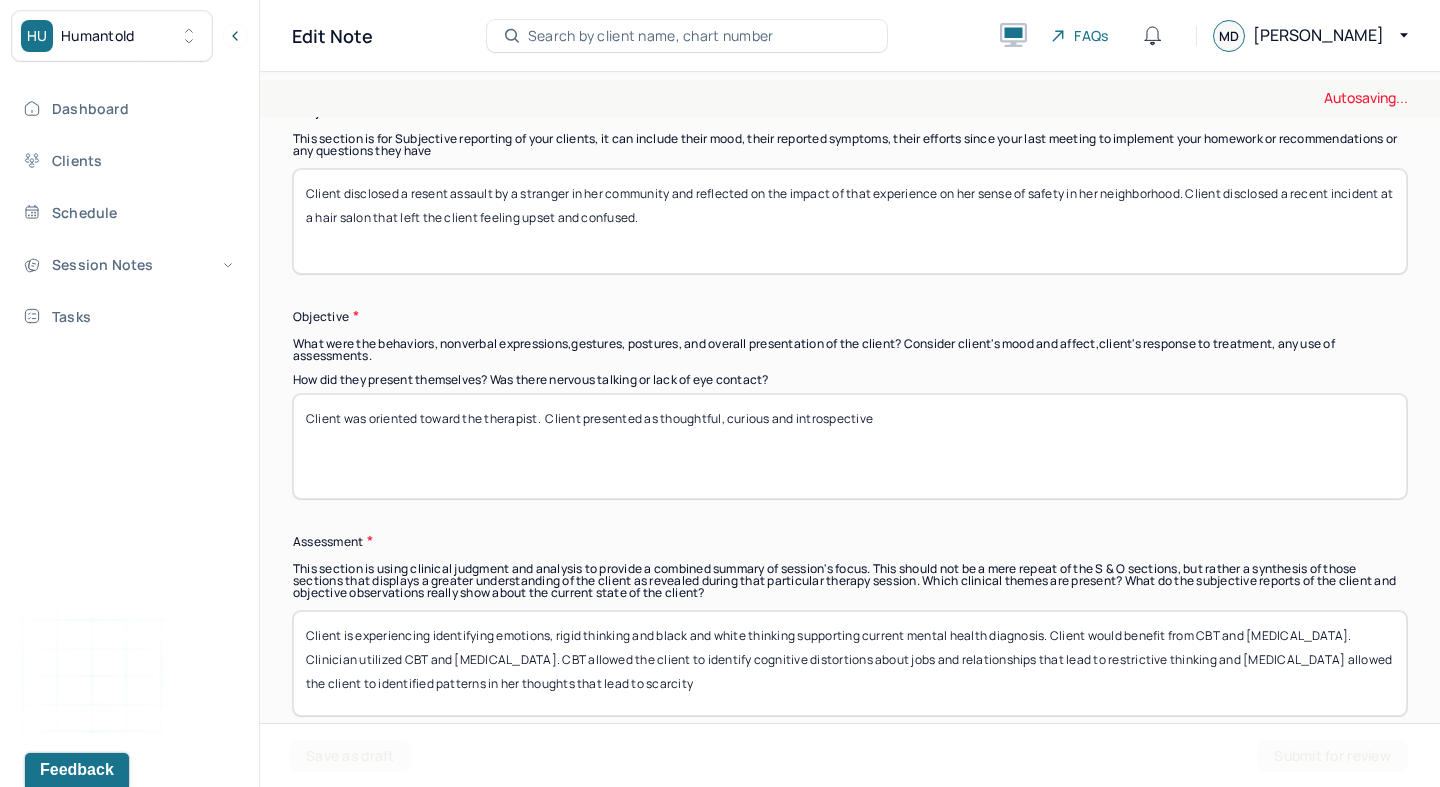 scroll, scrollTop: 1497, scrollLeft: 0, axis: vertical 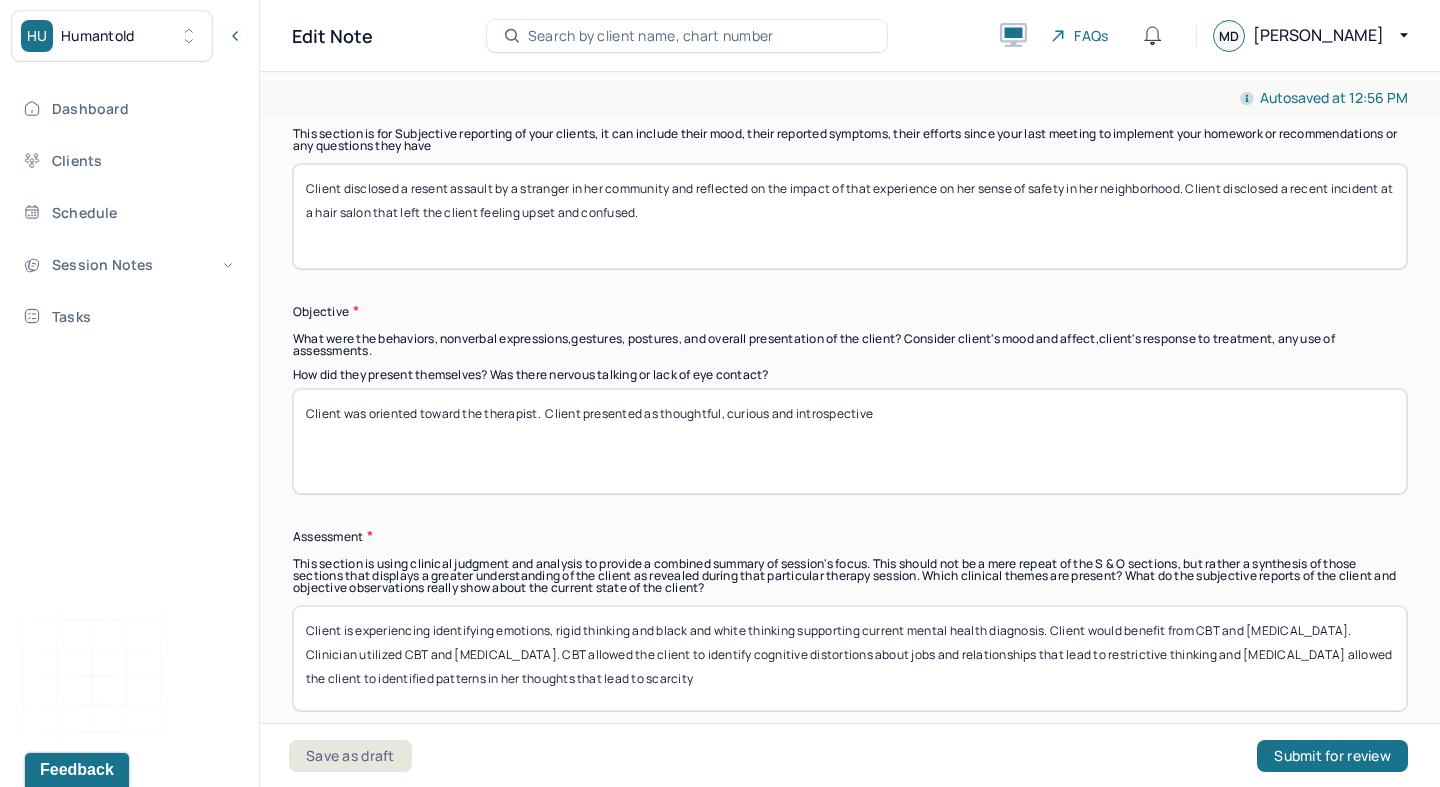 type on "Client disclosed a resent assault by a stranger in her community and reflected on the impact of that experience on her sense of safety in her neighborhood. Client disclosed a recent incident at a hair salon that left the client feeling upset and confused." 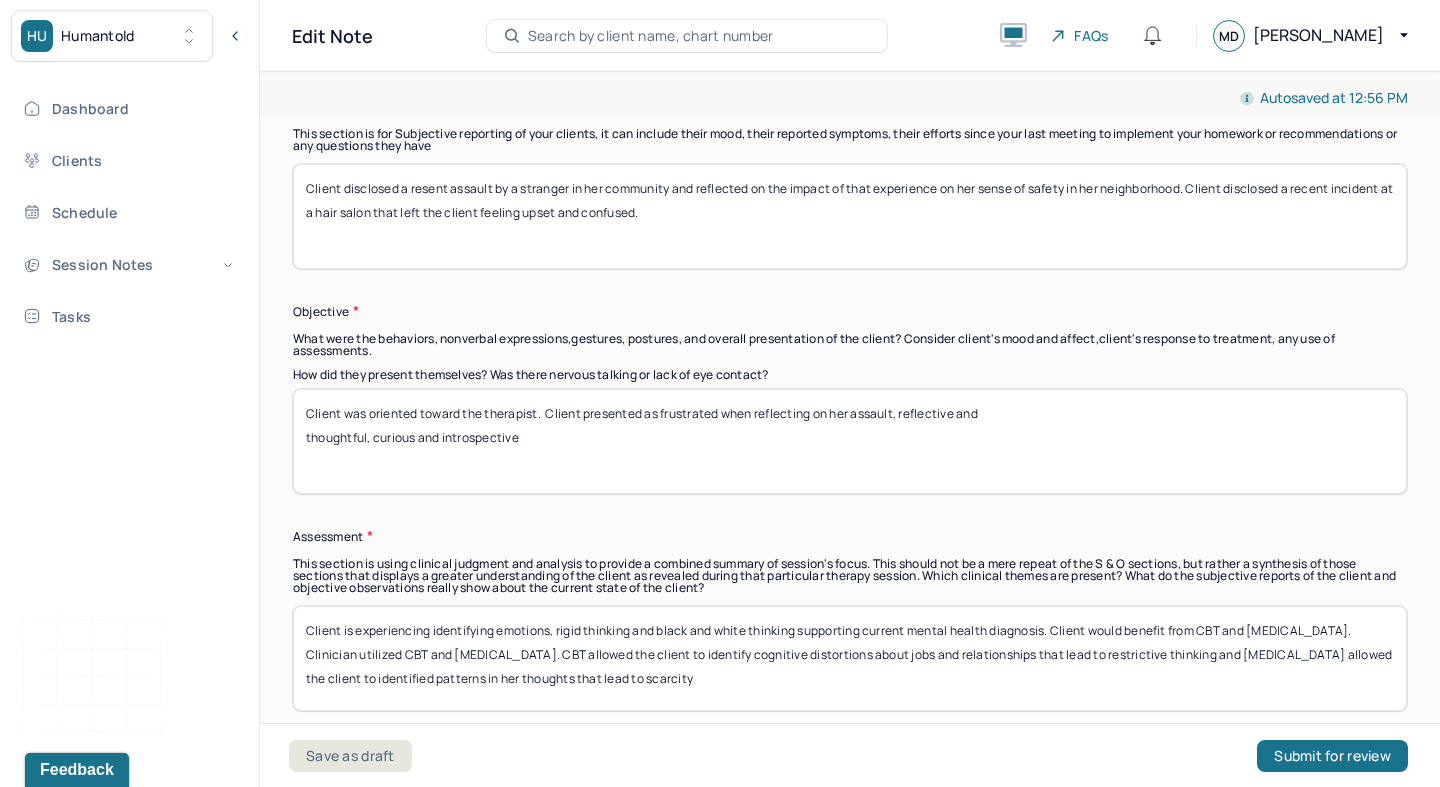click on "Client was oriented toward the therapist.  Client presented as frustrated when reflecting on her assault, reflective and
thoughtful, curious and introspective" at bounding box center (850, 441) 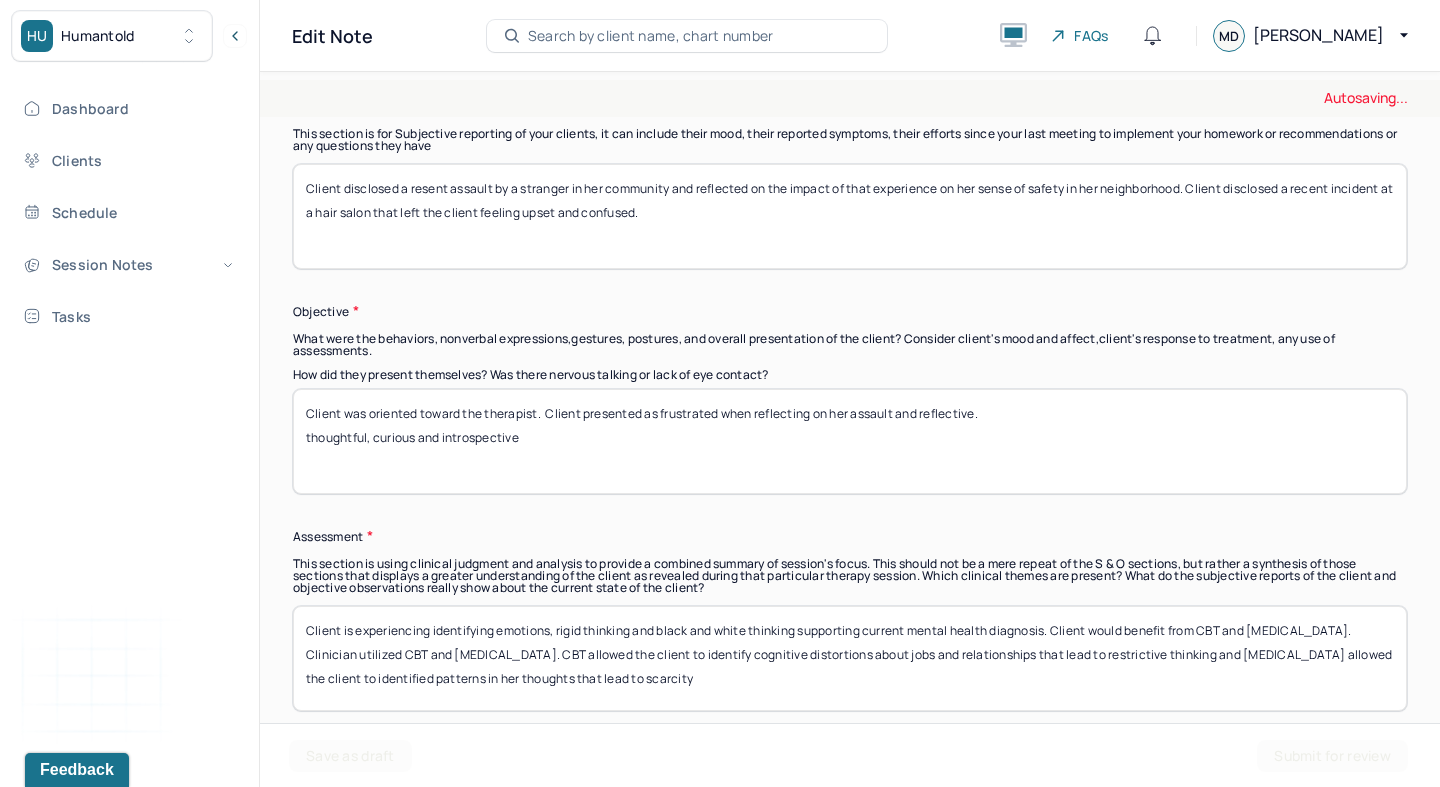 click on "Client was oriented toward the therapist.  Client presented as frustrated when reflecting on her assault and reflective and
thoughtful, curious and introspective" at bounding box center (850, 441) 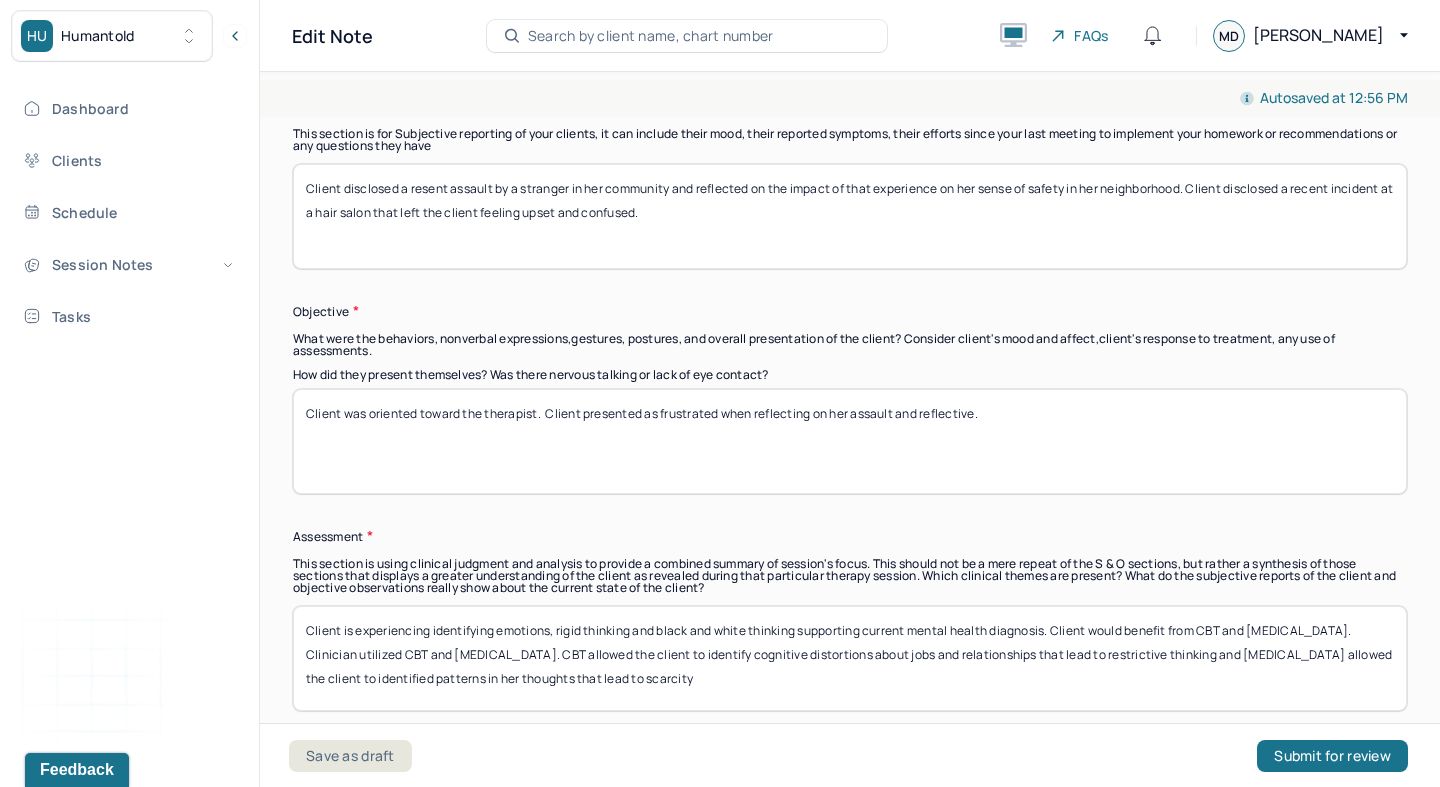click on "Client was oriented toward the therapist.  Client presented as frustrated when reflecting on her assault and reflective." at bounding box center (850, 441) 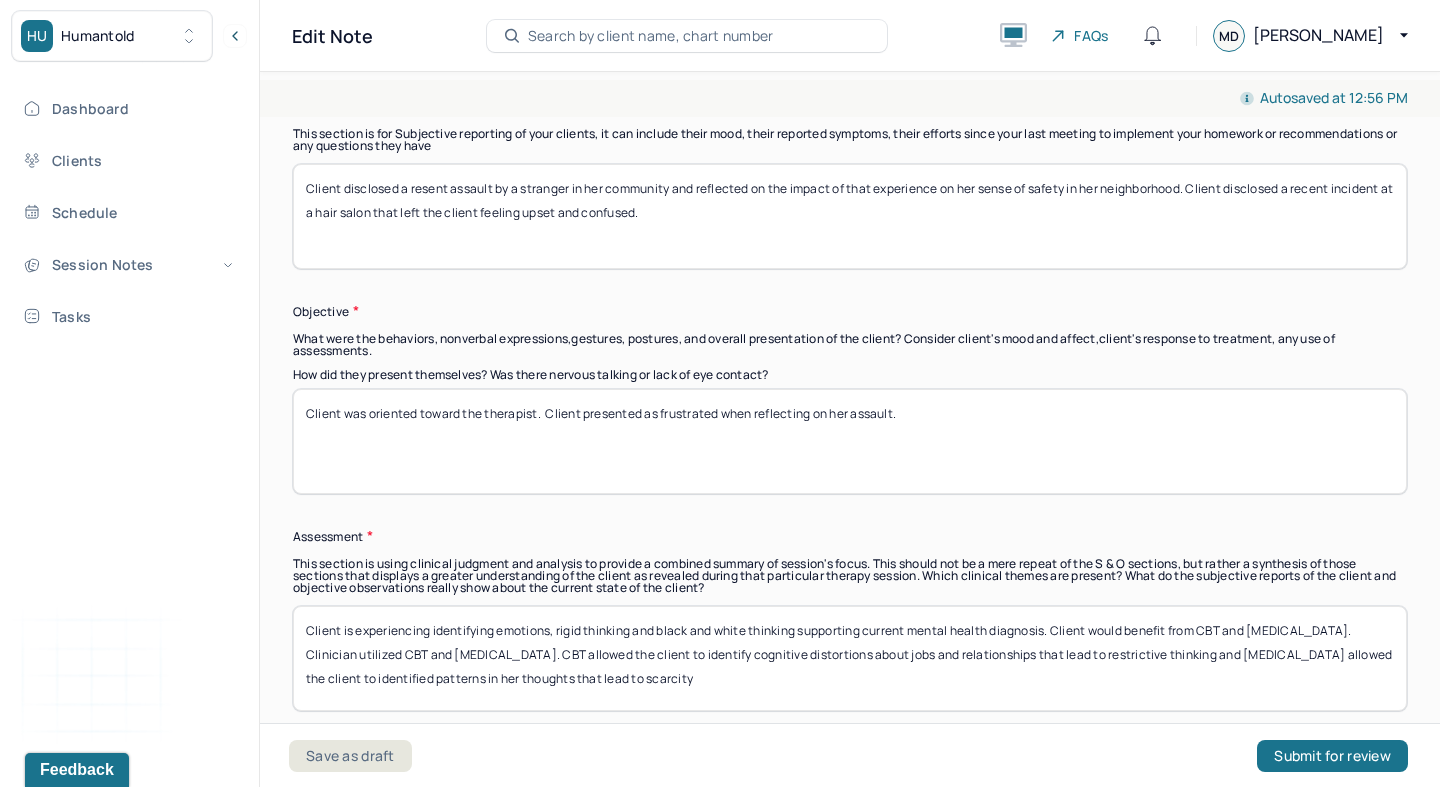 click on "Client was oriented toward the therapist.  Client presented as frustrated when reflecting on her assault and reflective." at bounding box center [850, 441] 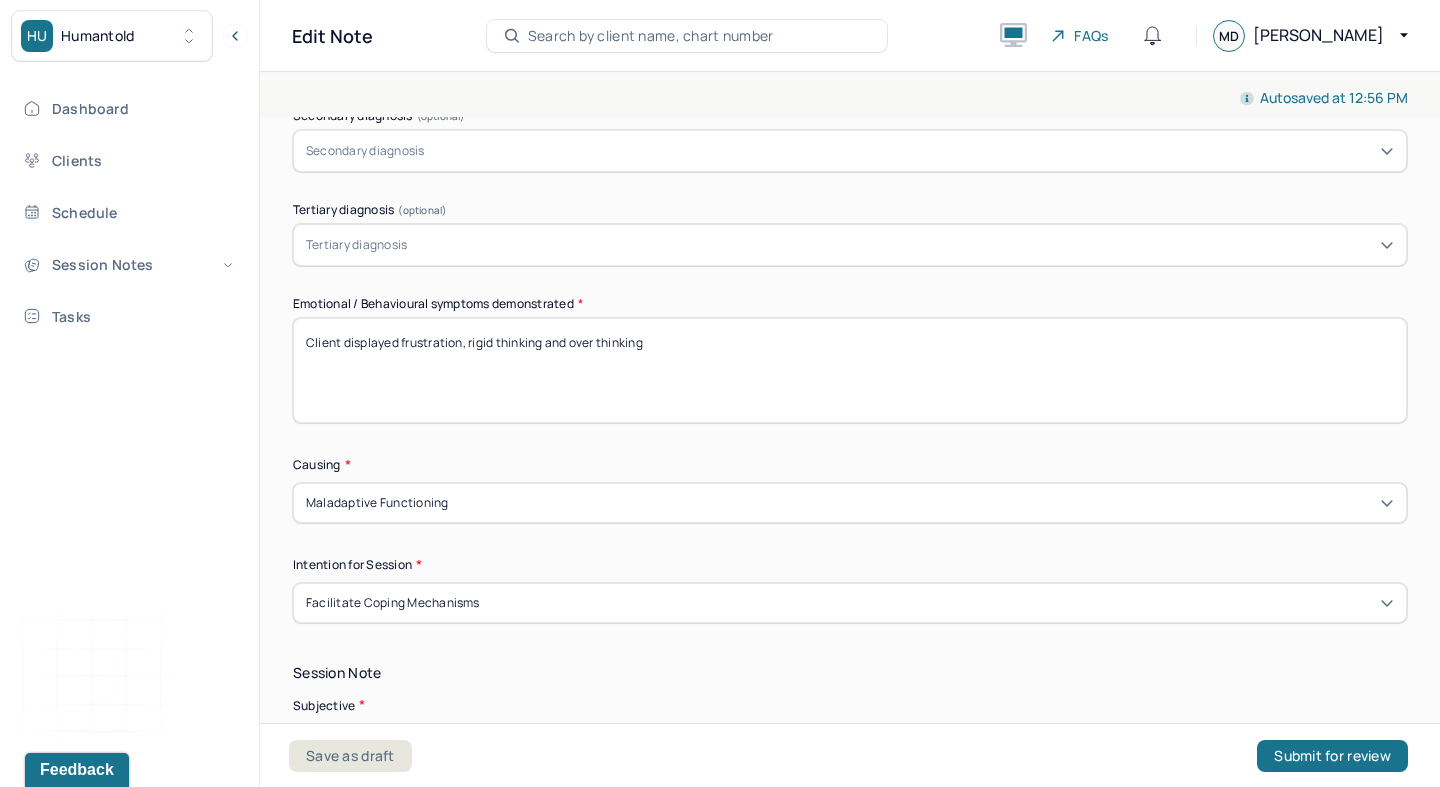 scroll, scrollTop: 875, scrollLeft: 0, axis: vertical 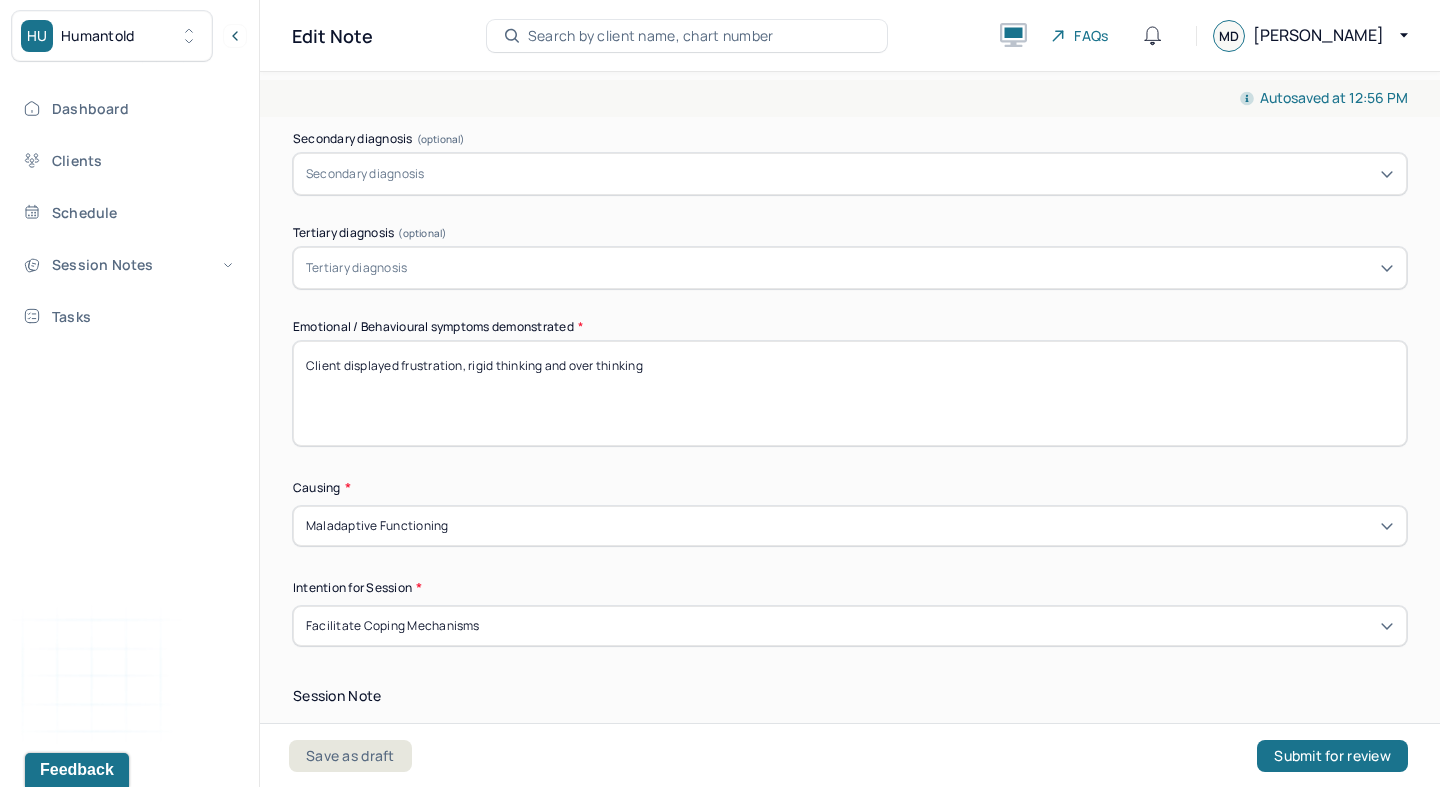 type on "Client was oriented toward the therapist.  Client presented as reflective and frustrated when reflecting on her assault." 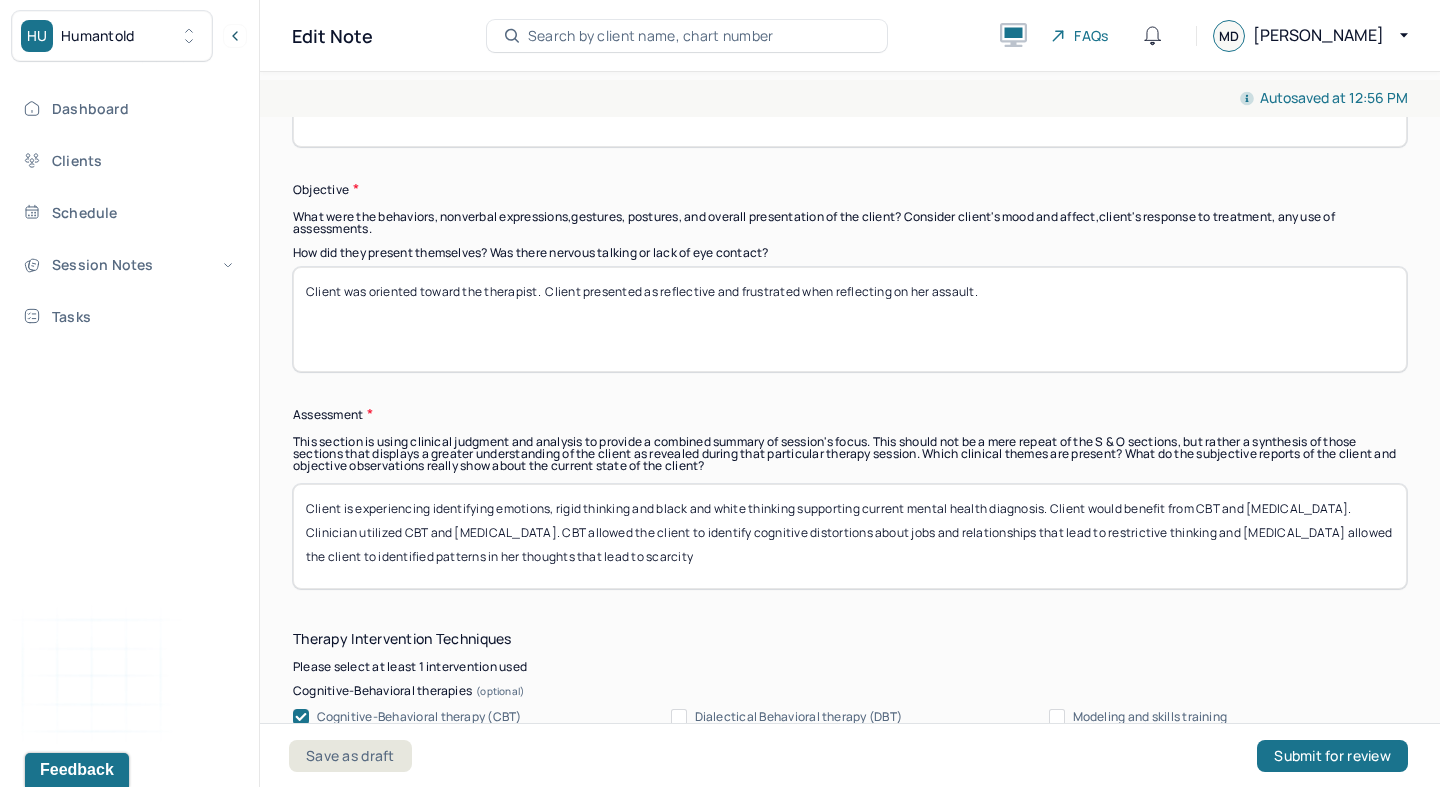 scroll, scrollTop: 1724, scrollLeft: 0, axis: vertical 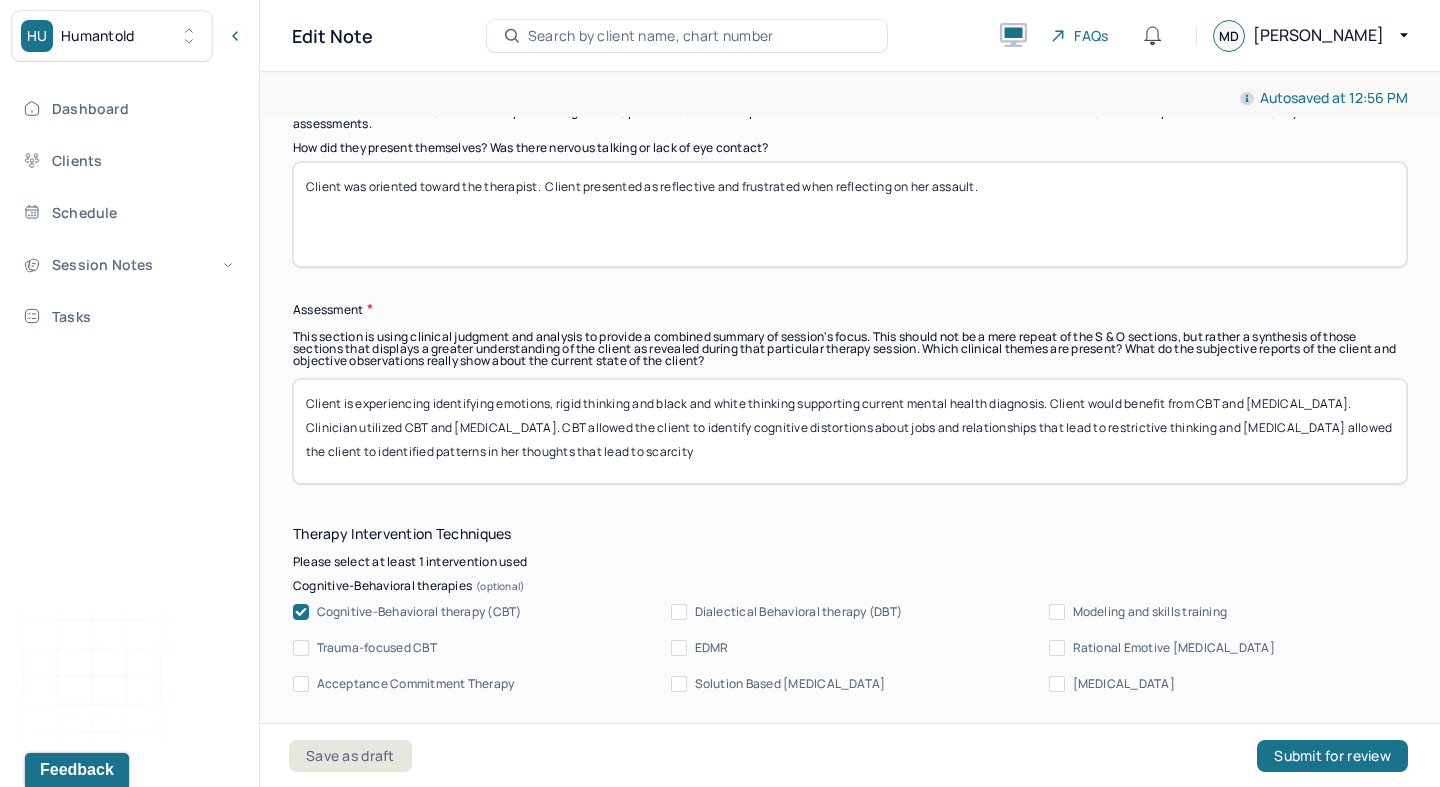 drag, startPoint x: 431, startPoint y: 363, endPoint x: 793, endPoint y: 368, distance: 362.03452 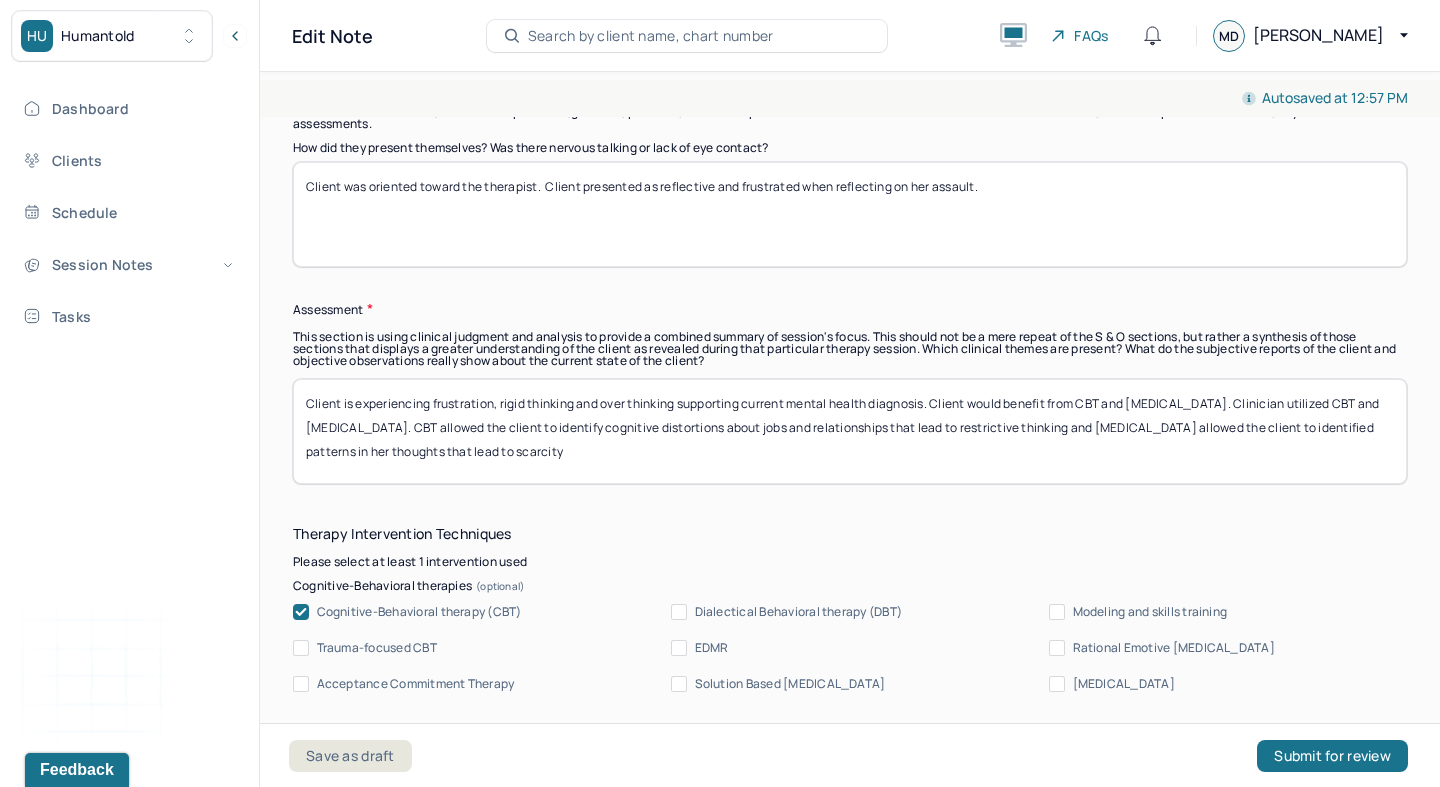 click on "Client is experiencing frustration, rigid thinking and over thinking supporting current mental health diagnosis. Client would benefit from CBT and [MEDICAL_DATA]. Clinician utilized CBT and [MEDICAL_DATA]. CBT allowed the client to identify cognitive distortions about jobs and relationships that lead to restrictive thinking and [MEDICAL_DATA] allowed the client to identified patterns in her thoughts that lead to scarcity" at bounding box center (850, 431) 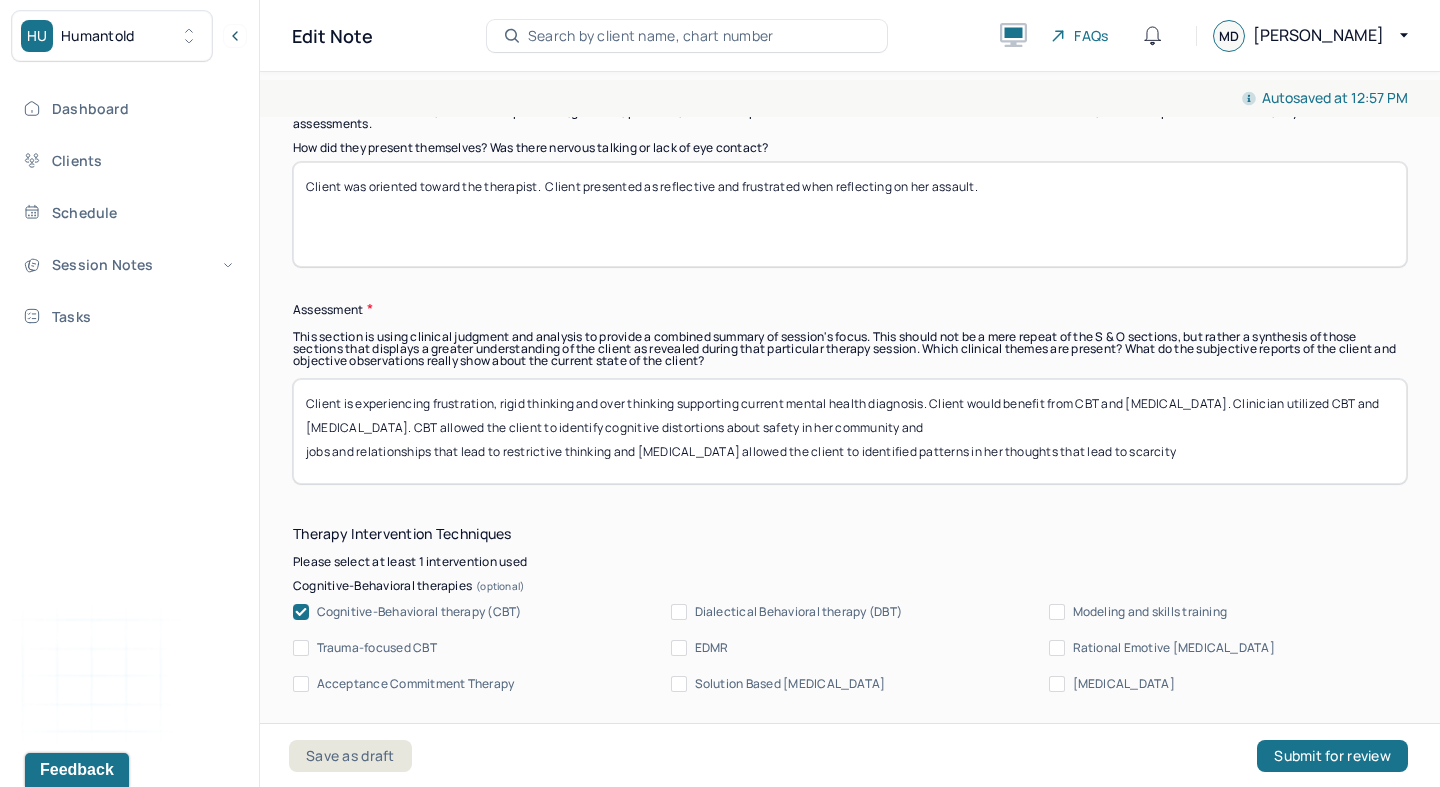 drag, startPoint x: 636, startPoint y: 413, endPoint x: 273, endPoint y: 424, distance: 363.16663 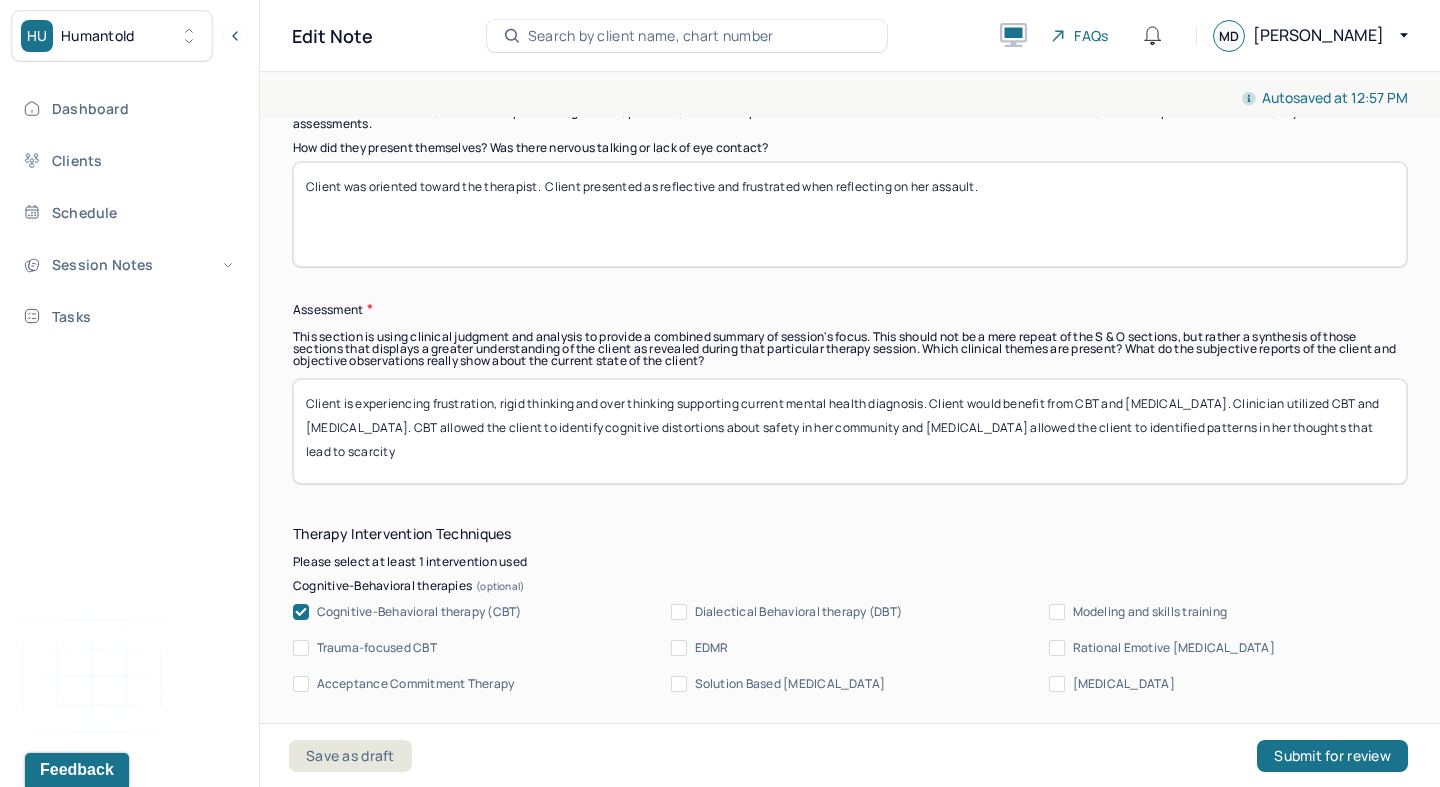 drag, startPoint x: 1144, startPoint y: 384, endPoint x: 1341, endPoint y: 526, distance: 242.84357 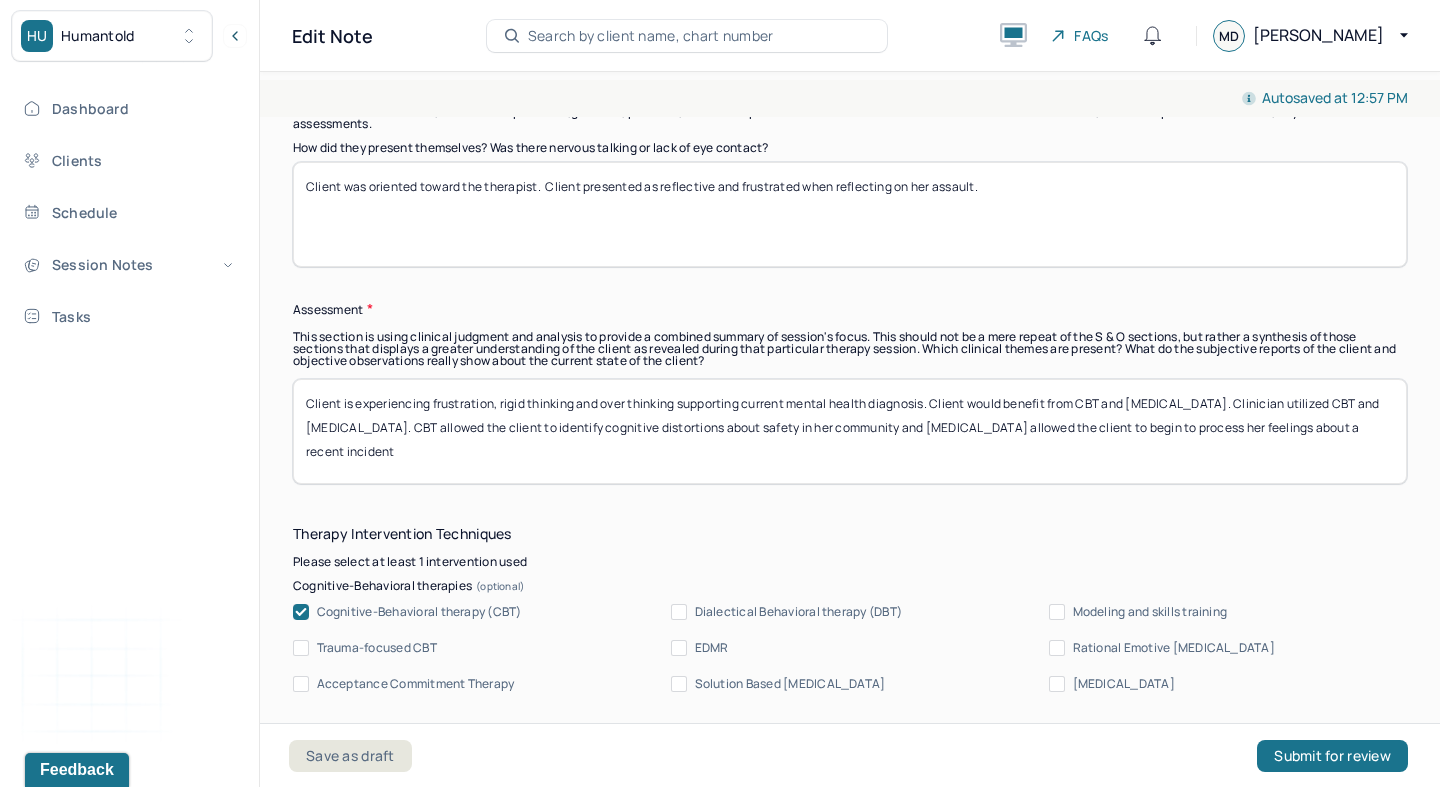 click on "Client is experiencing frustration, rigid thinking and over thinking supporting current mental health diagnosis. Client would benefit from CBT and [MEDICAL_DATA]. Clinician utilized CBT and [MEDICAL_DATA]. CBT allowed the client to identify cognitive distortions about safety in her community and [MEDICAL_DATA] allowed the client to begin to process her feelings about a recrent incident" at bounding box center (850, 431) 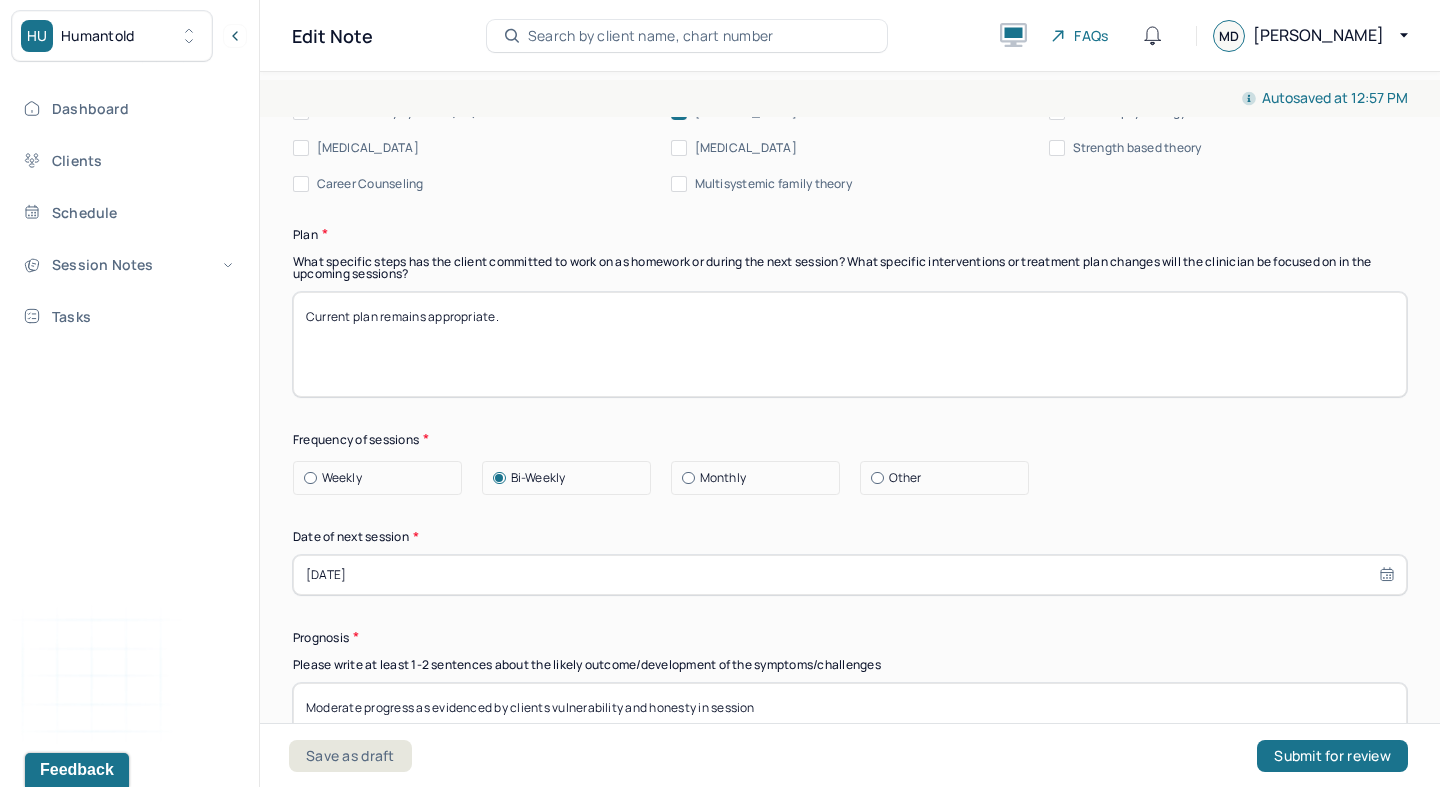 scroll, scrollTop: 2536, scrollLeft: 0, axis: vertical 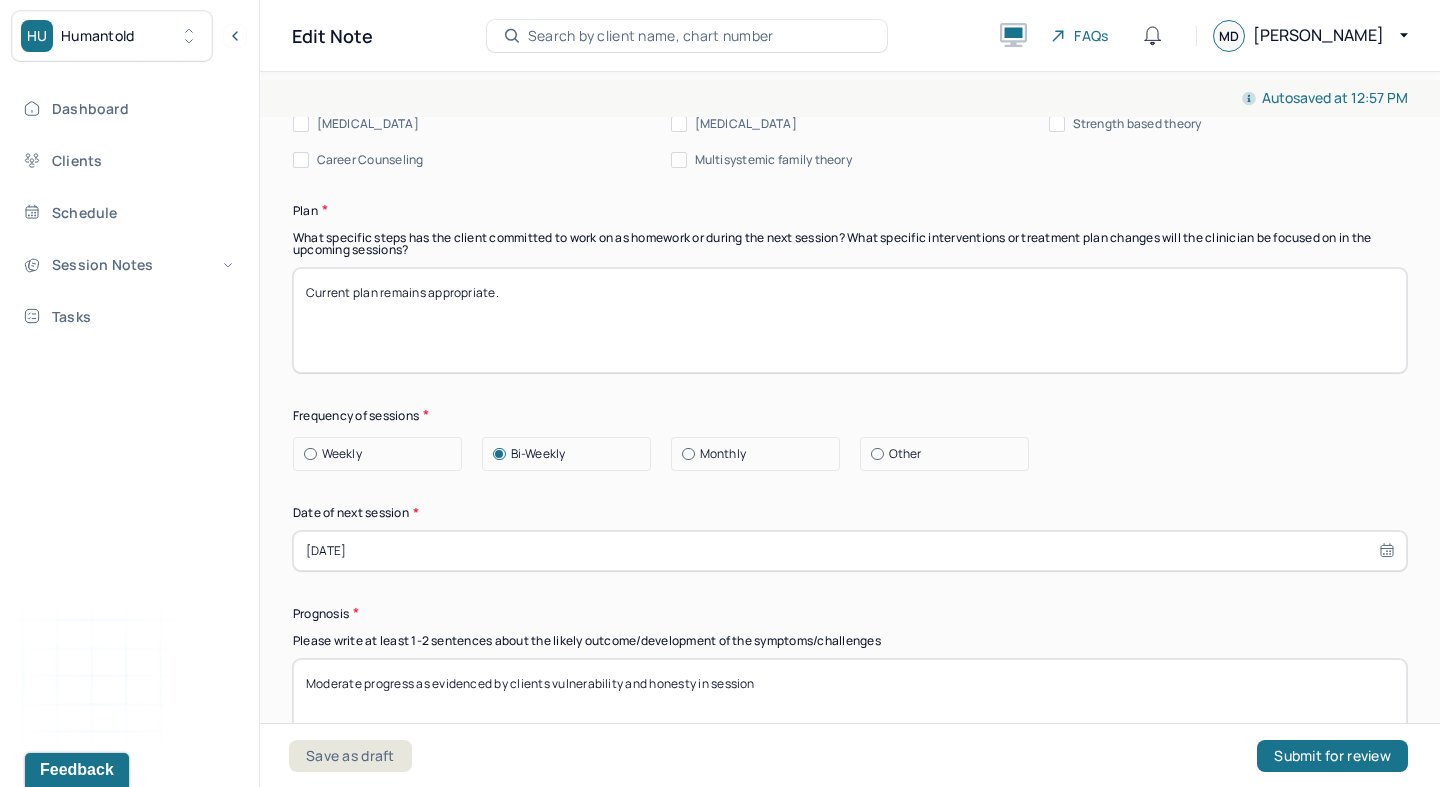type on "Client is experiencing frustration, rigid thinking and over thinking supporting current mental health diagnosis. Client would benefit from CBT and [MEDICAL_DATA]. Clinician utilized CBT and [MEDICAL_DATA]. CBT allowed the client to identify cognitive distortions about safety in her community and [MEDICAL_DATA] allowed the client to begin to process her feelings about a recent incident." 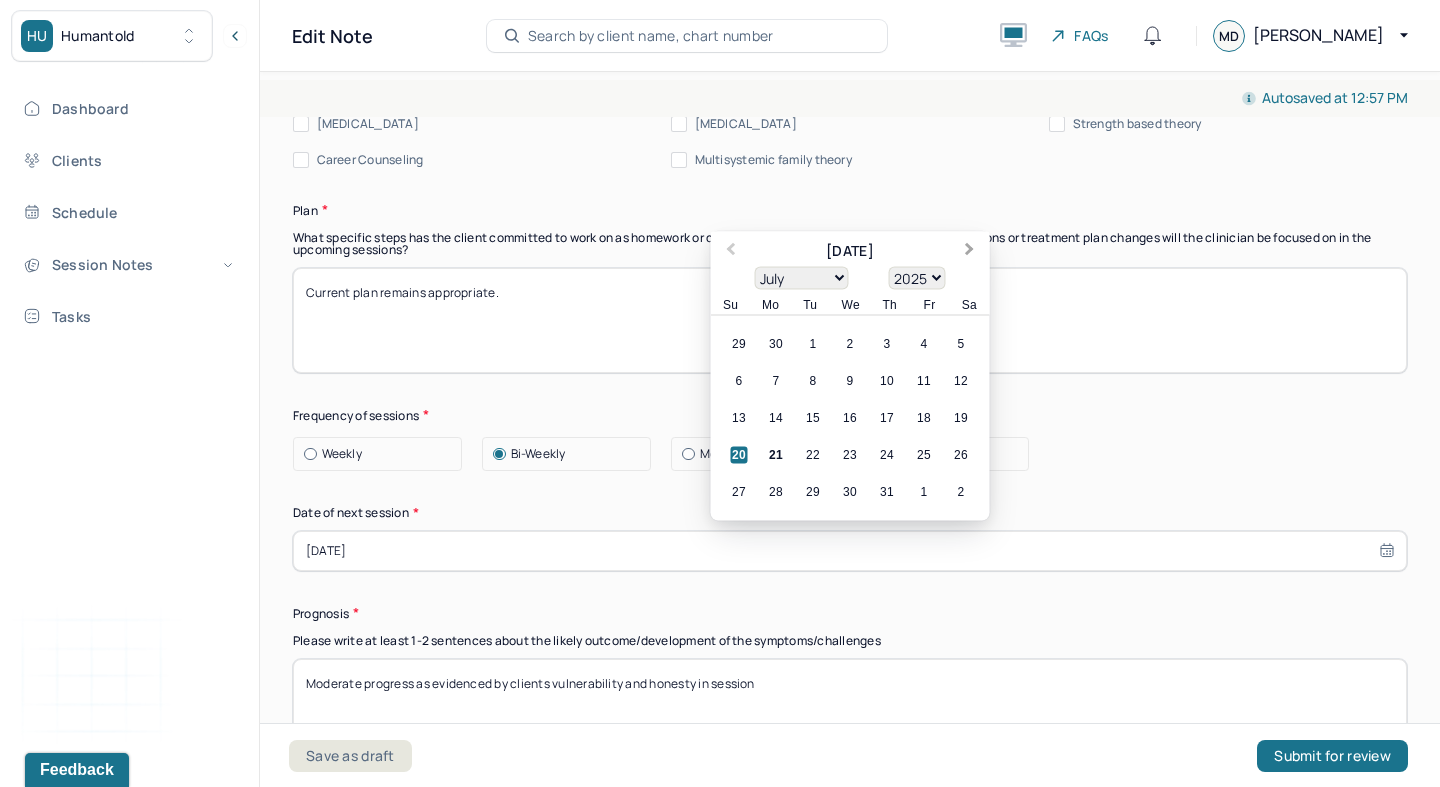 click on "Next Month" at bounding box center [970, 251] 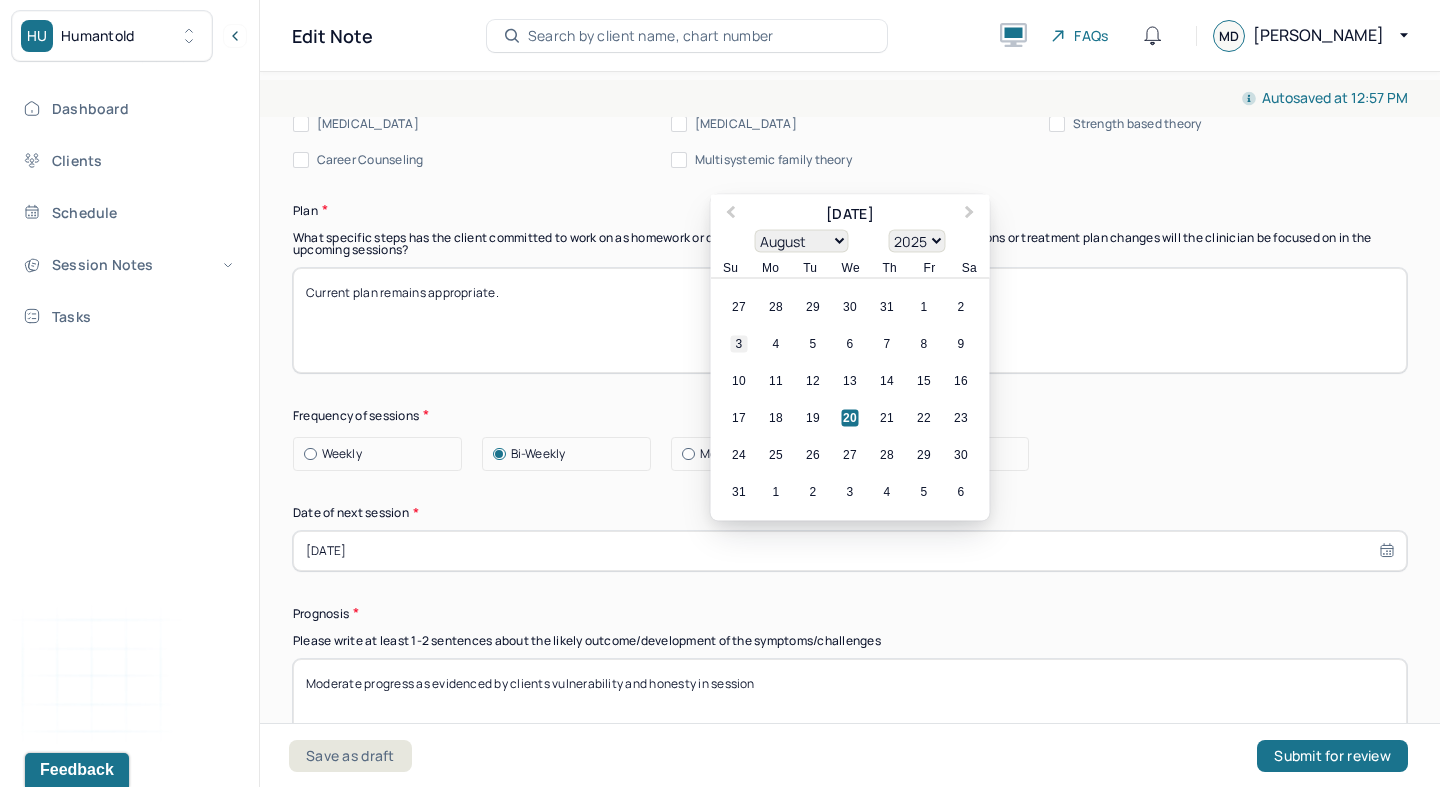 click on "3" at bounding box center (739, 343) 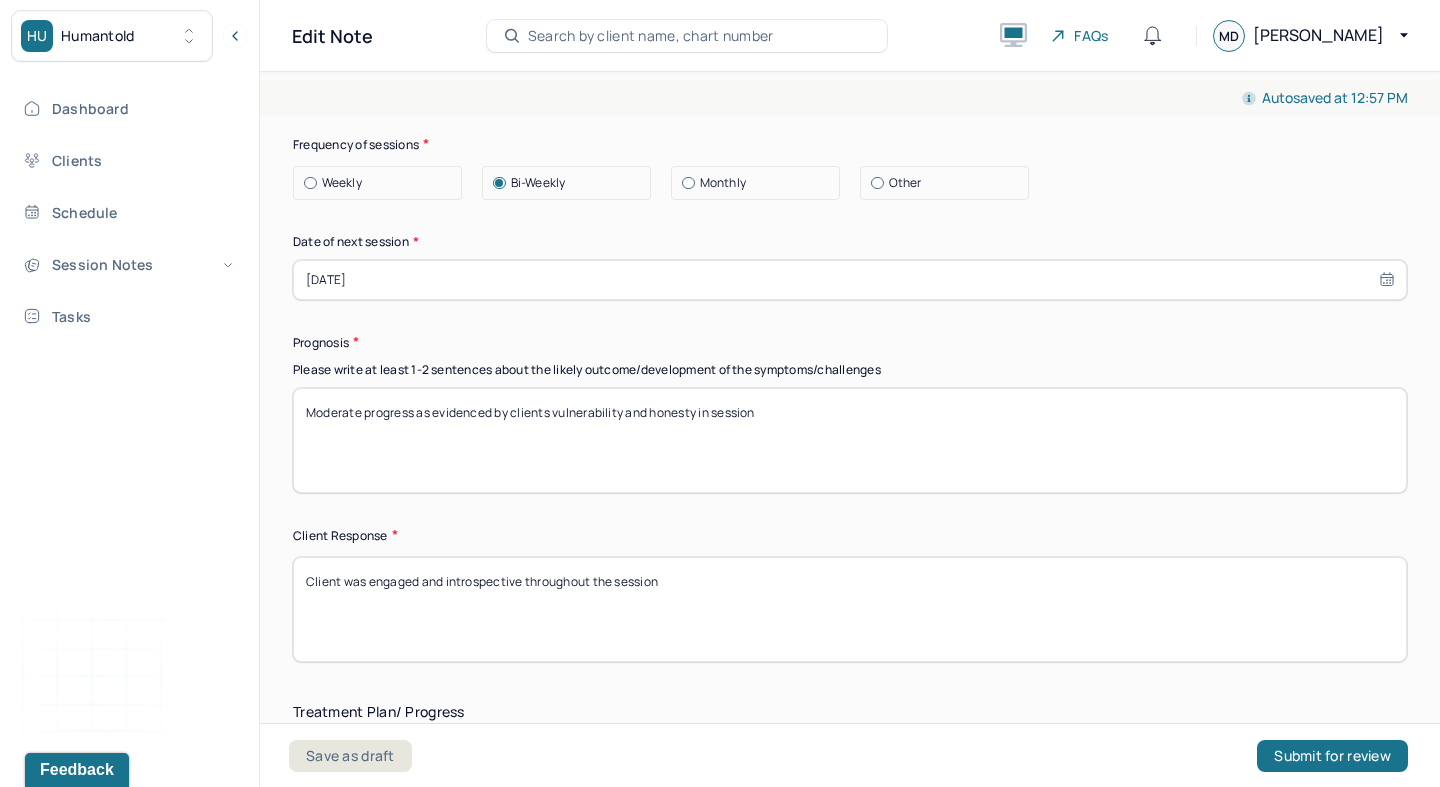scroll, scrollTop: 2862, scrollLeft: 0, axis: vertical 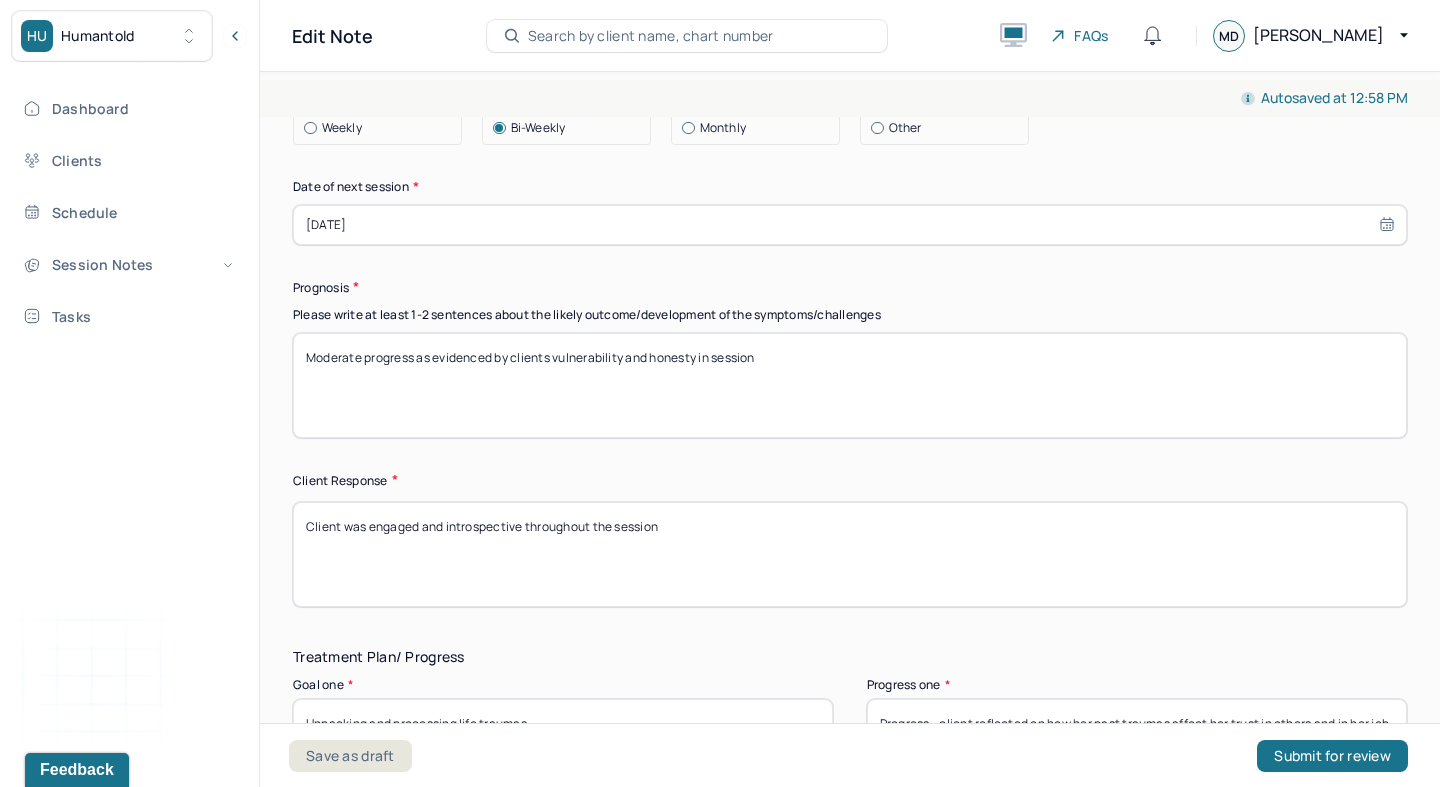drag, startPoint x: 553, startPoint y: 317, endPoint x: 917, endPoint y: 398, distance: 372.90347 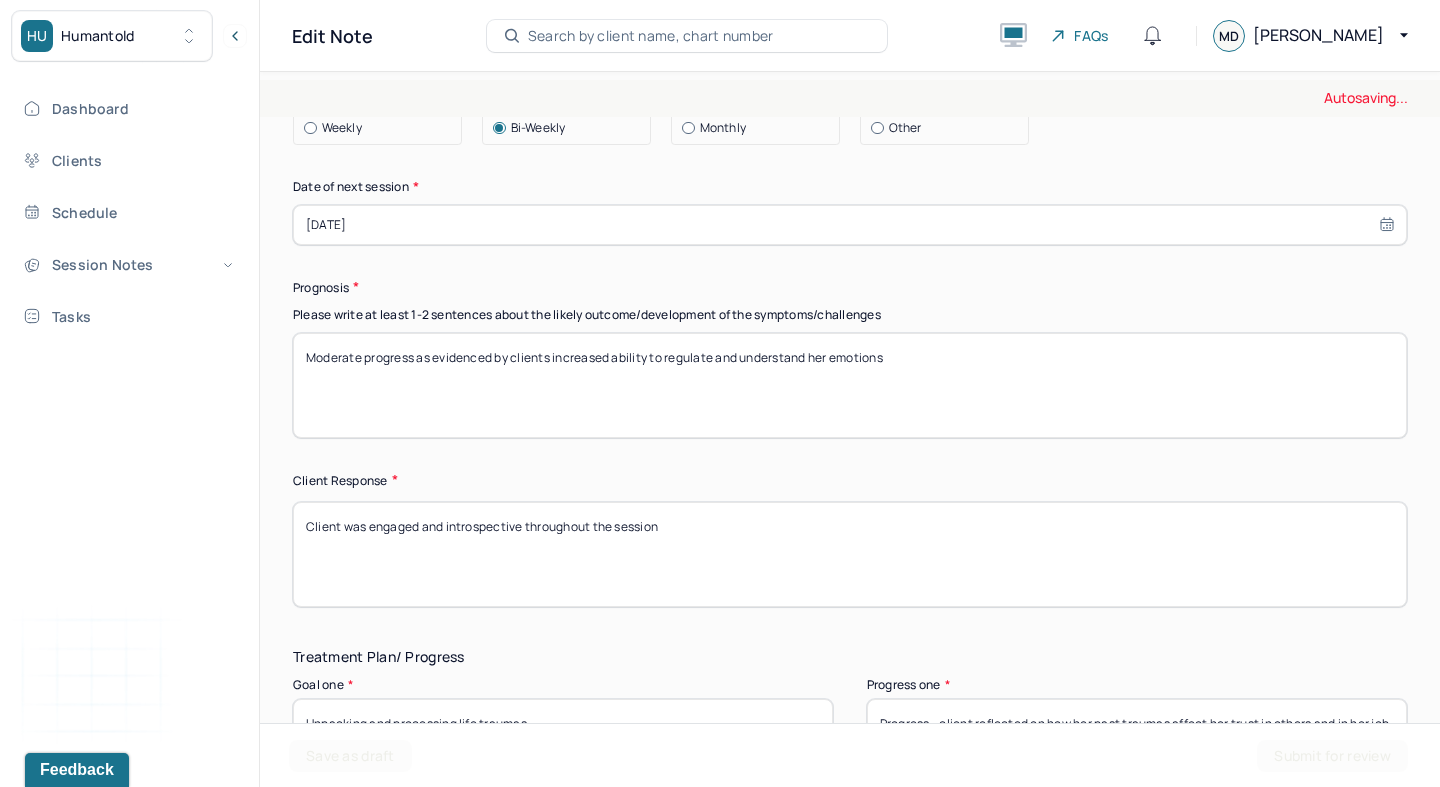 type on "Moderate progress as evidenced by clients increased ability to regulate and understand her emotions" 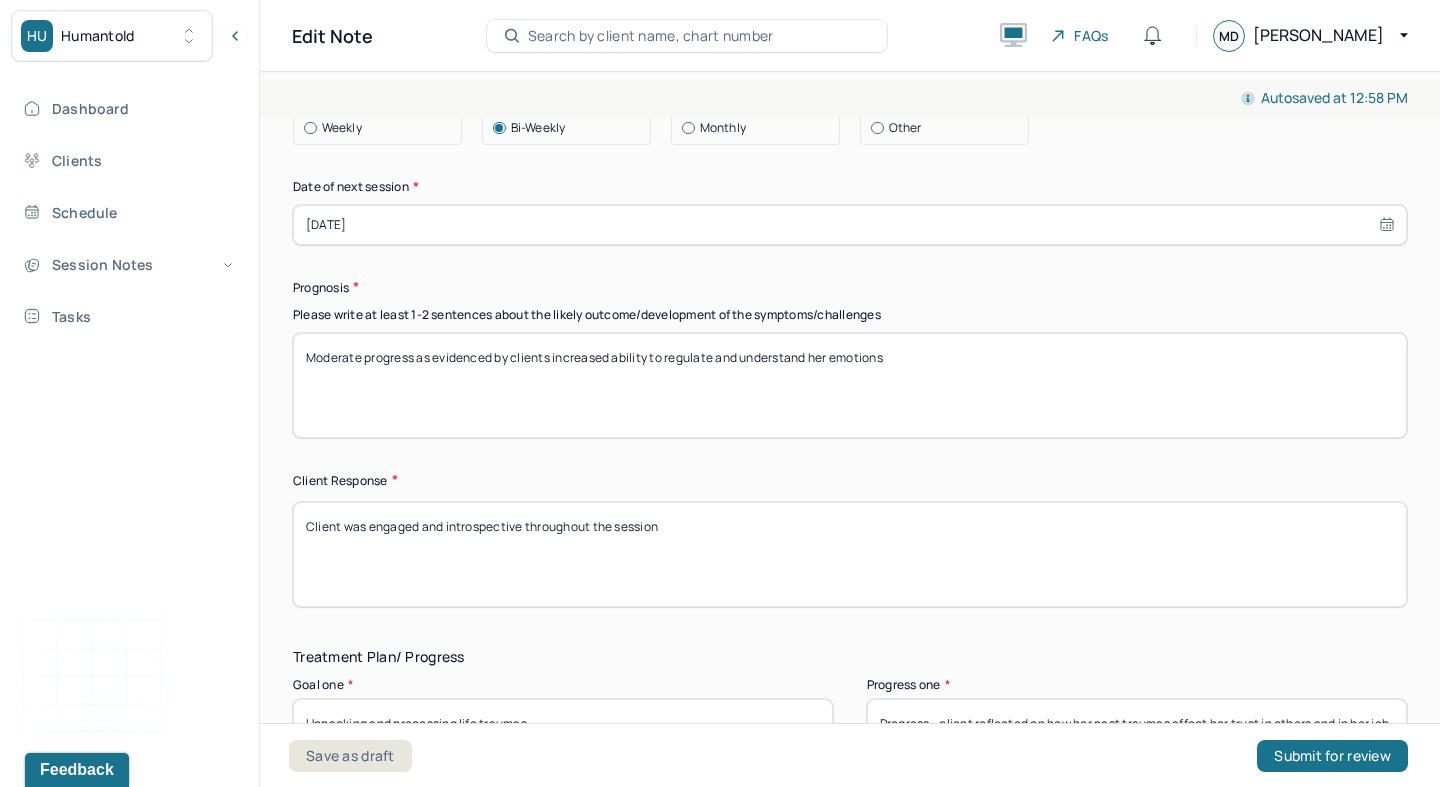 click on "Client was engaged and introspective throughout the session" at bounding box center (850, 554) 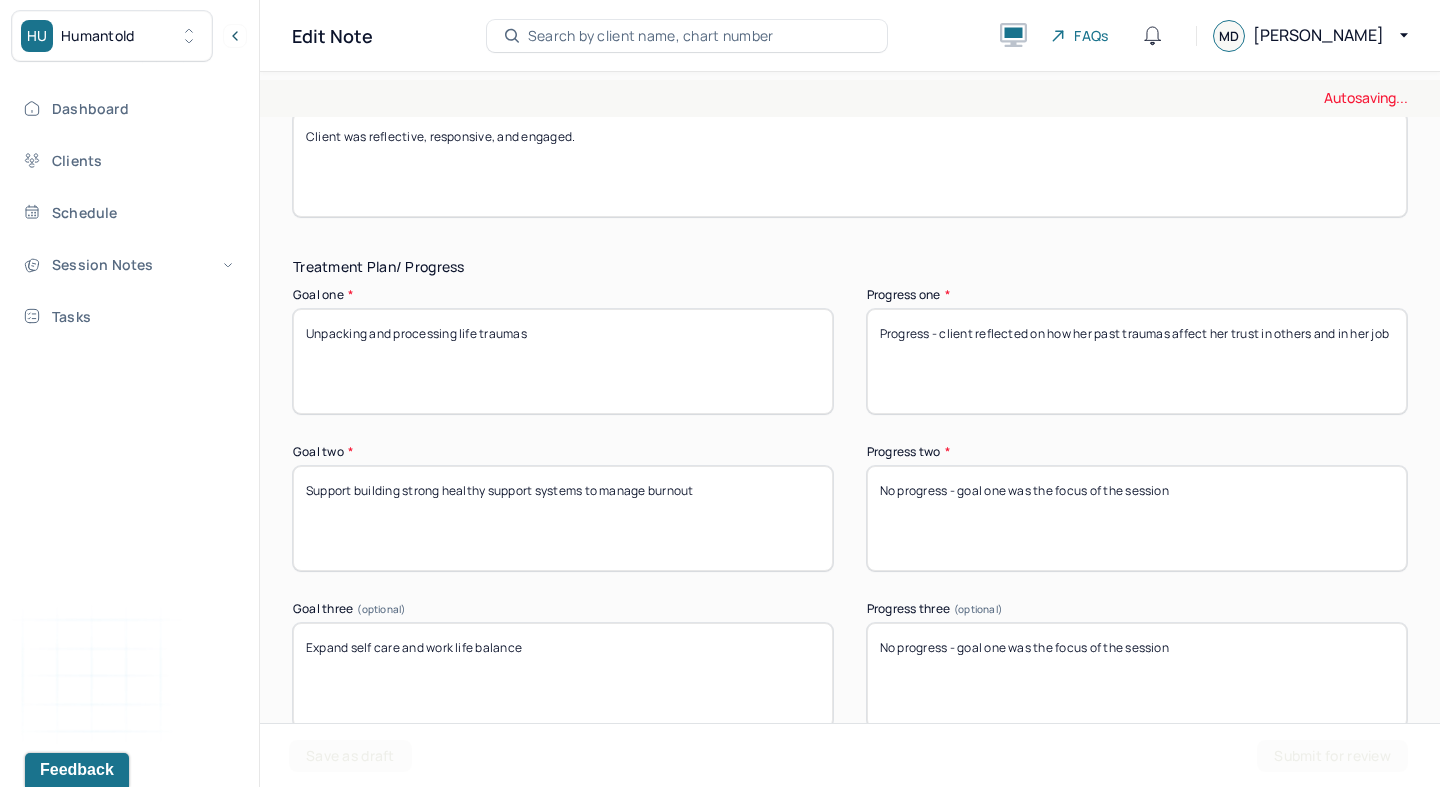 scroll, scrollTop: 3253, scrollLeft: 0, axis: vertical 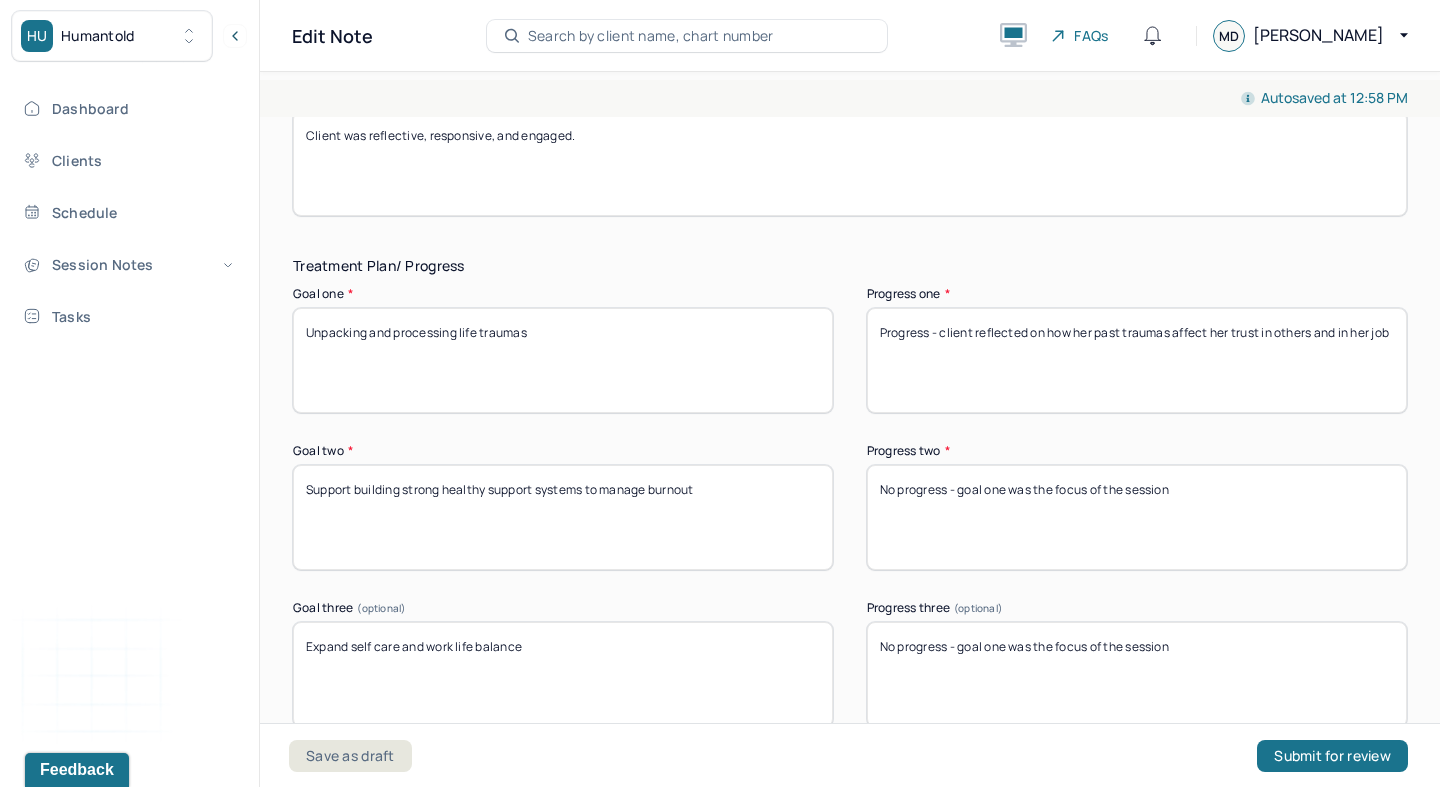 type on "Client was reflective, responsive, and engaged." 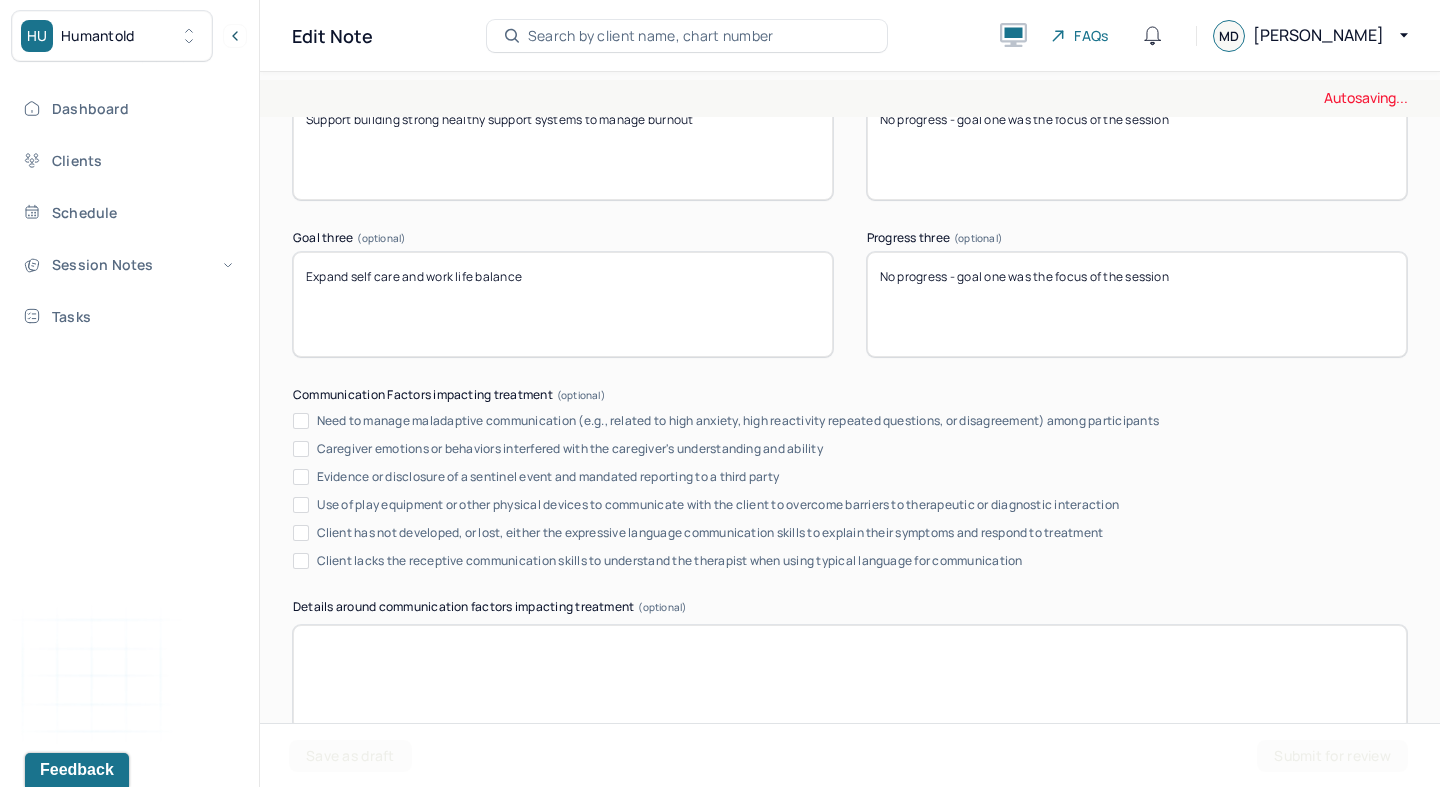 scroll, scrollTop: 3872, scrollLeft: 0, axis: vertical 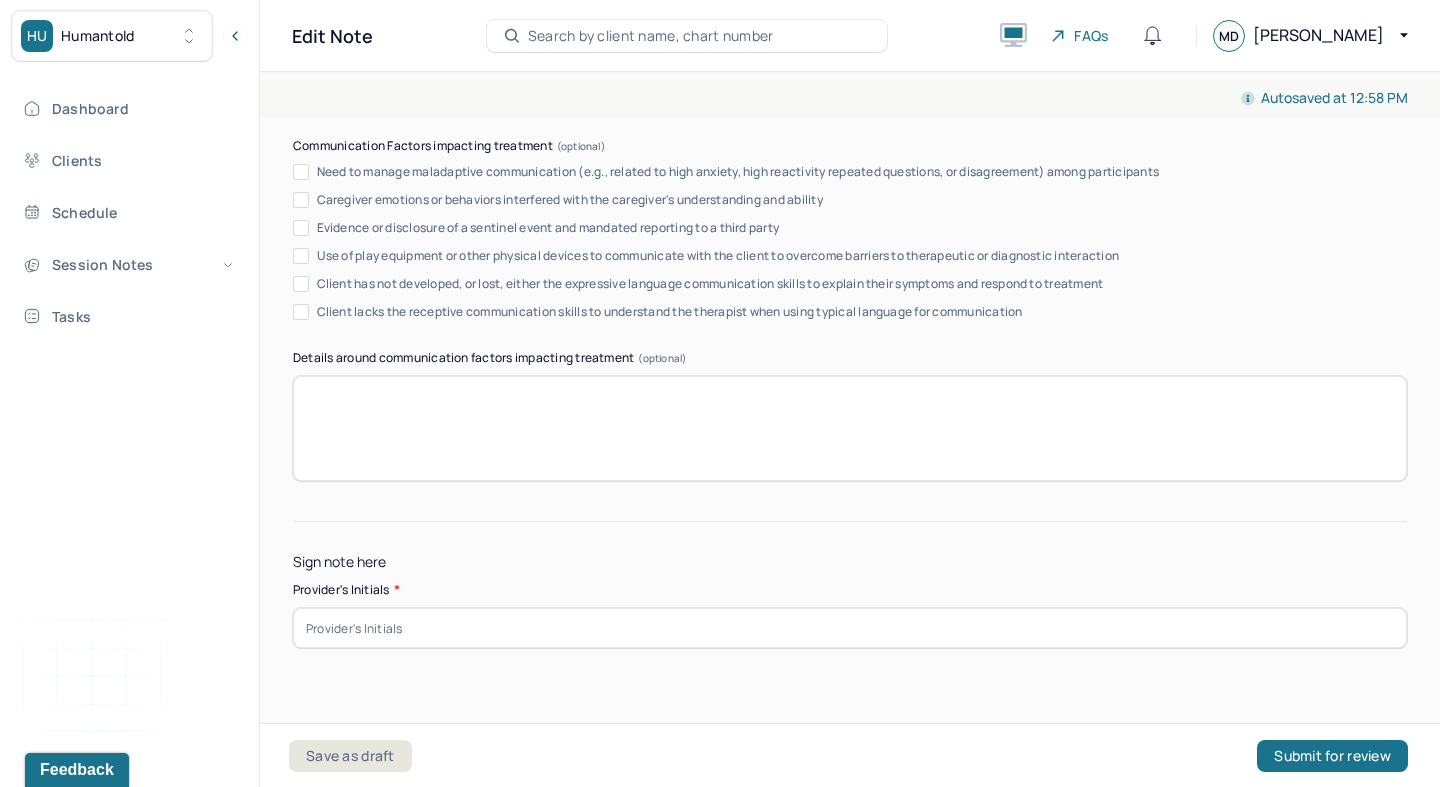 type on "Progress - client reflected on the impact of a recent assault." 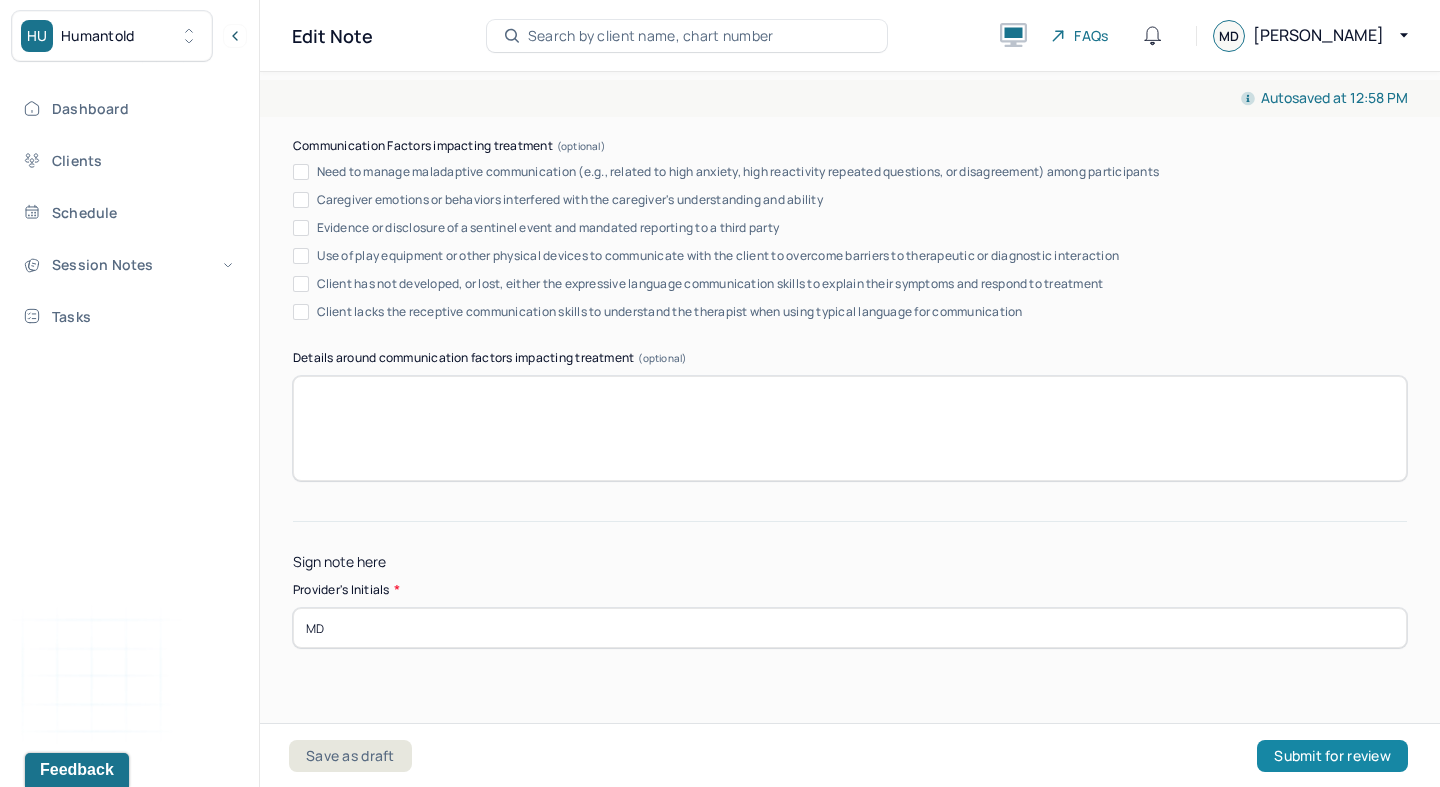 type on "MD" 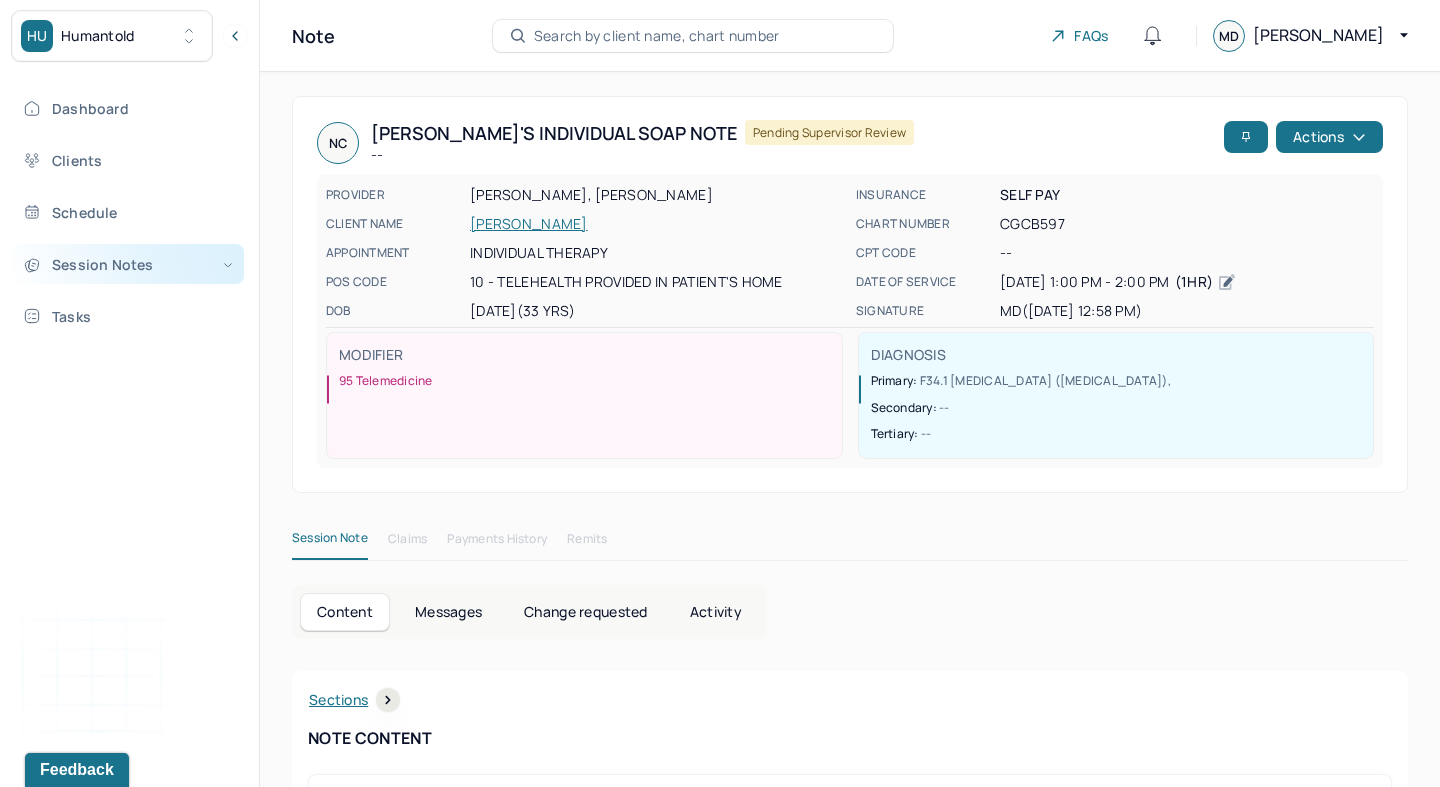 click on "Session Notes" at bounding box center (128, 264) 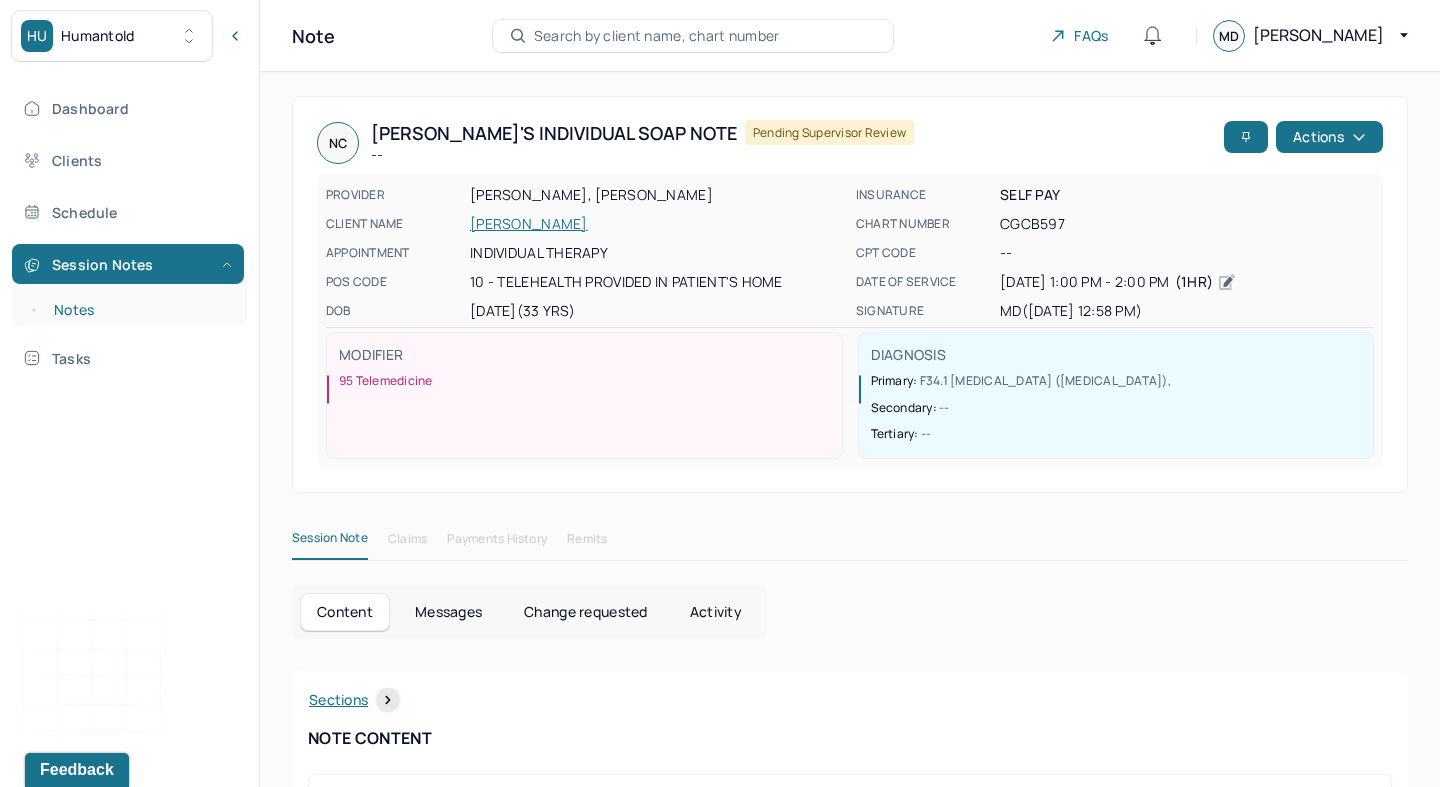 click on "Notes" at bounding box center (139, 310) 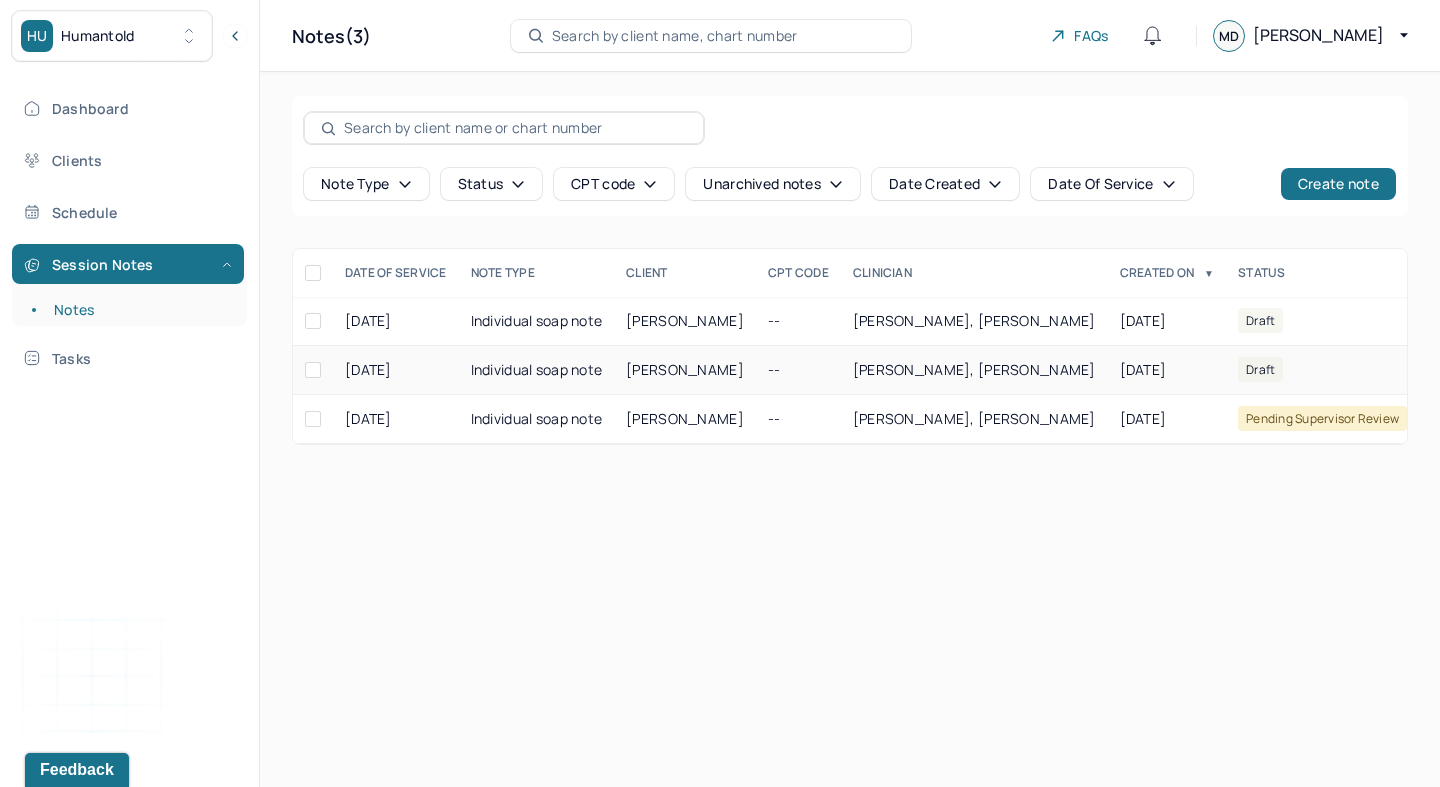 click on "[PERSON_NAME]" at bounding box center [685, 369] 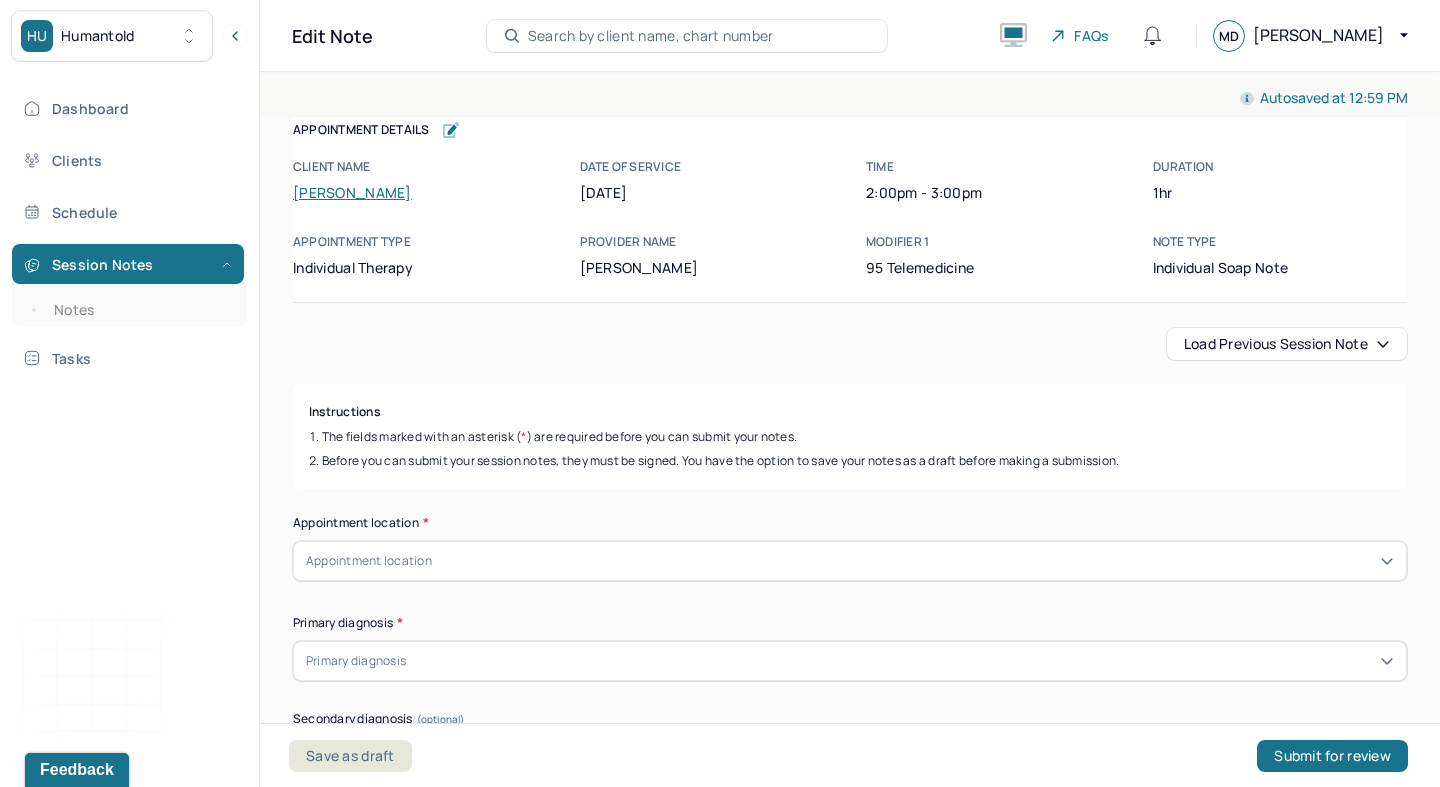 click on "Load previous session note" at bounding box center [1287, 344] 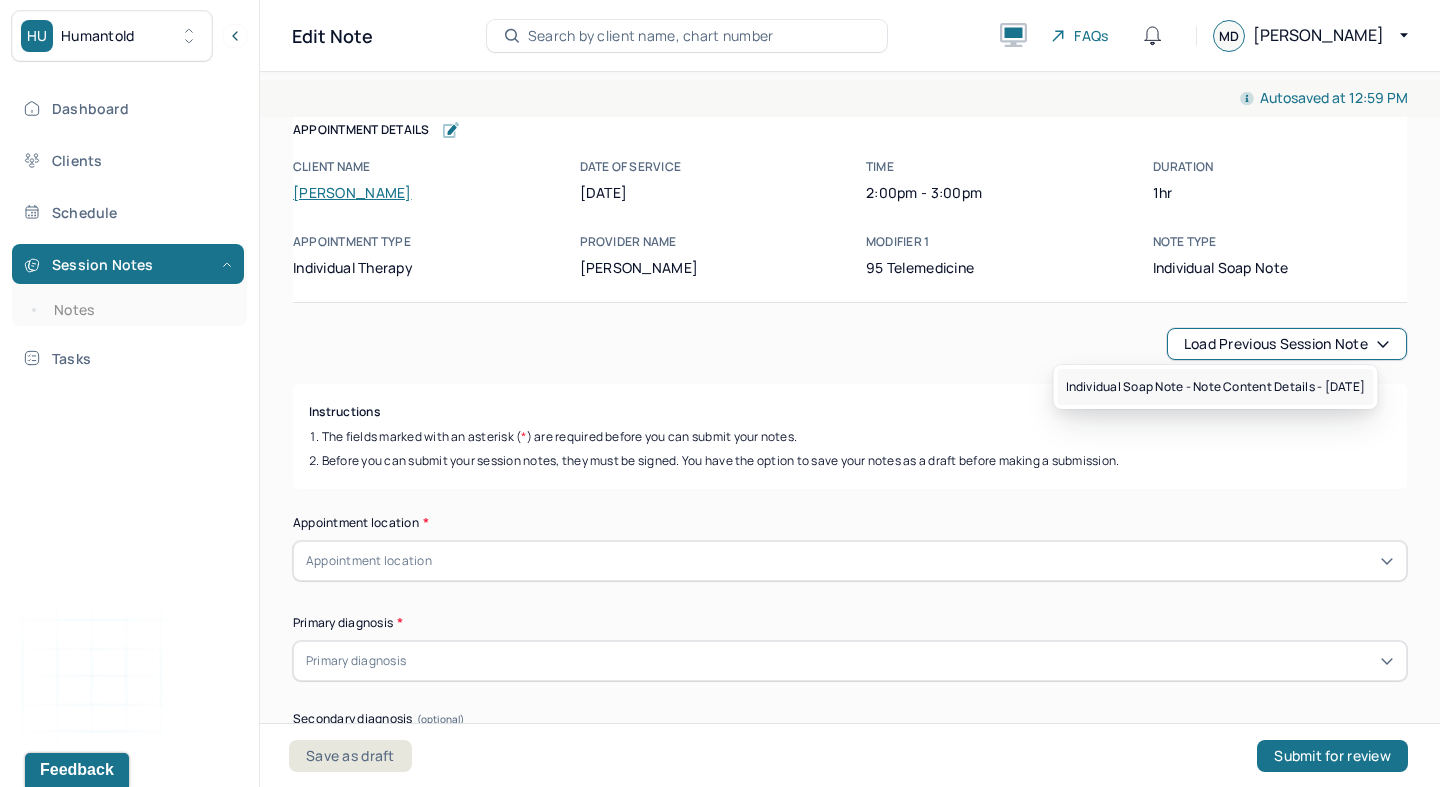click on "Individual soap note   - Note content Details -   [DATE]" at bounding box center [1216, 387] 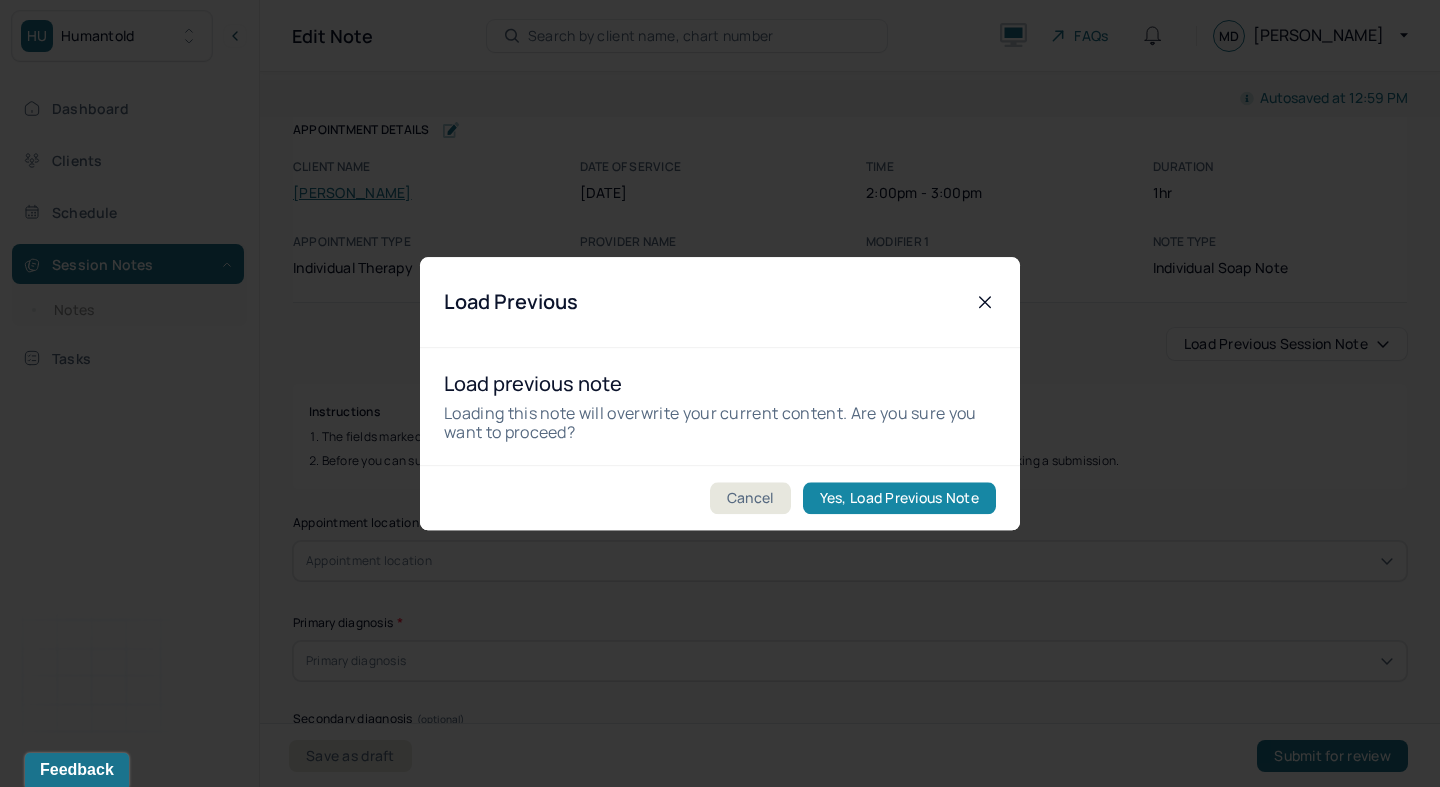 click on "Yes, Load Previous Note" at bounding box center (899, 498) 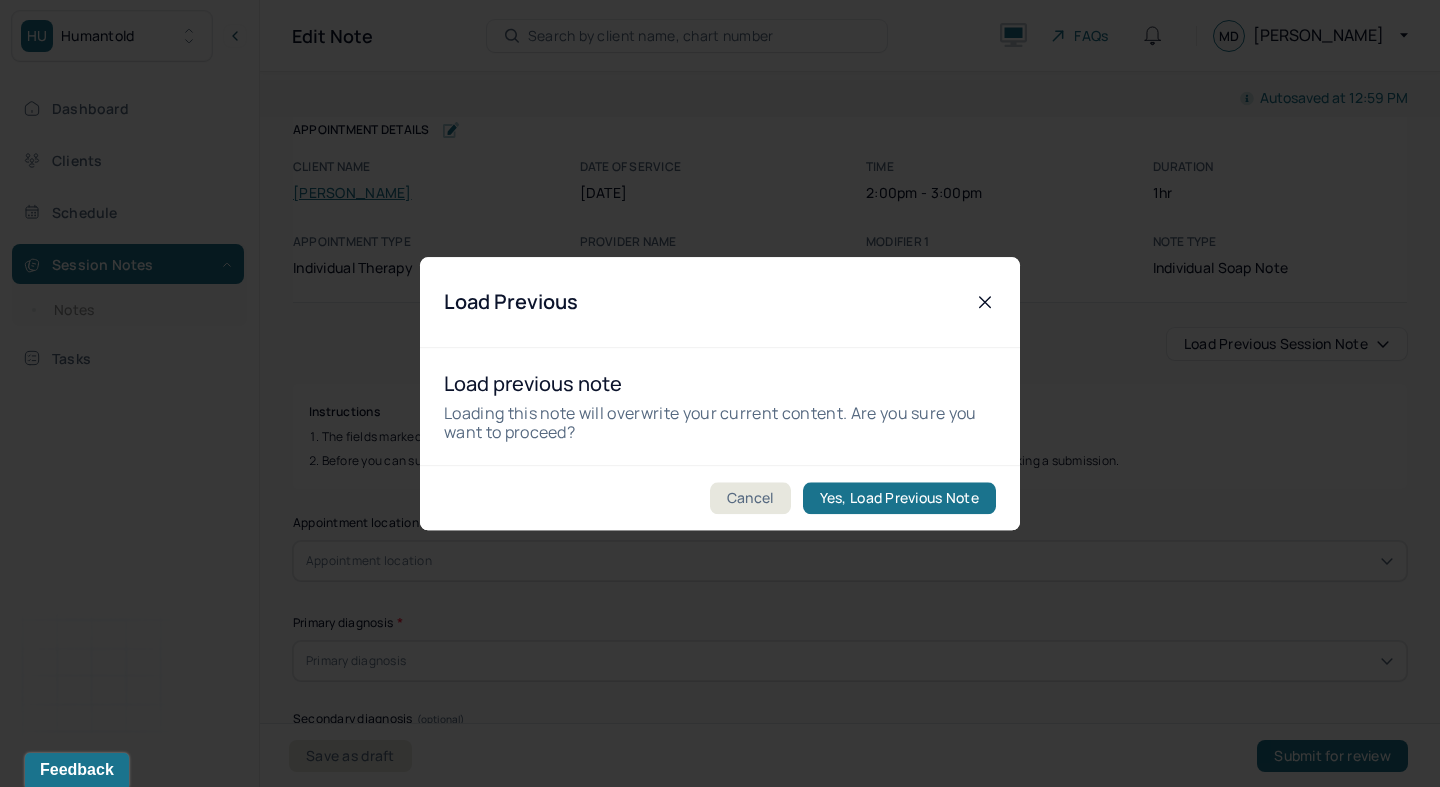 type on "Client displayed overwhelm, flight of thought and [MEDICAL_DATA]" 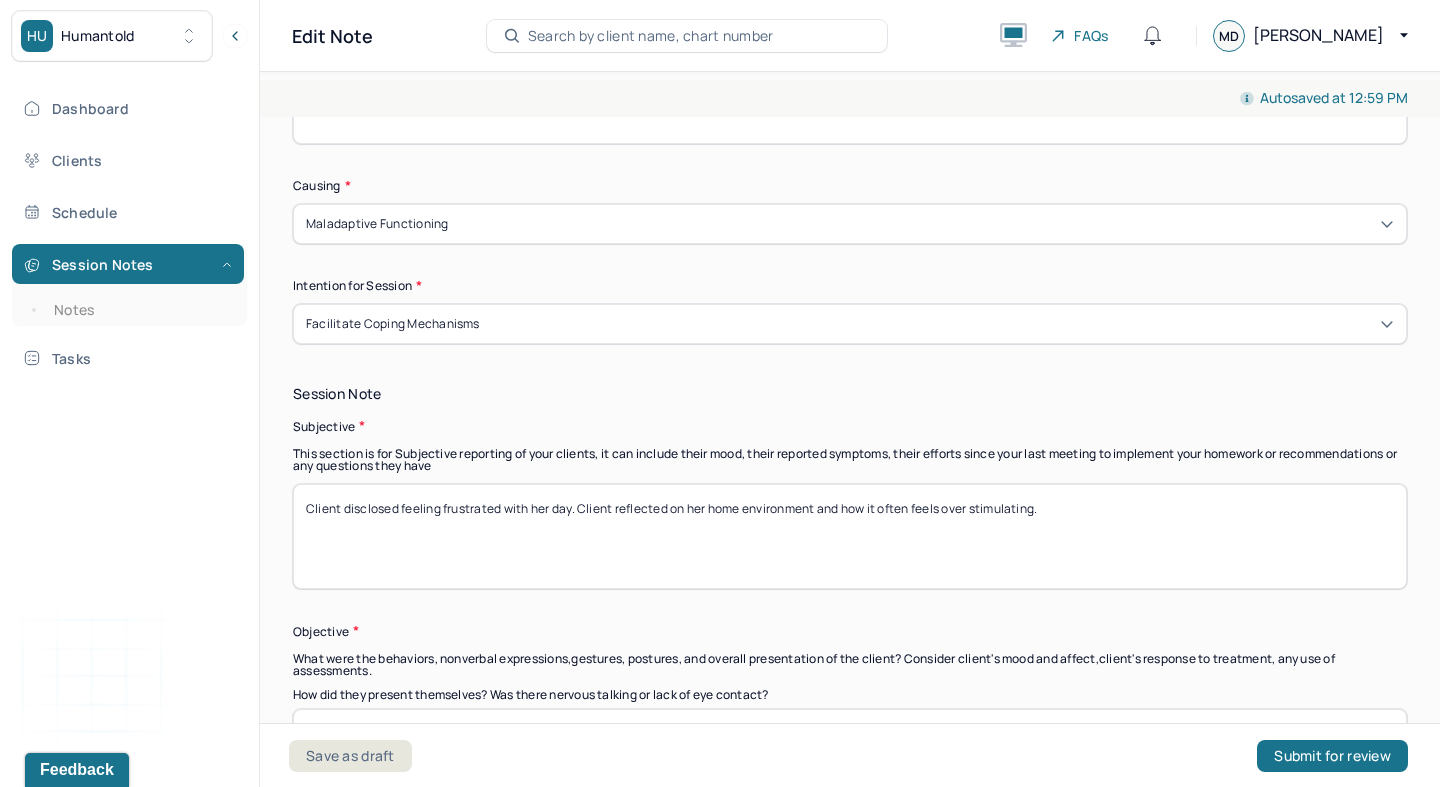 scroll, scrollTop: 963, scrollLeft: 0, axis: vertical 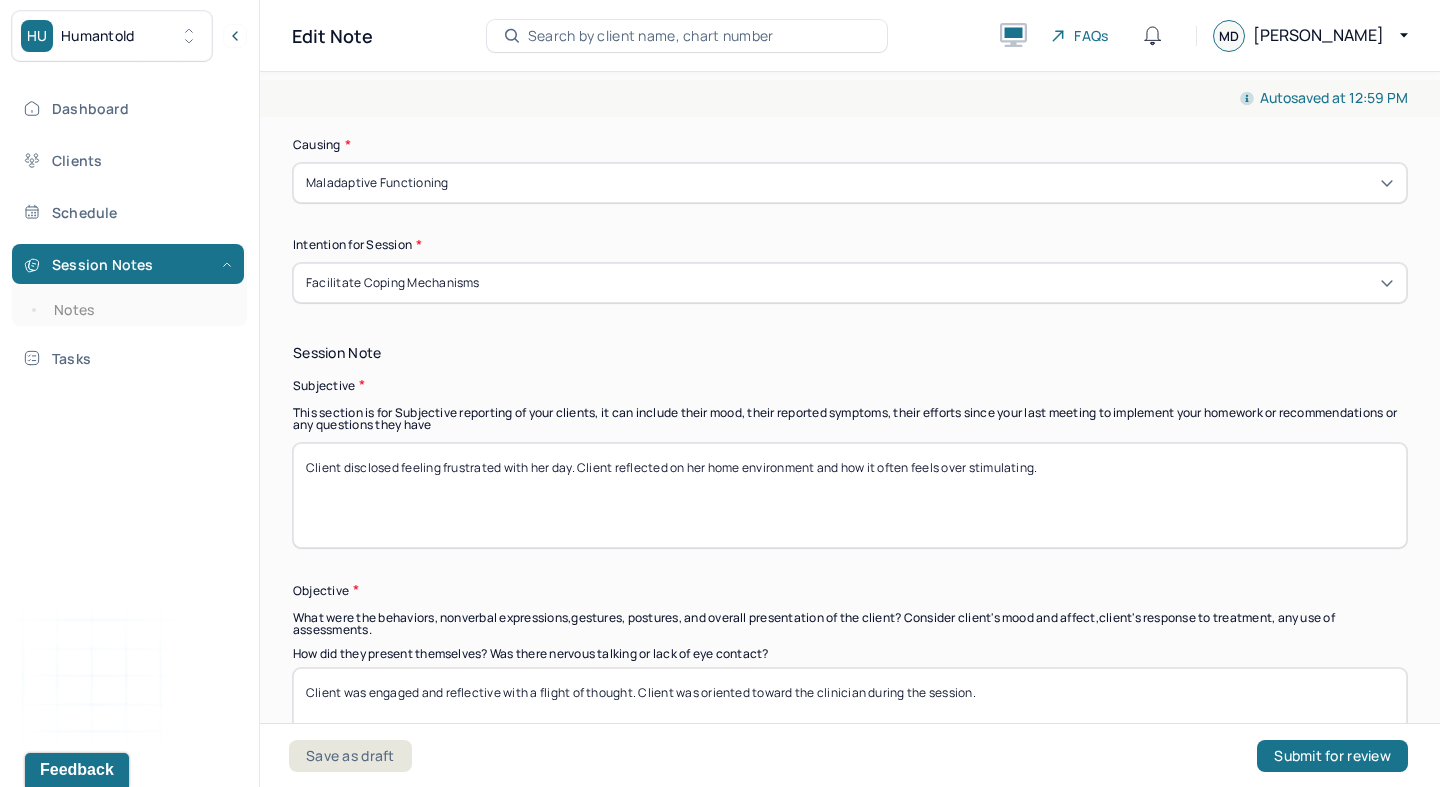 click on "Client disclosed feeling frustrated with her day. Client reflected on her home environment and how it often feels over stimulating." at bounding box center (850, 495) 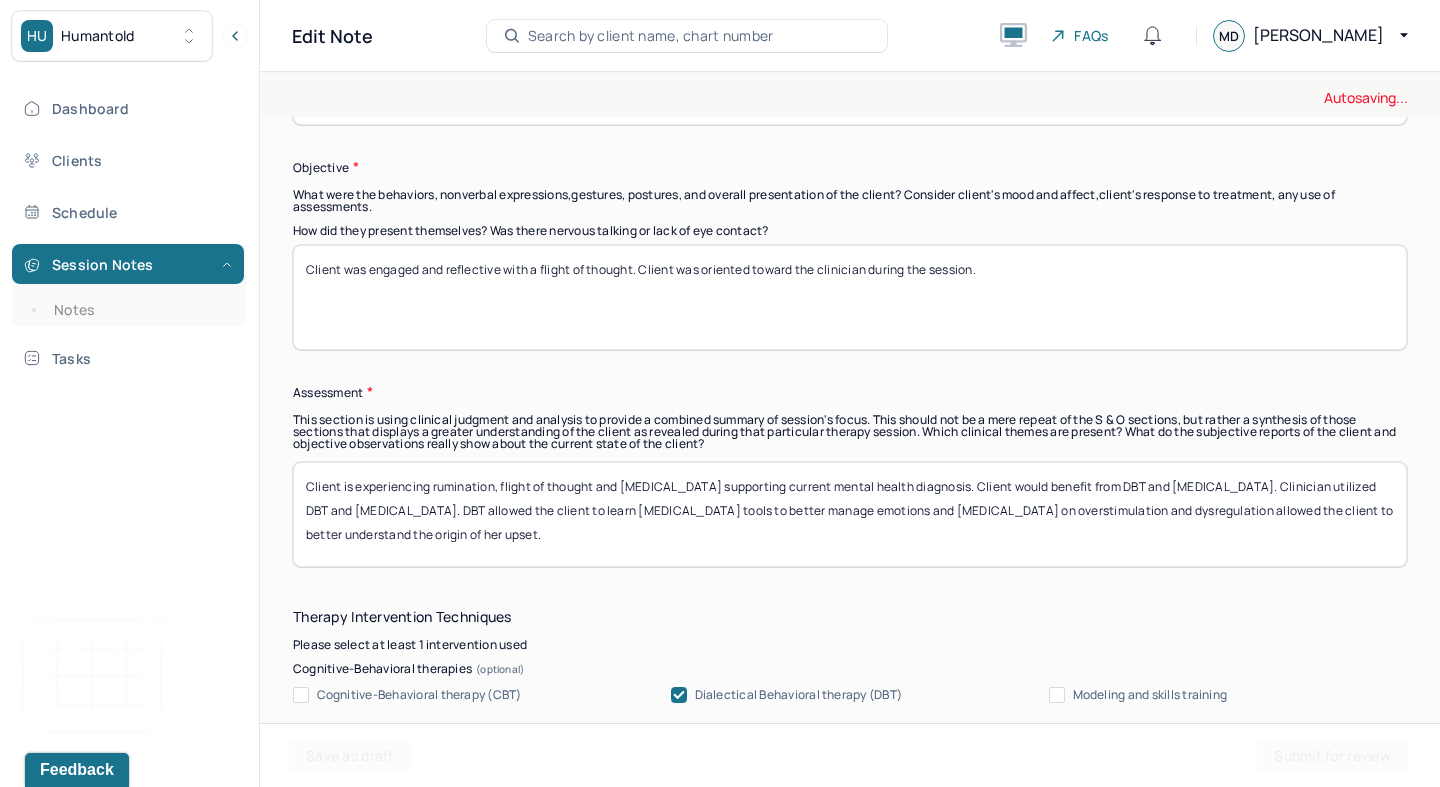 scroll, scrollTop: 1388, scrollLeft: 0, axis: vertical 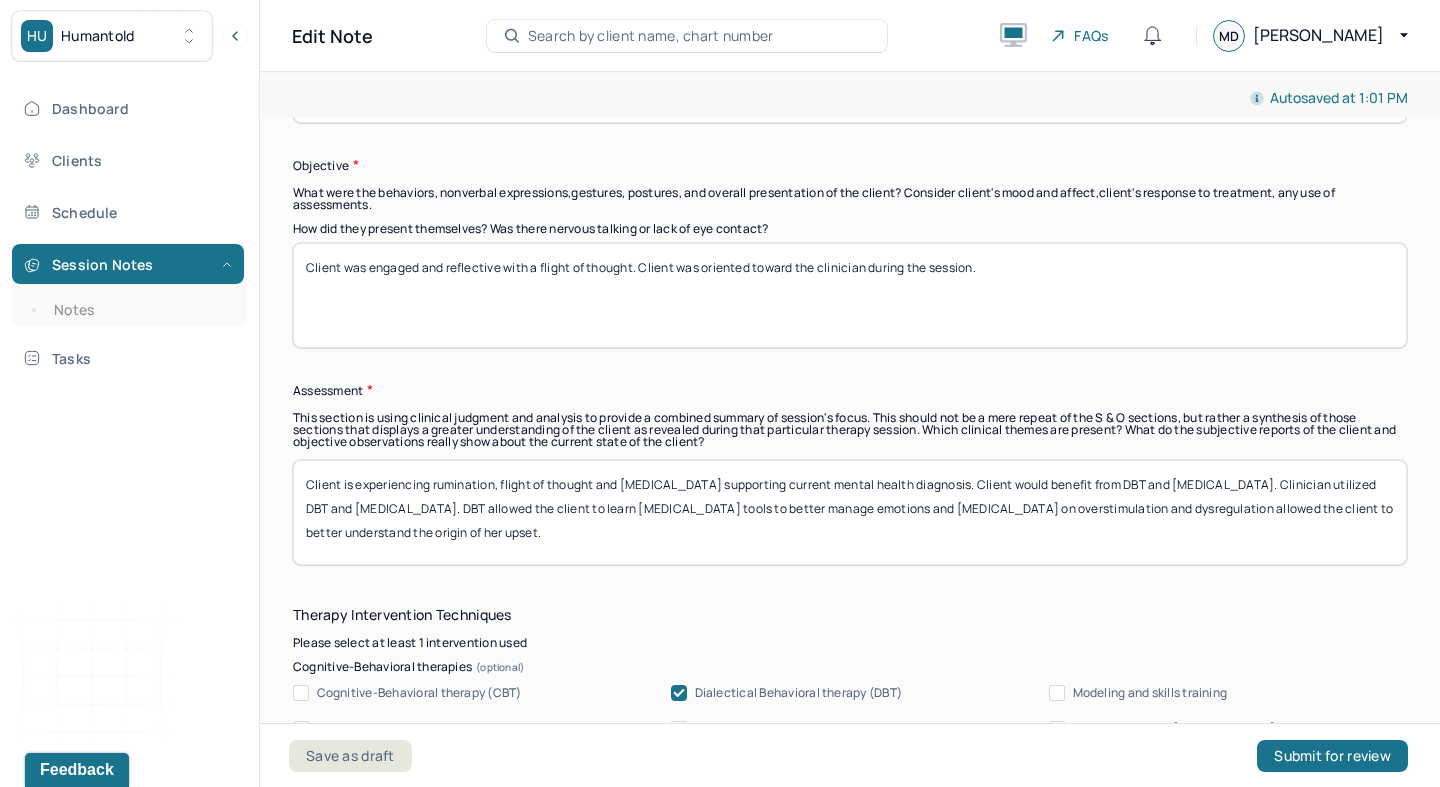 type on "Client reflected on her process of emotional regulation and identified barriers in her environment that make utilizing DBT skills more difficult. Client reflected on her want to be in grad school and expressed her feelings of being stuck while living at home with her parents." 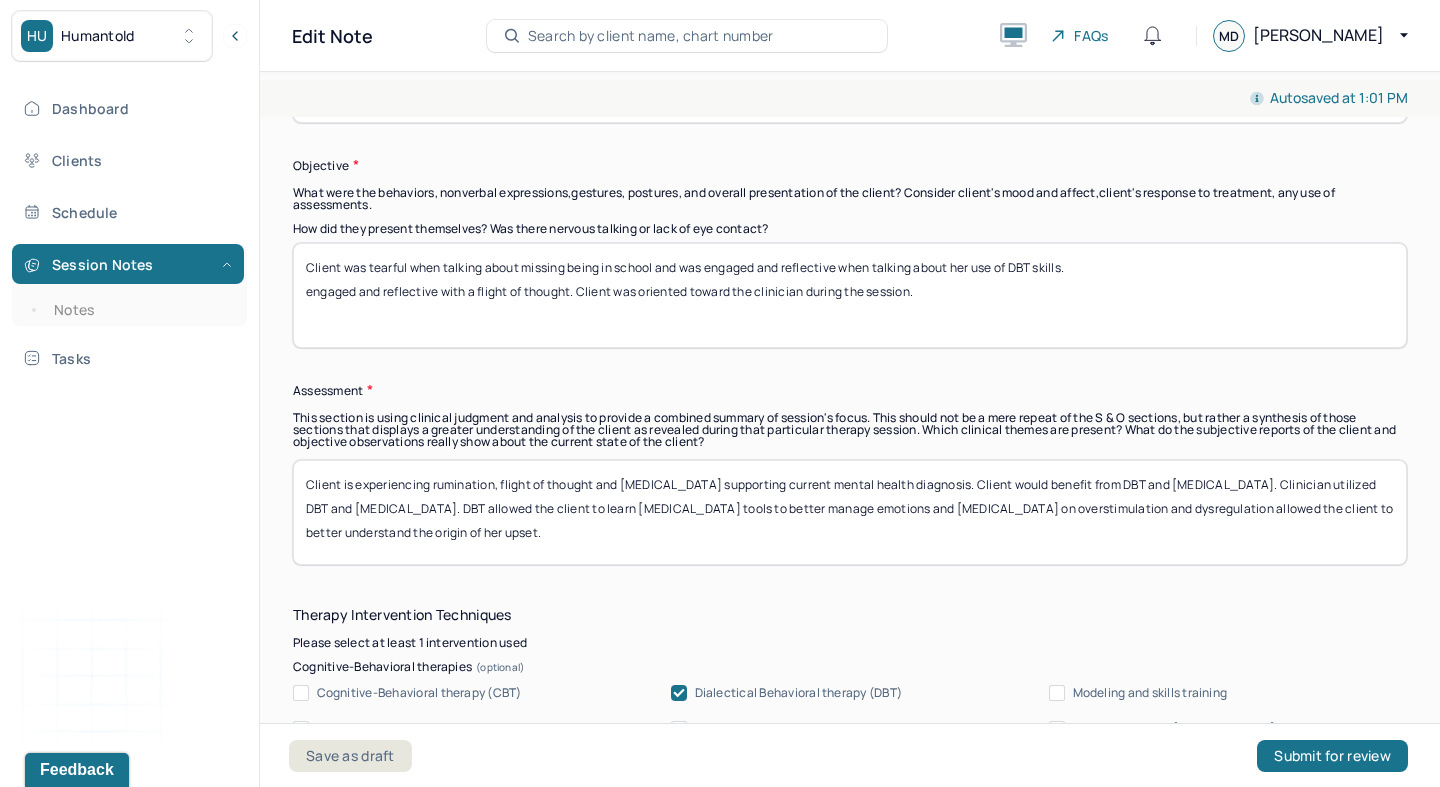 drag, startPoint x: 575, startPoint y: 252, endPoint x: 301, endPoint y: 257, distance: 274.04562 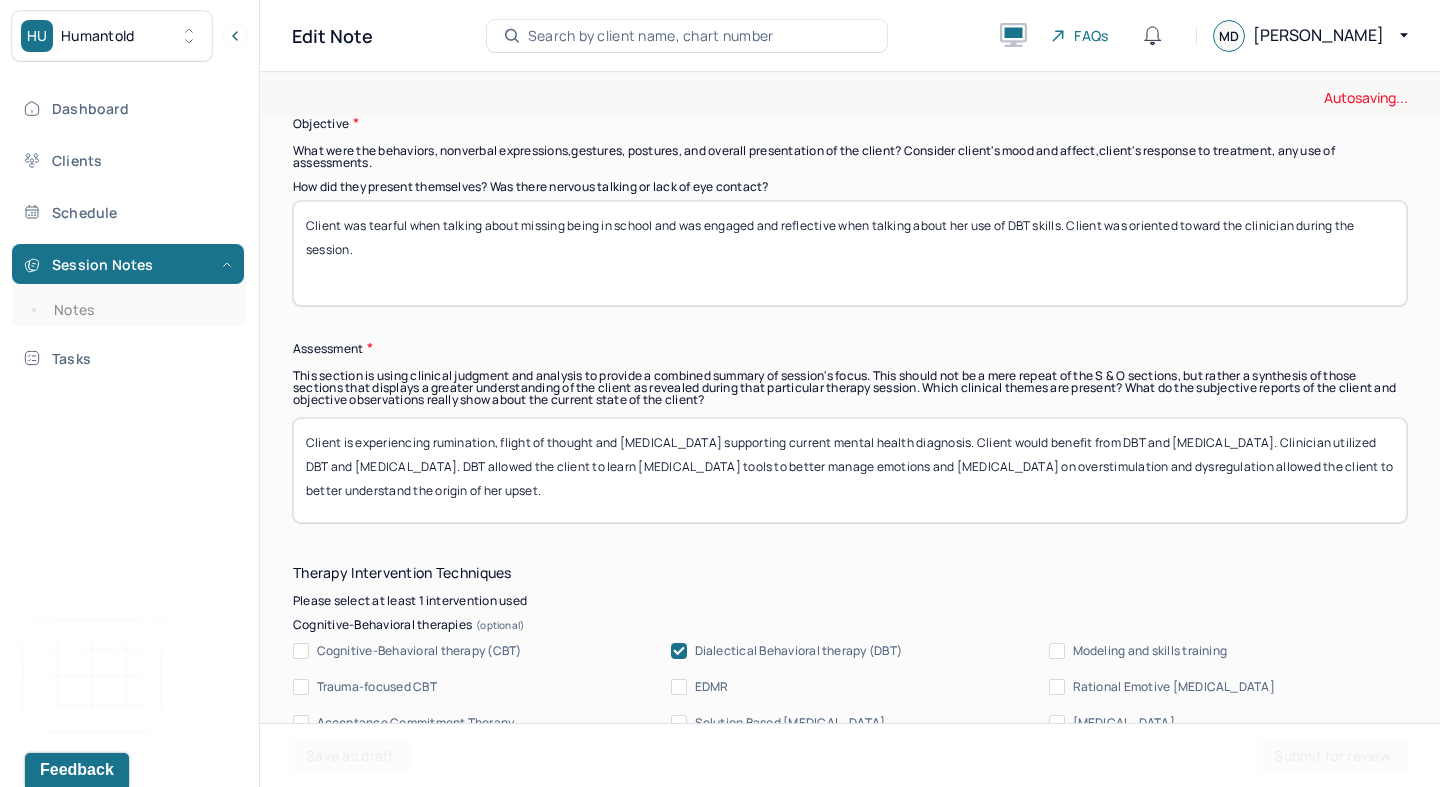 scroll, scrollTop: 1525, scrollLeft: 0, axis: vertical 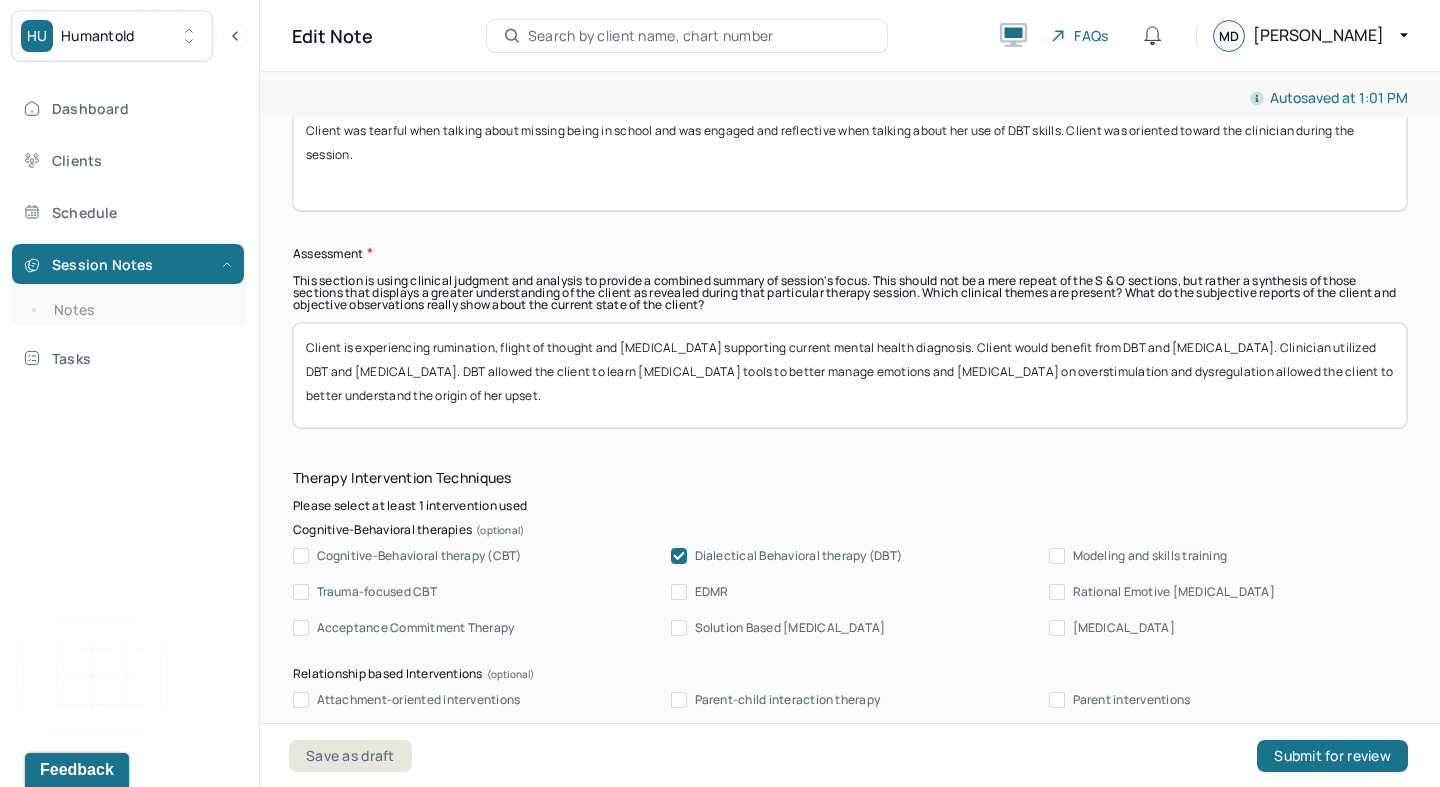 type on "Client was tearful when talking about missing being in school and was engaged and reflective when talking about her use of DBT skills. Client was oriented toward the clinician during the session." 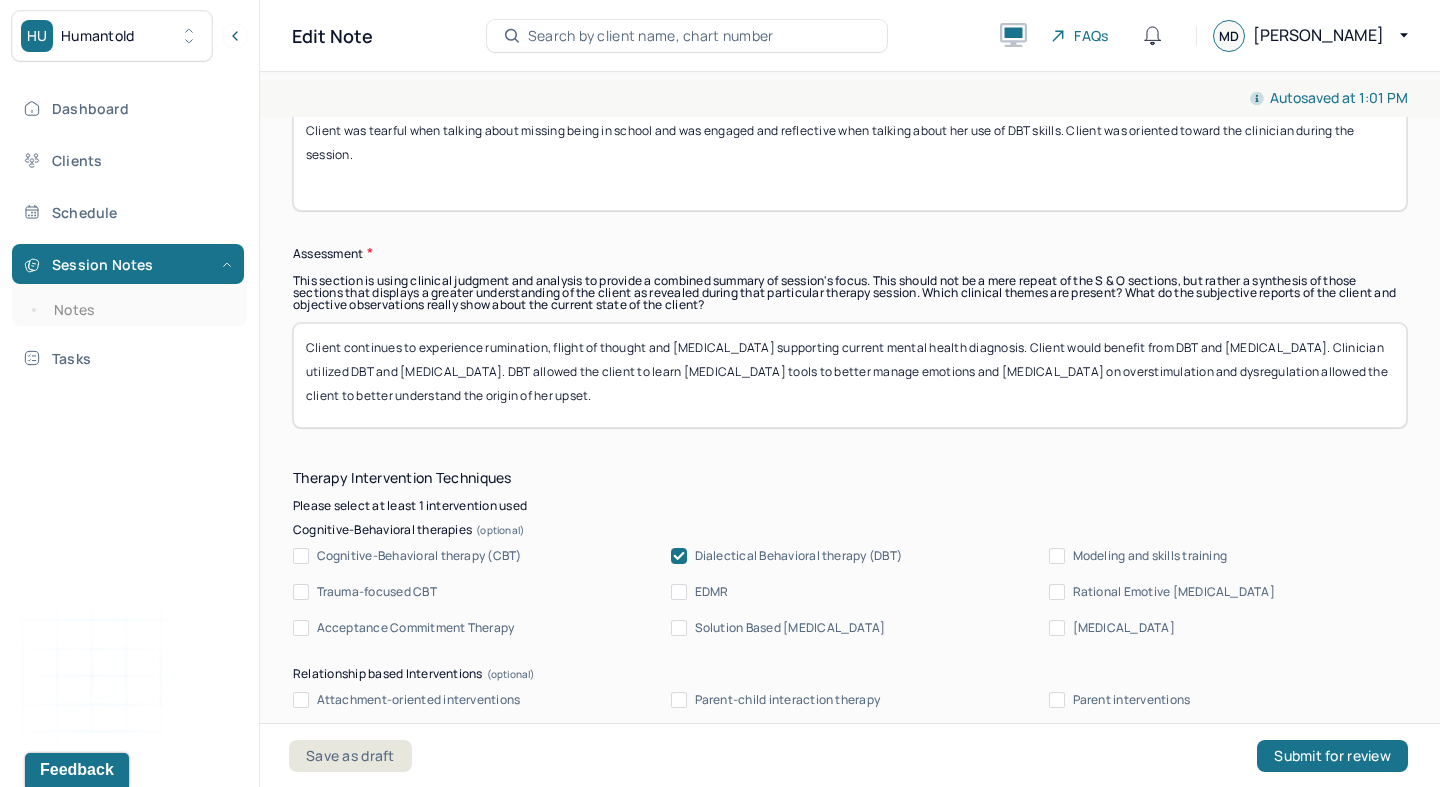 click on "Client continues to experience rumination, flight of thought and [MEDICAL_DATA] supporting current mental health diagnosis. Client would benefit from DBT and [MEDICAL_DATA]. Clinician utilized DBT and [MEDICAL_DATA]. DBT allowed the client to learn [MEDICAL_DATA] tools to better manage emotions and [MEDICAL_DATA] on overstimulation and dysregulation allowed the client to better understand the origin of her upset." at bounding box center (850, 375) 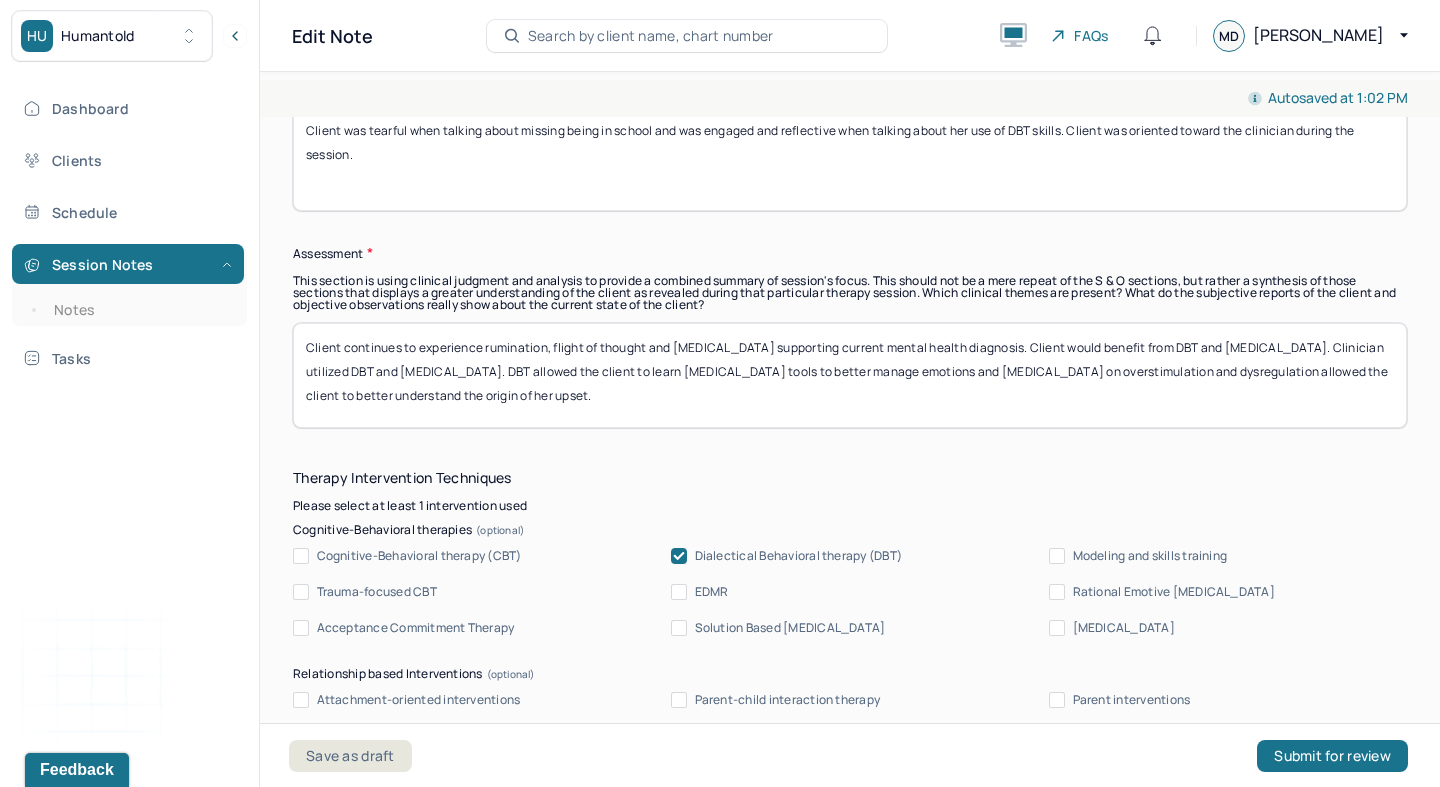 drag, startPoint x: 1365, startPoint y: 311, endPoint x: 1268, endPoint y: 312, distance: 97.00516 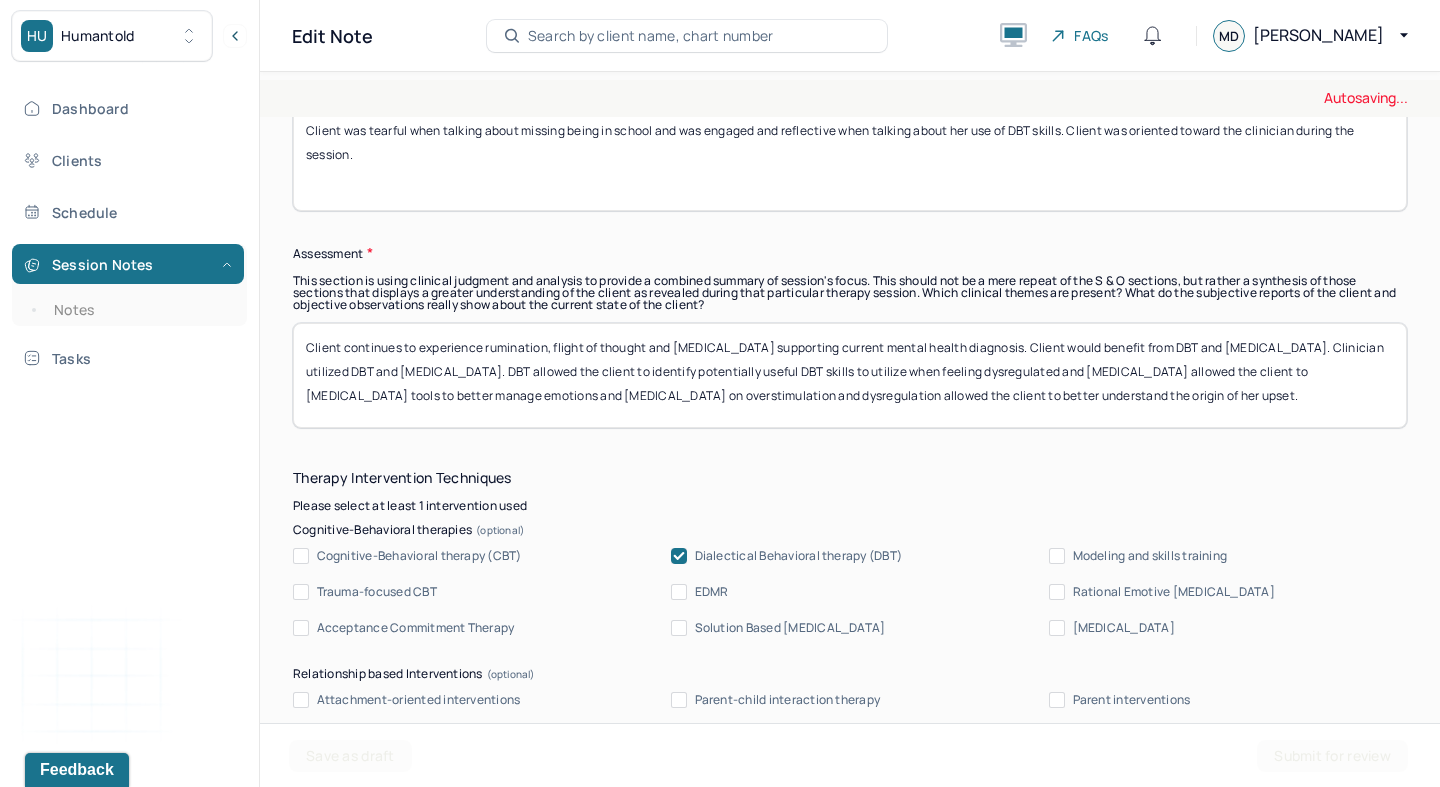 click on "Client continues to experience rumination, flight of thought and [MEDICAL_DATA] supporting current mental health diagnosis. Client would benefit from DBT and [MEDICAL_DATA]. Clinician utilized DBT and [MEDICAL_DATA]. DBT allowed the client to identify potentially useful DBT skills to utilize when feeling dysregulated and [MEDICAL_DATA]
[MEDICAL_DATA] tools to better manage emotions and [MEDICAL_DATA] on overstimulation and dysregulation allowed the client to better understand the origin of her upset." at bounding box center (850, 375) 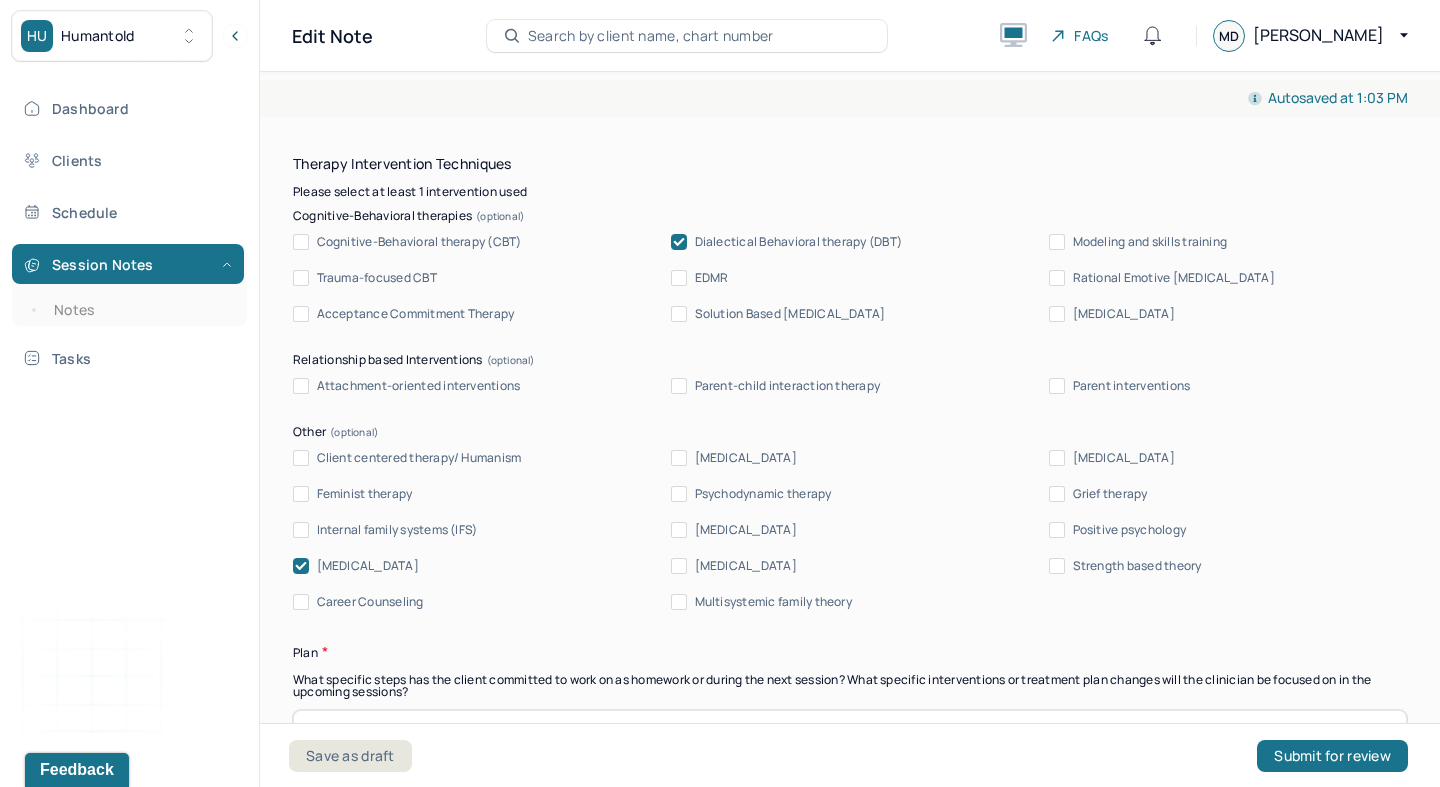scroll, scrollTop: 1861, scrollLeft: 0, axis: vertical 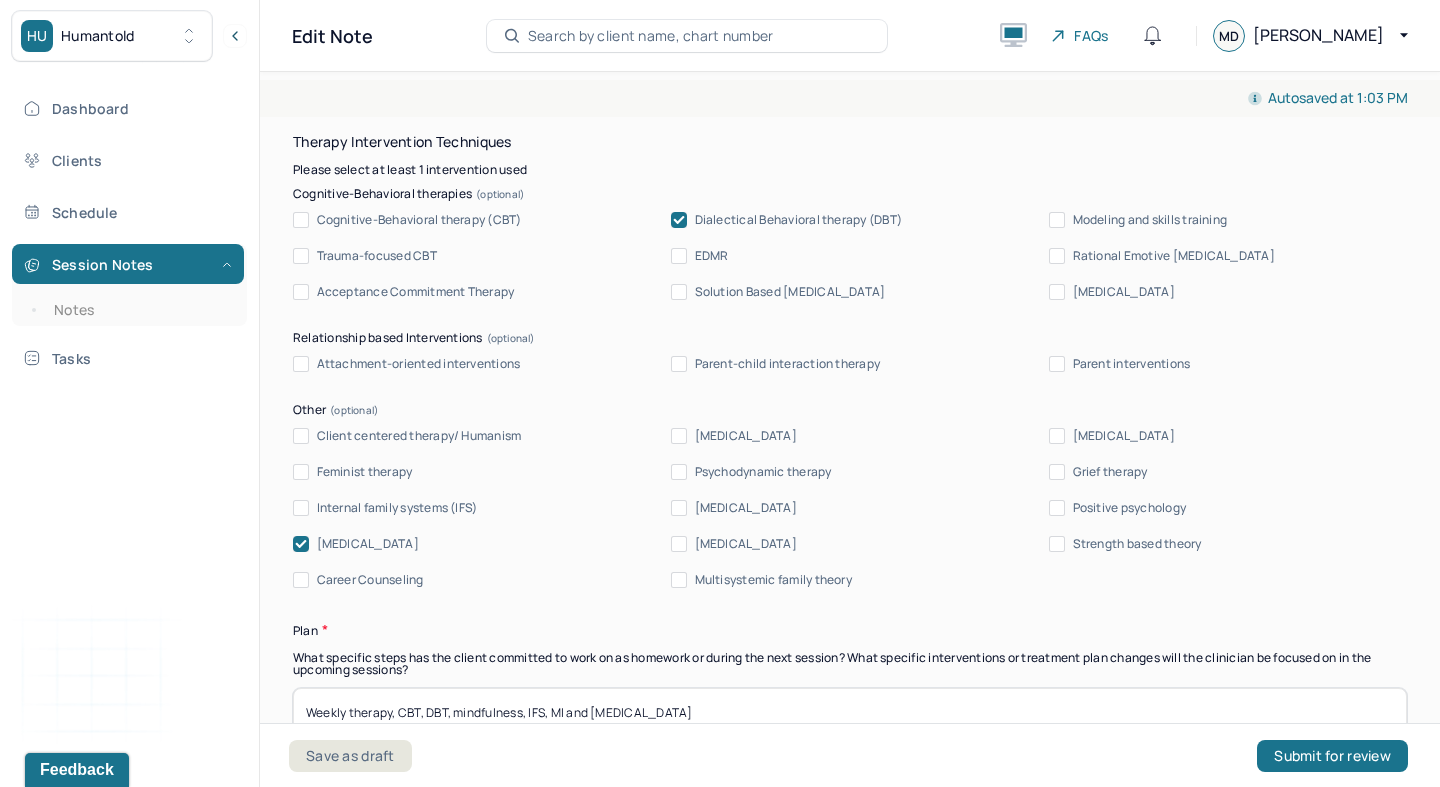 type on "Client continues to experience rumination, flight of thought and [MEDICAL_DATA] supporting current mental health diagnosis. Client would benefit from DBT and [MEDICAL_DATA]. Clinician utilized DBT and [MEDICAL_DATA]. DBT allowed the client to identify potentially useful DBT skills to utilize when feeling dysregulated and [MEDICAL_DATA] allowed the client to reflect on and identify her desire to apply to grad school programs." 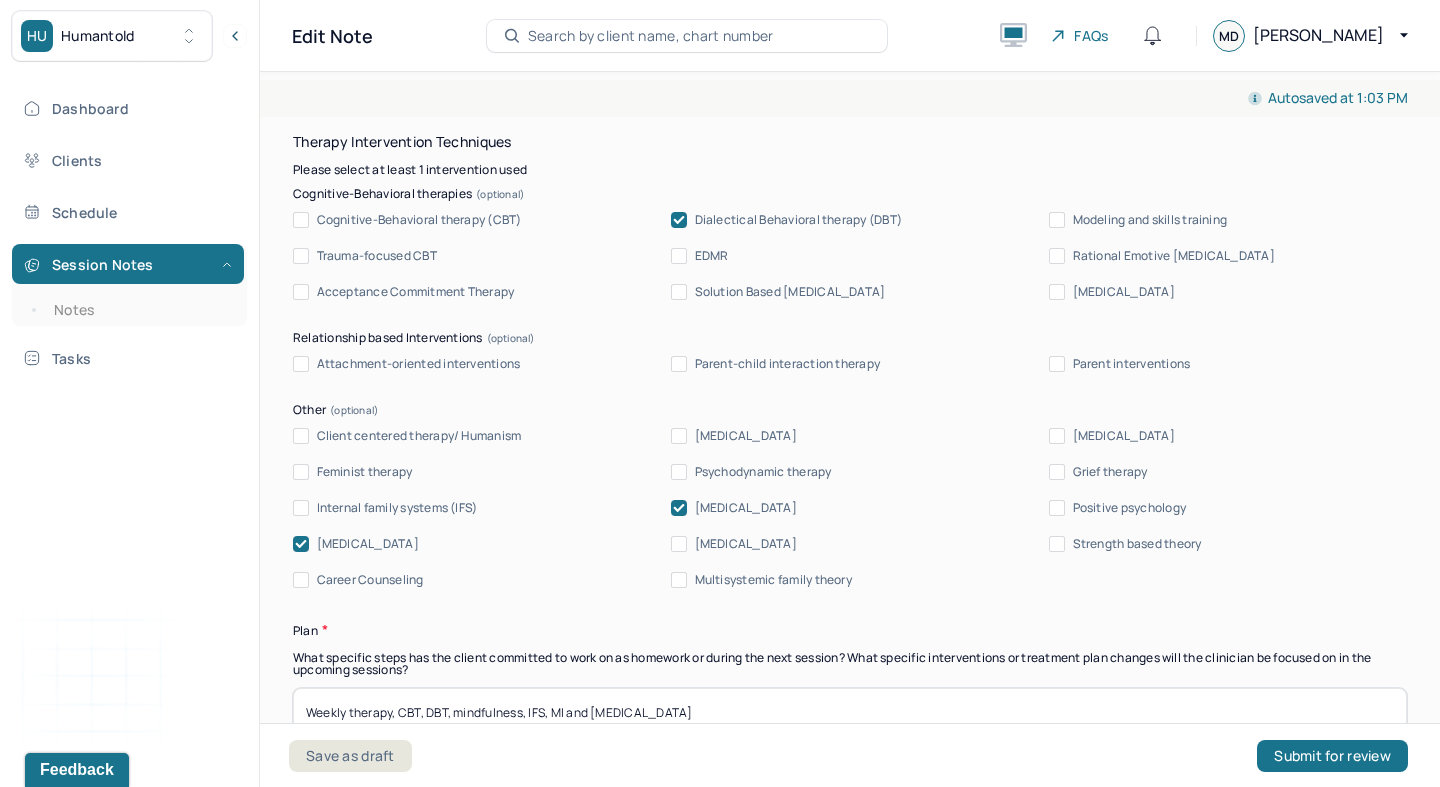 click 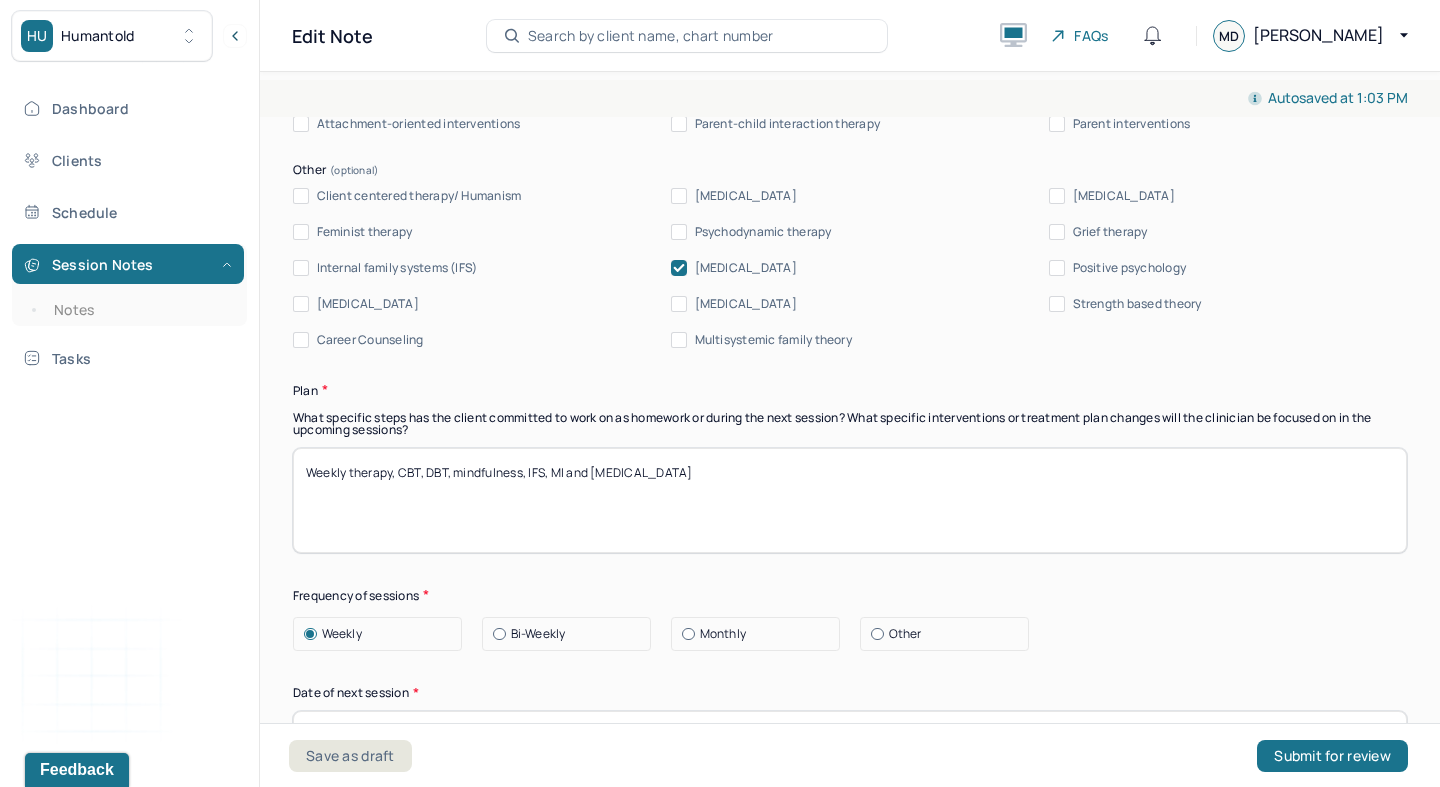 scroll, scrollTop: 2103, scrollLeft: 0, axis: vertical 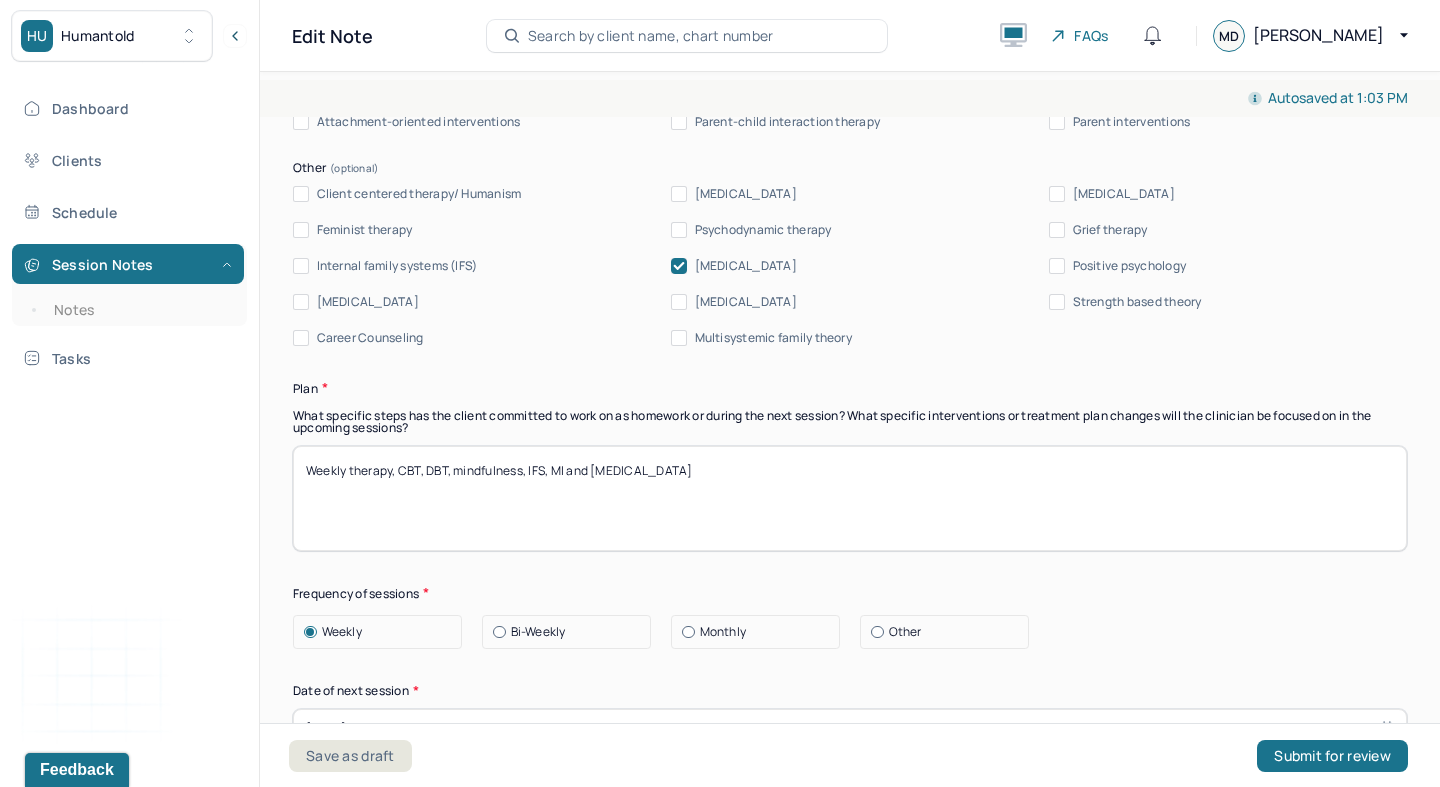 click on "Weekly therapy, CBT, DBT, mindfulness, IFS, MI and [MEDICAL_DATA]" at bounding box center (850, 498) 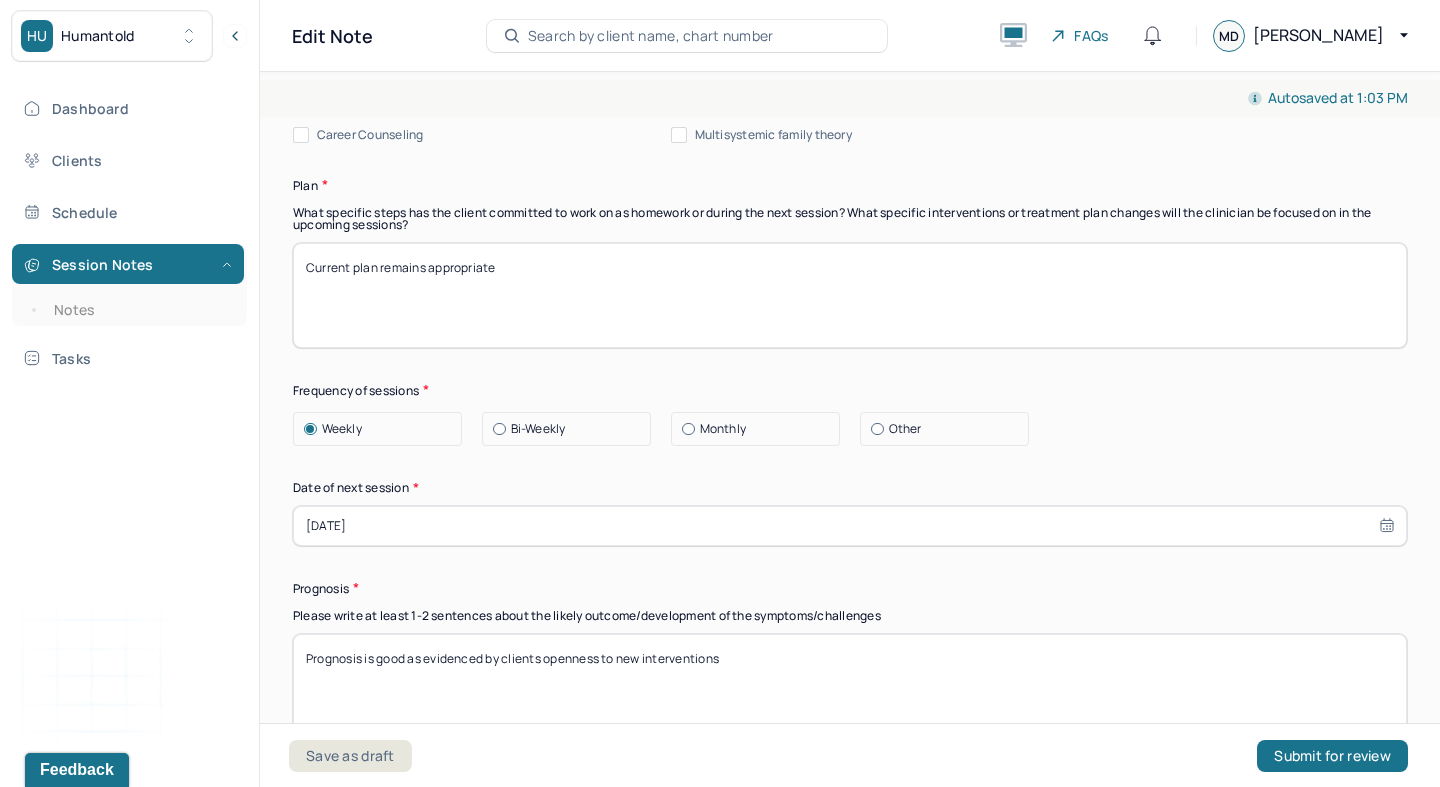 scroll, scrollTop: 2310, scrollLeft: 0, axis: vertical 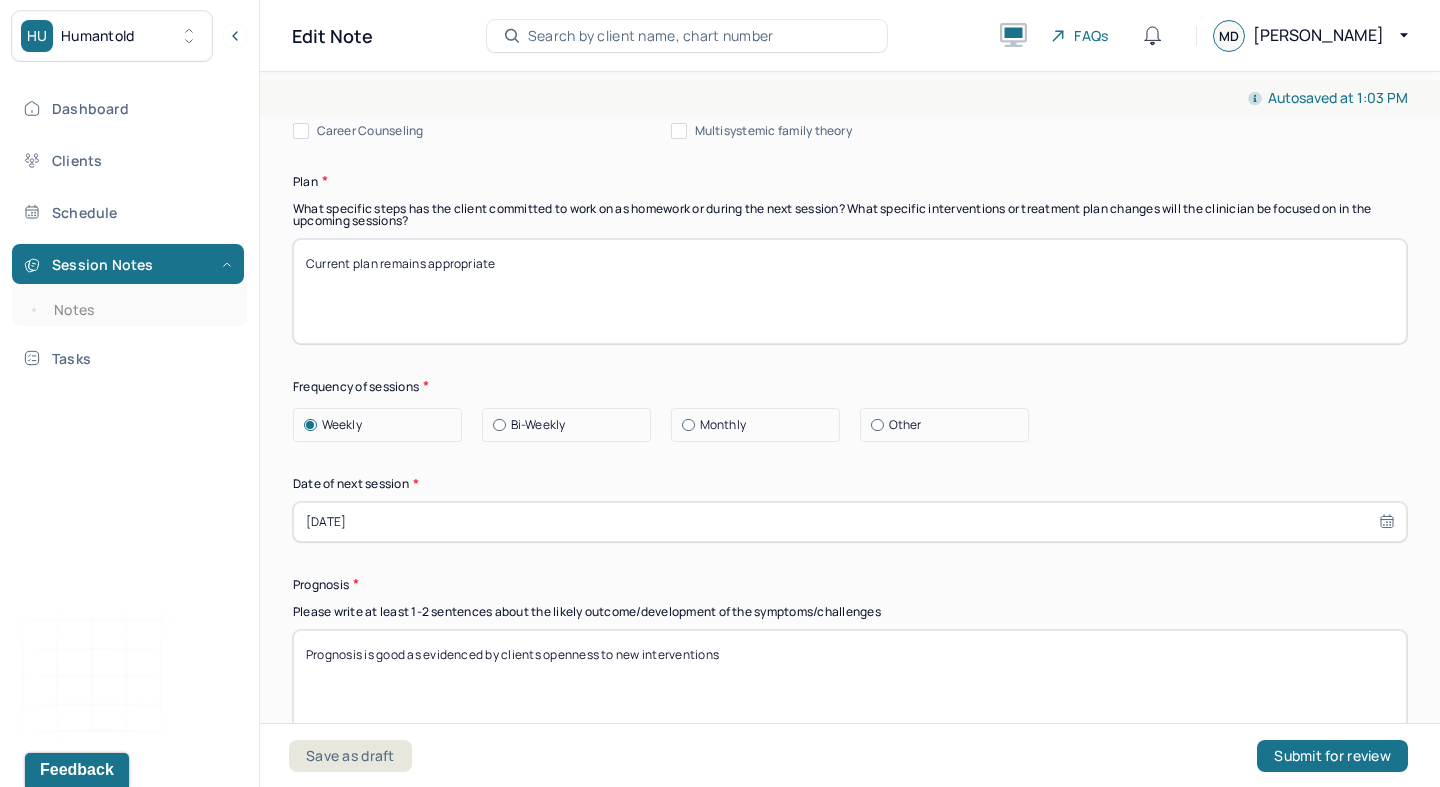 type on "Current plan remains appropriate" 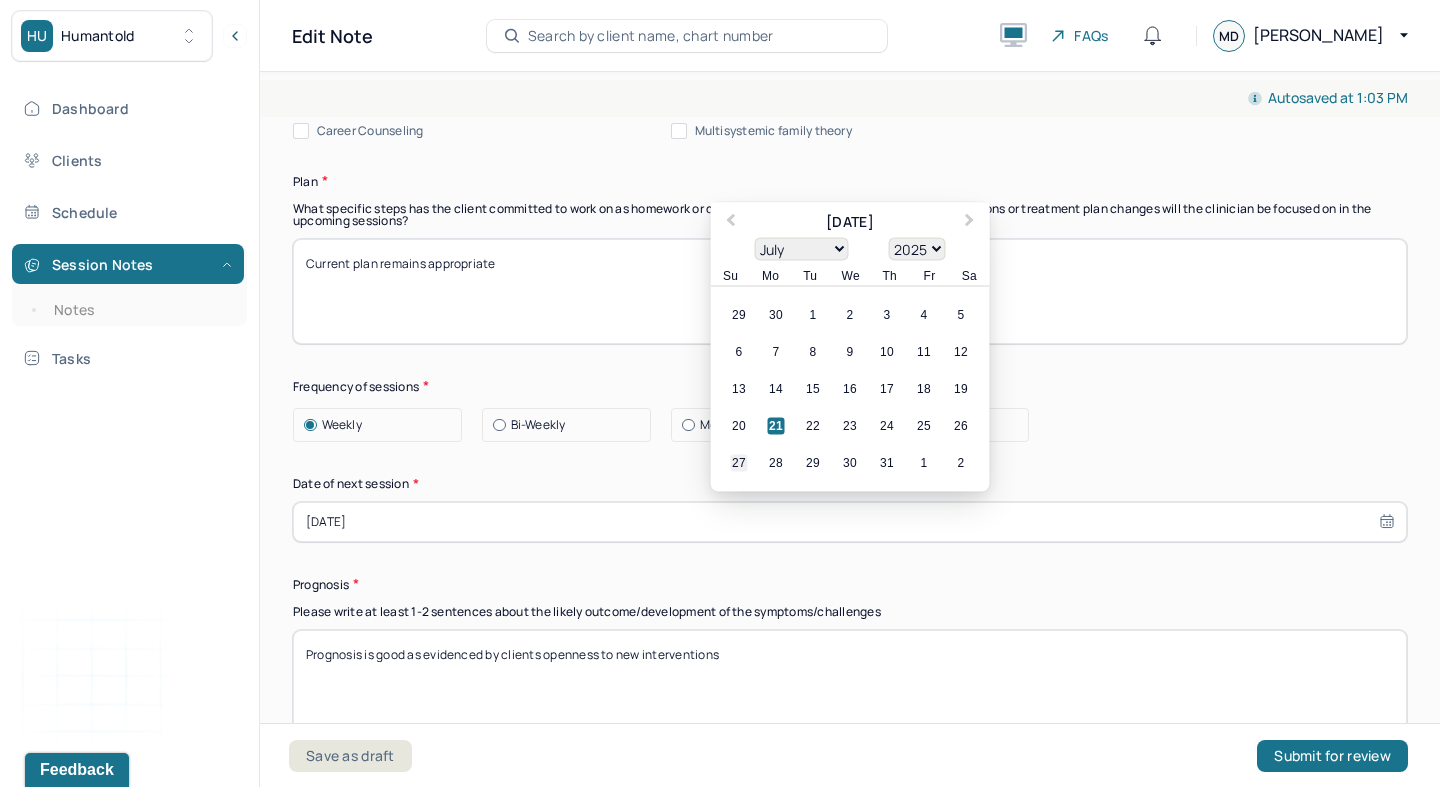 click on "27" at bounding box center [739, 462] 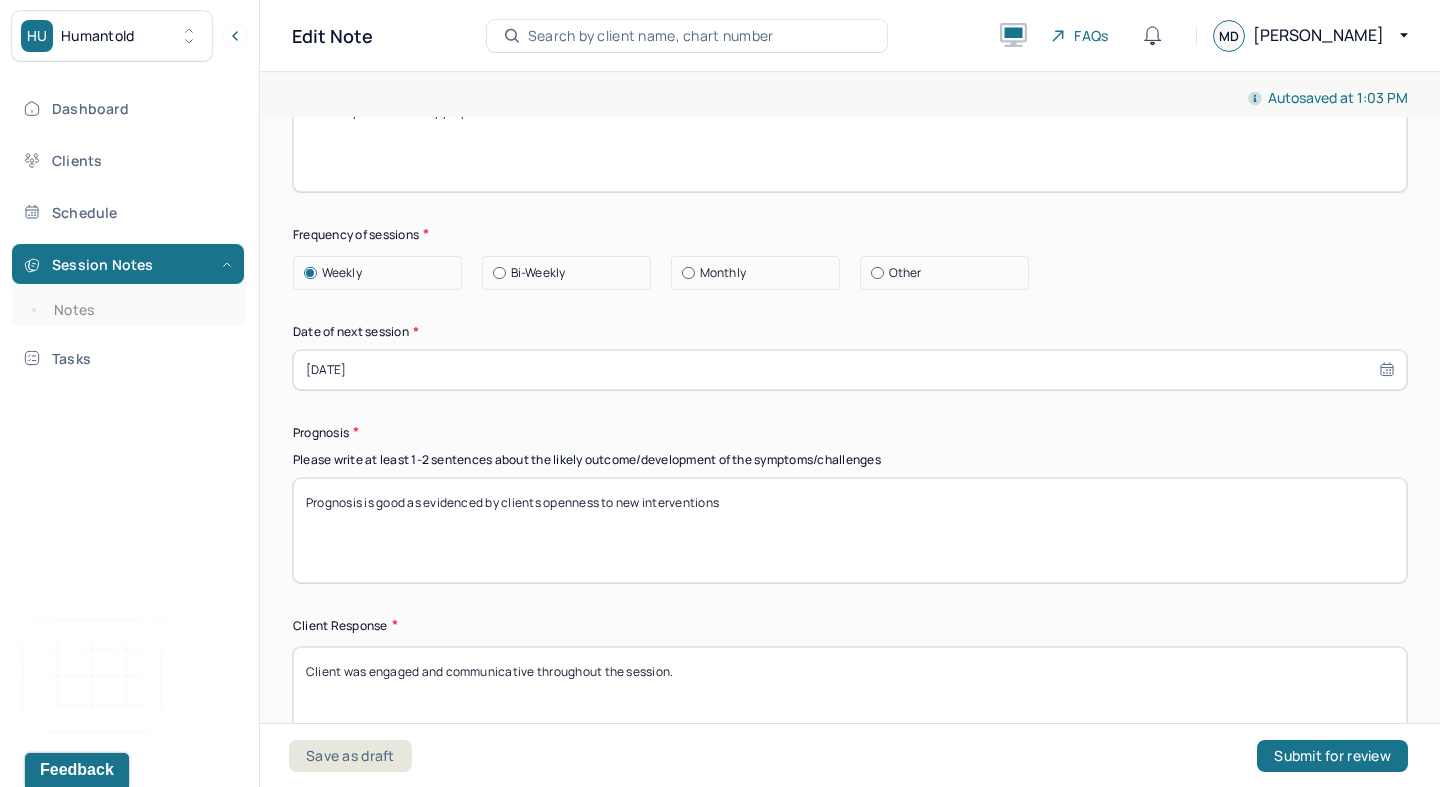 scroll, scrollTop: 2465, scrollLeft: 0, axis: vertical 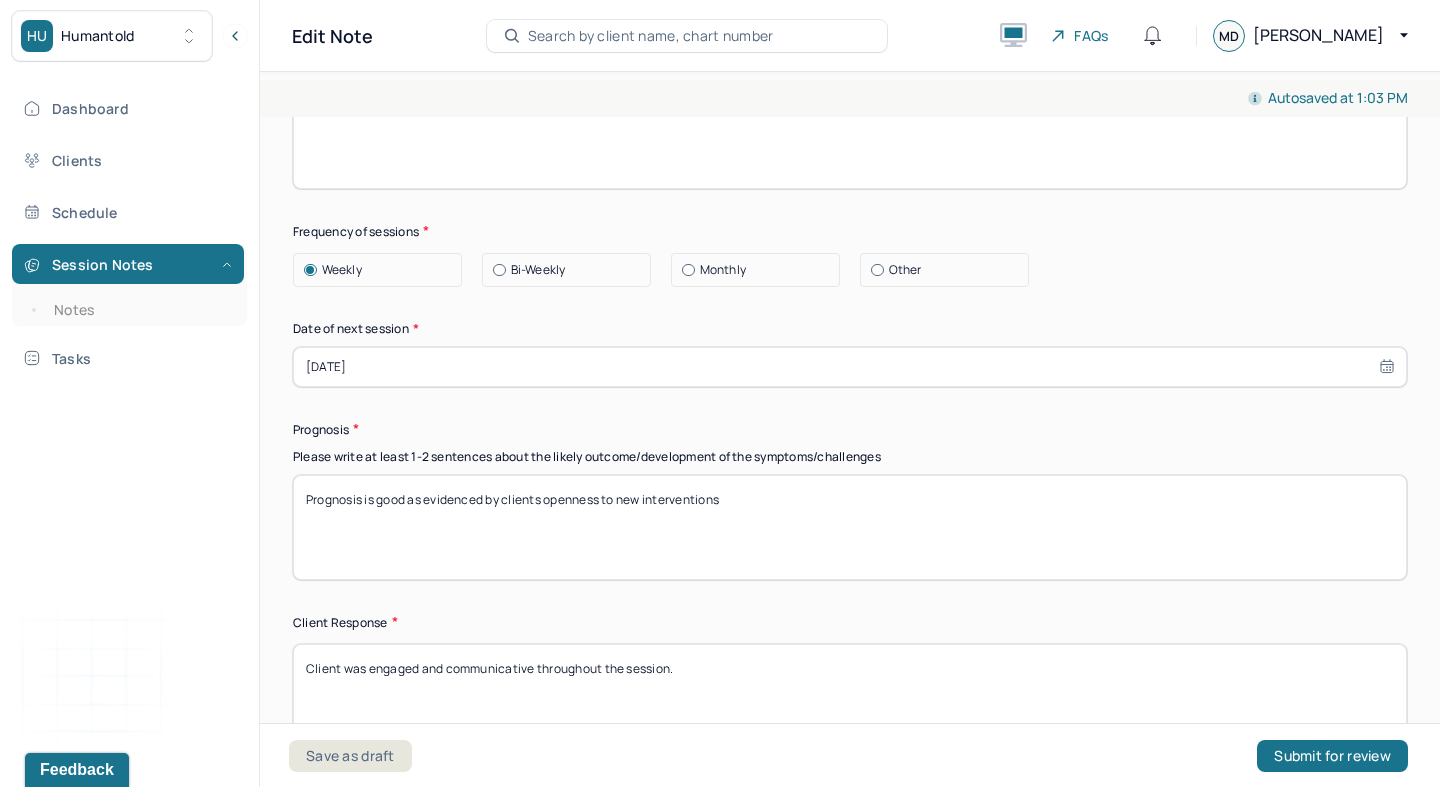 drag, startPoint x: 547, startPoint y: 460, endPoint x: 1044, endPoint y: 554, distance: 505.81122 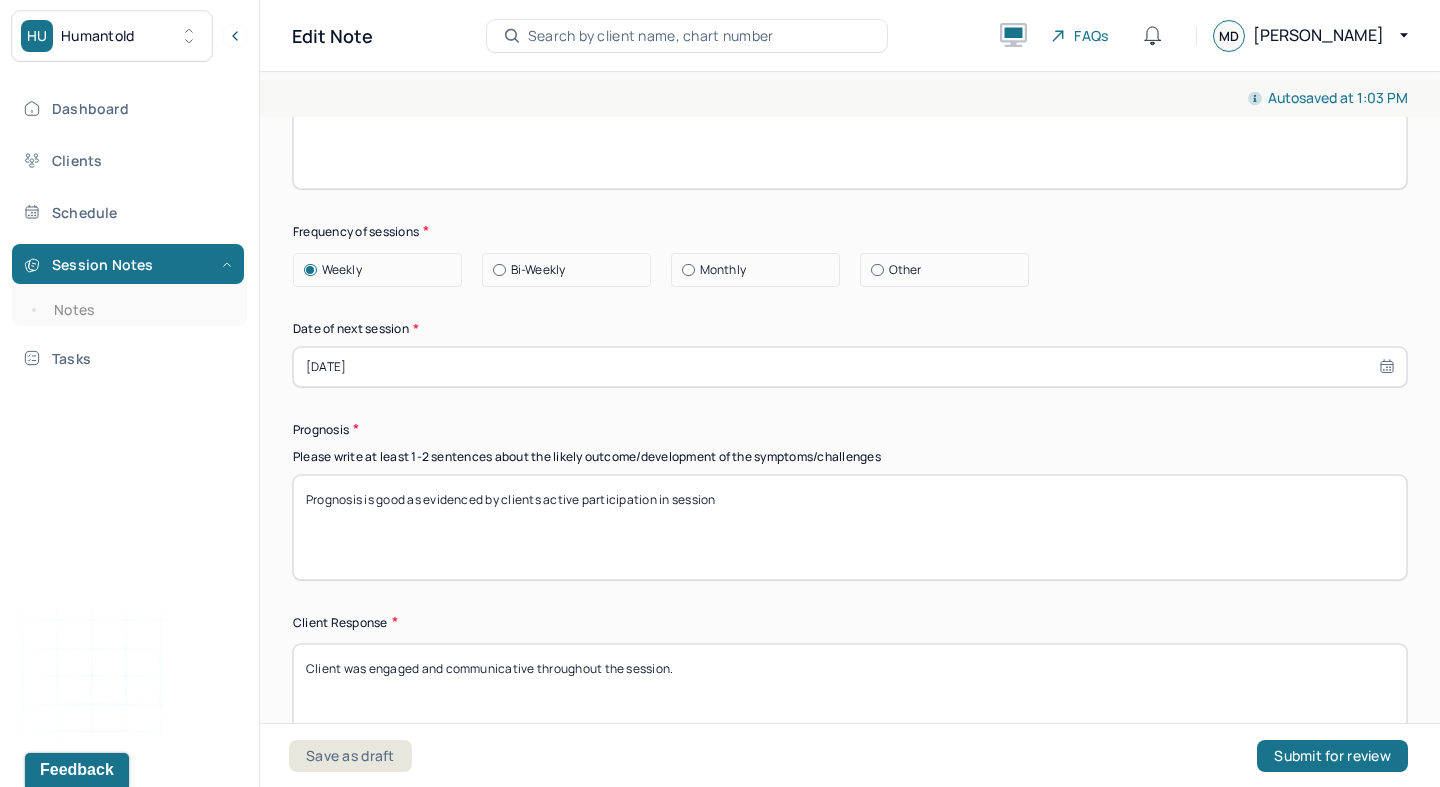 type on "Prognosis is good as evidenced by clients active participation in session" 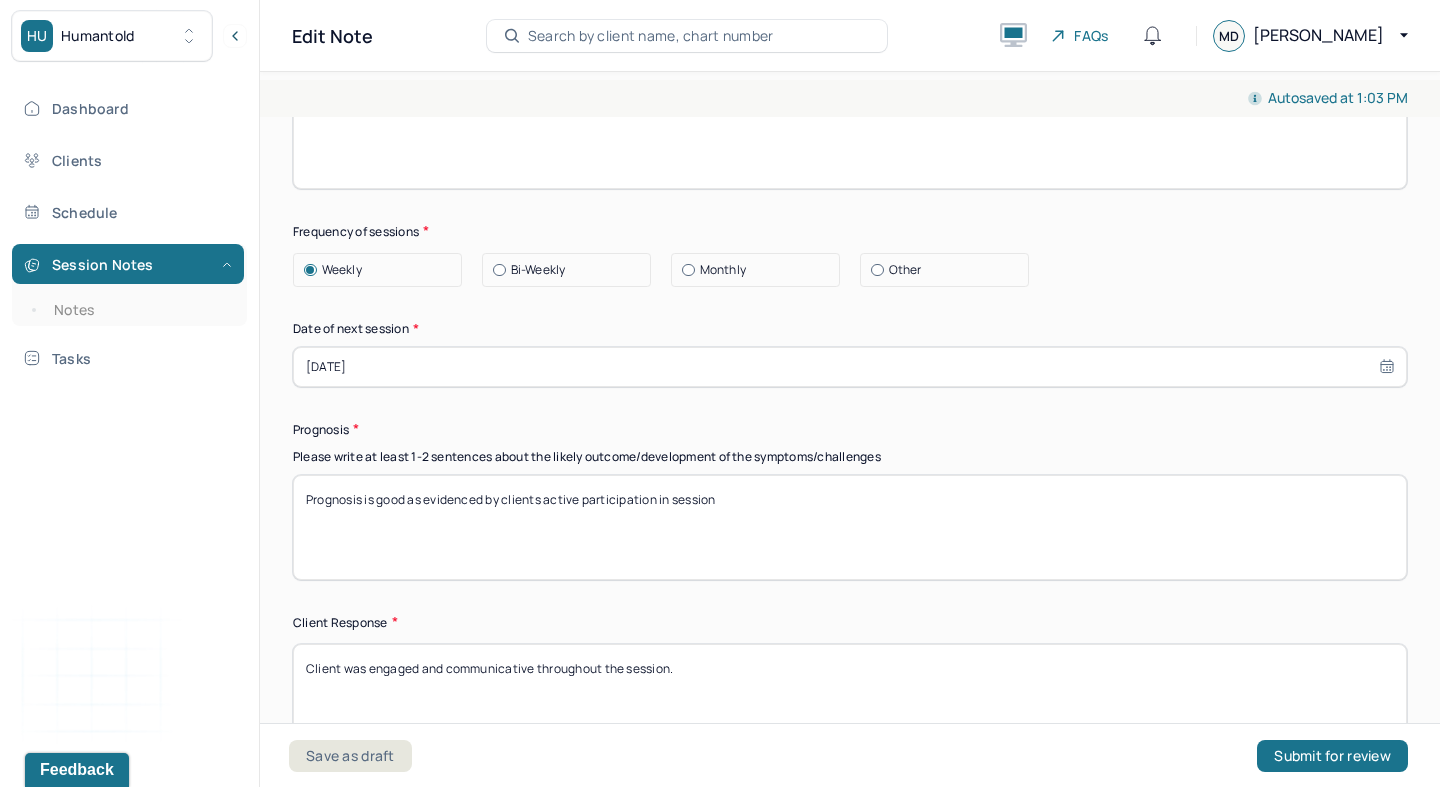 click on "Client was engaged and communicative throughout the session." at bounding box center (850, 696) 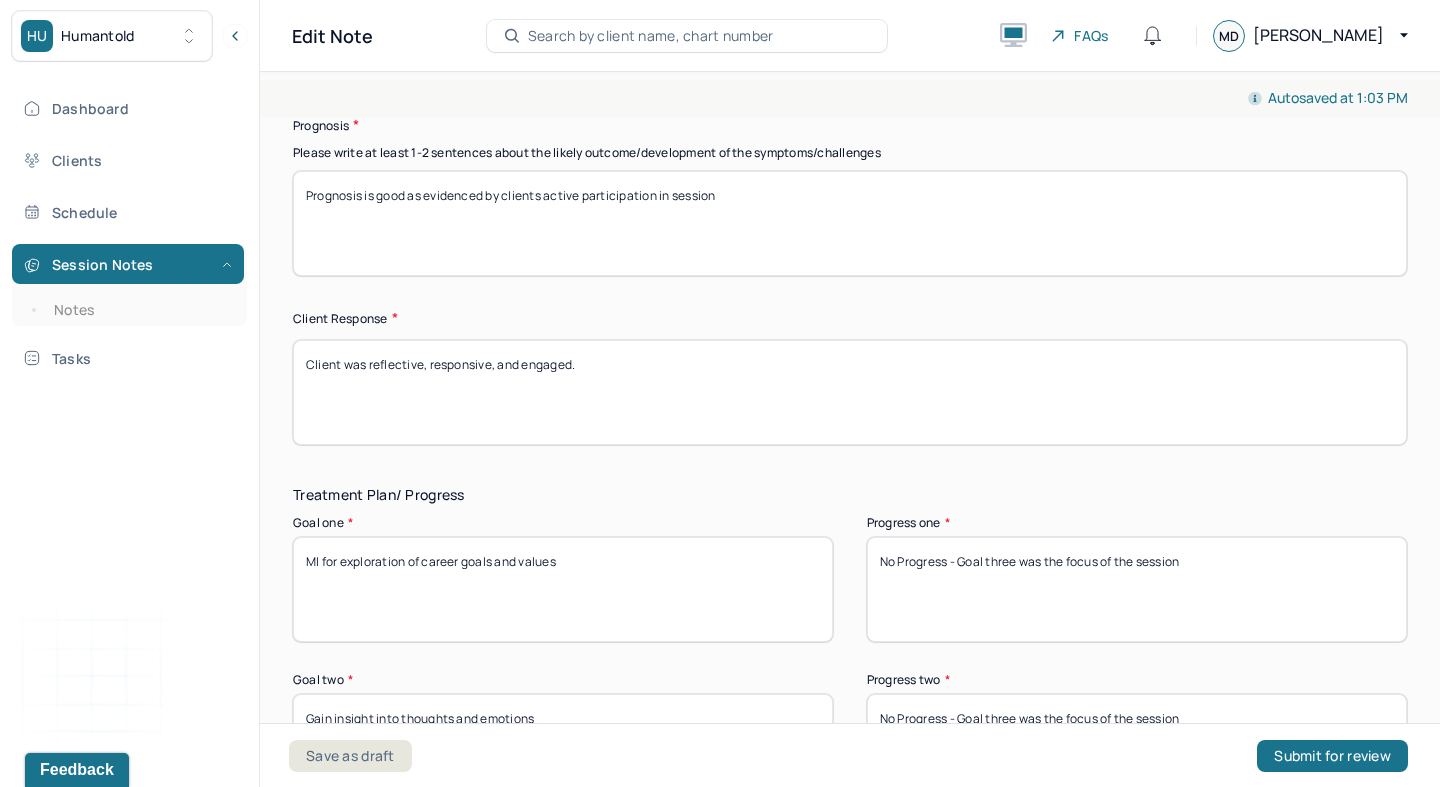 scroll, scrollTop: 2799, scrollLeft: 0, axis: vertical 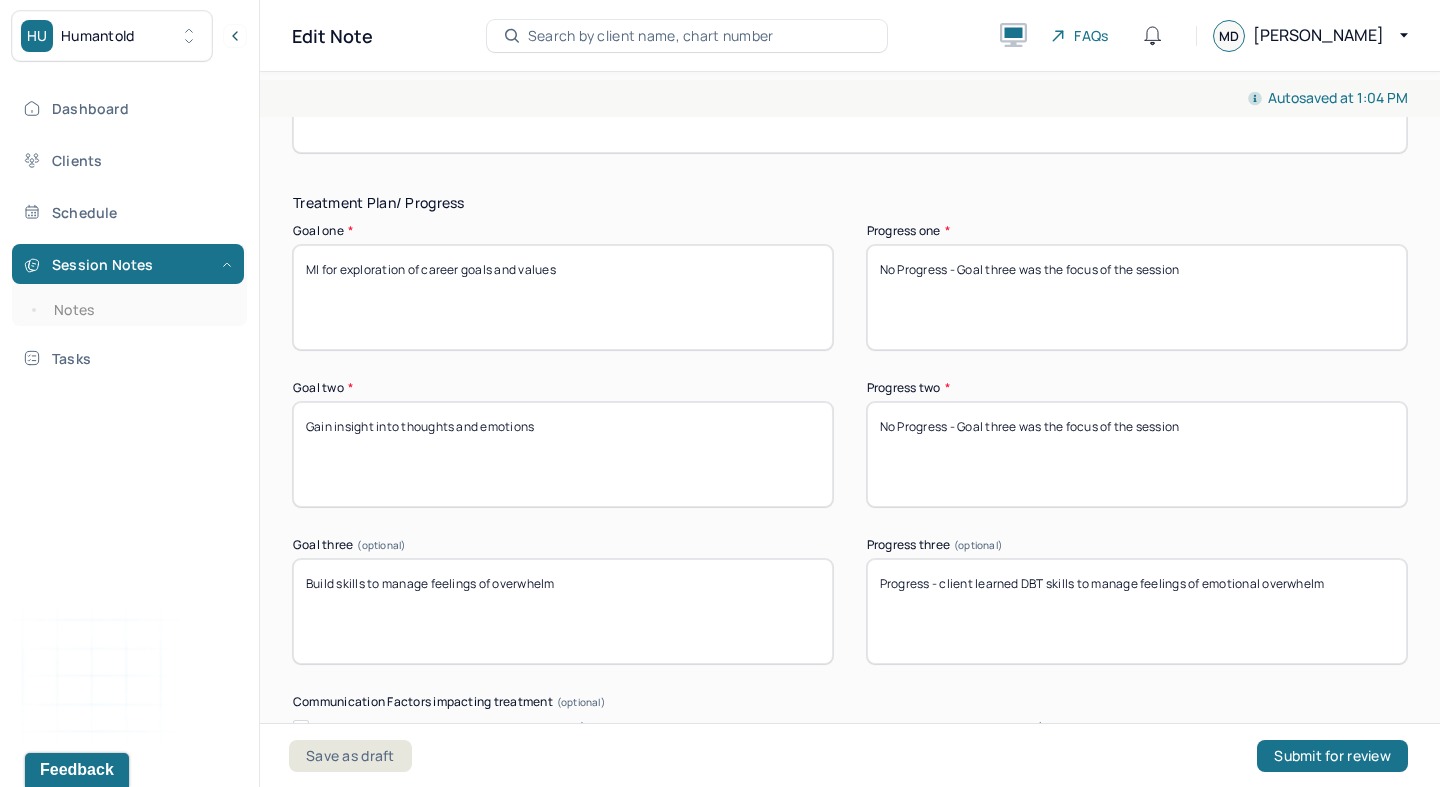 type on "Client was reflective, responsive, and engaged." 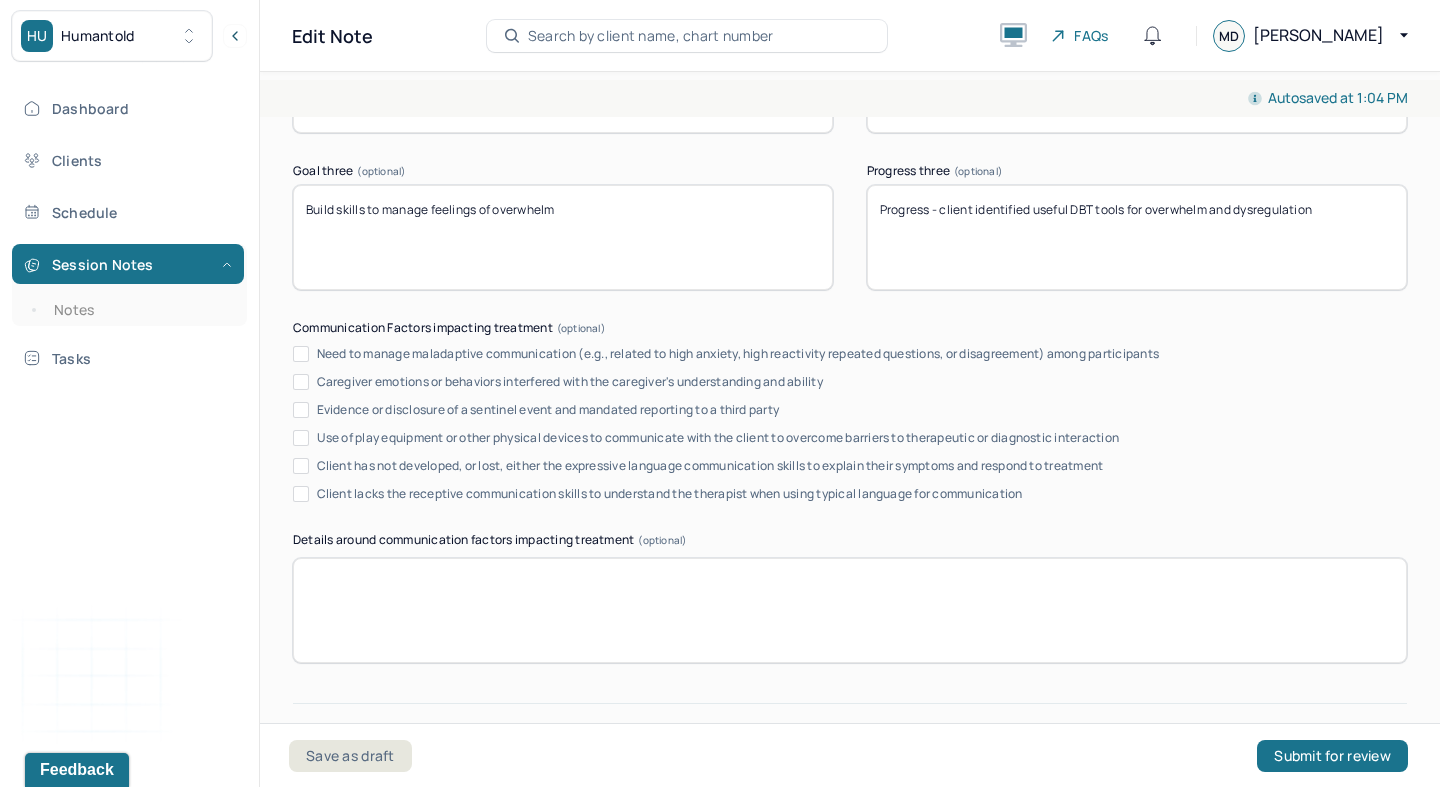 scroll, scrollTop: 3619, scrollLeft: 0, axis: vertical 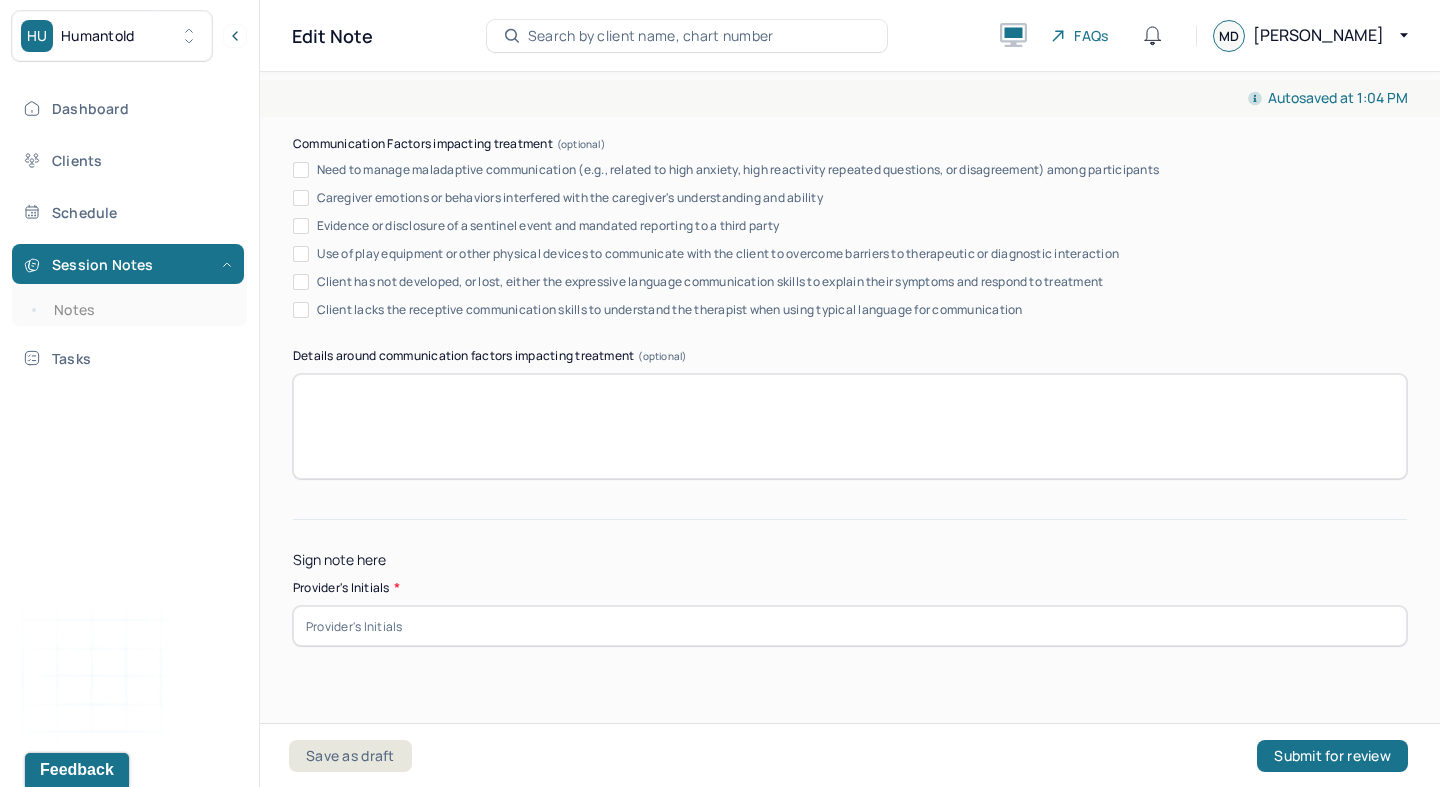 type on "Progress - client identified useful DBT tools for overwhelm and dysregulation" 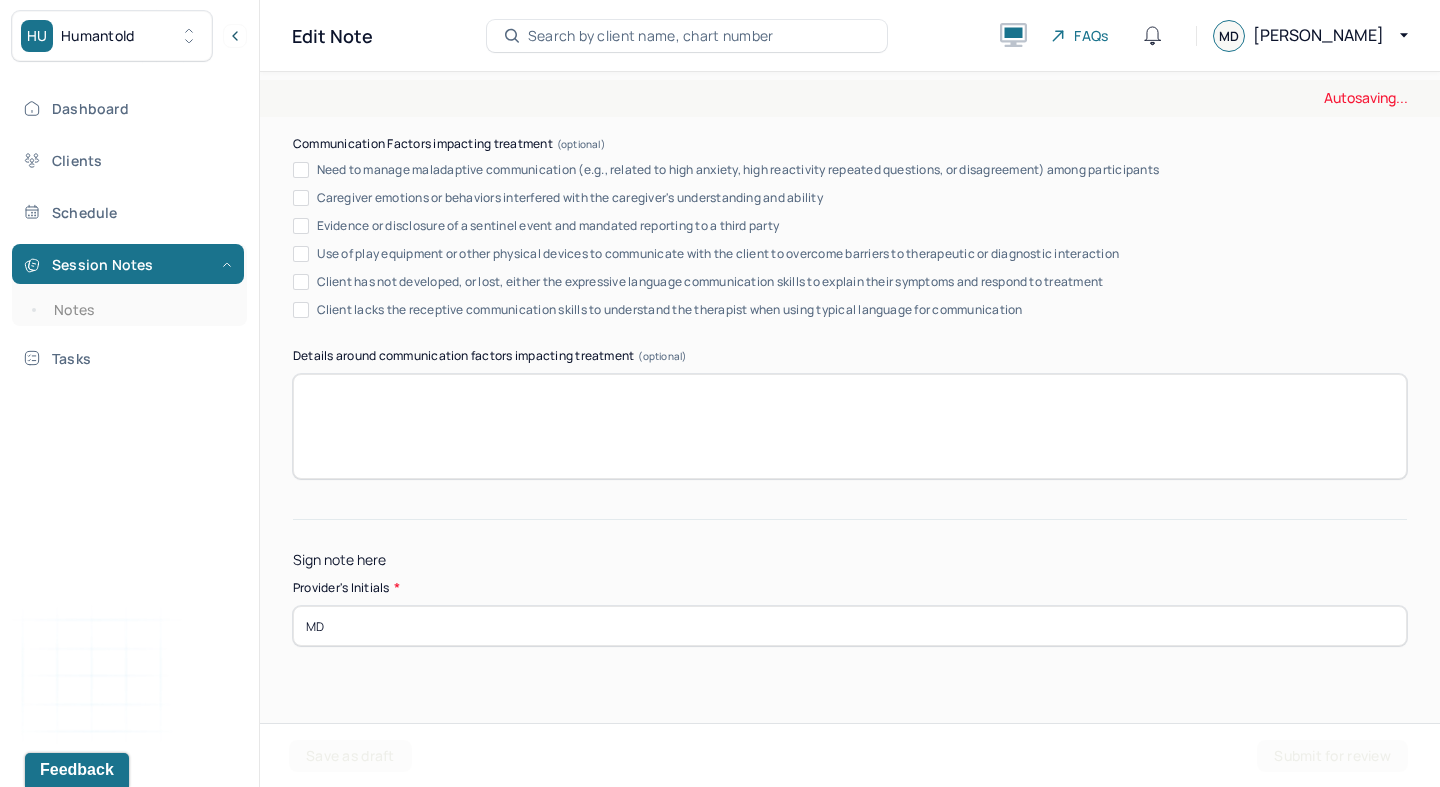 type on "MD" 